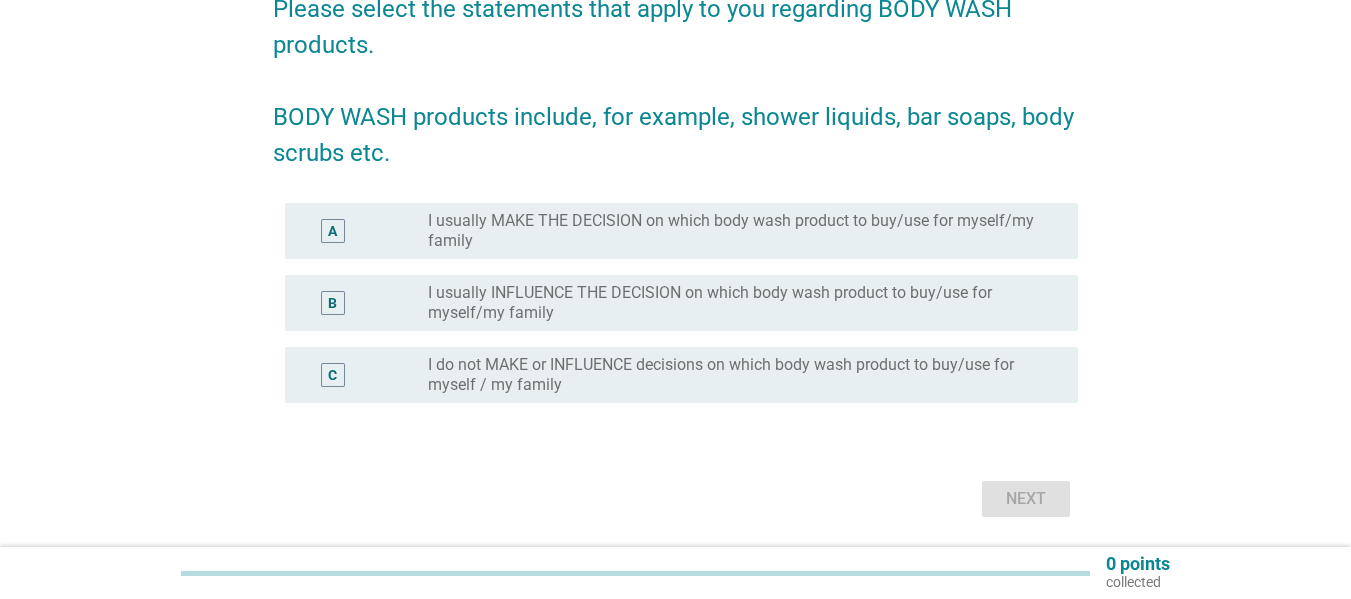 scroll, scrollTop: 200, scrollLeft: 0, axis: vertical 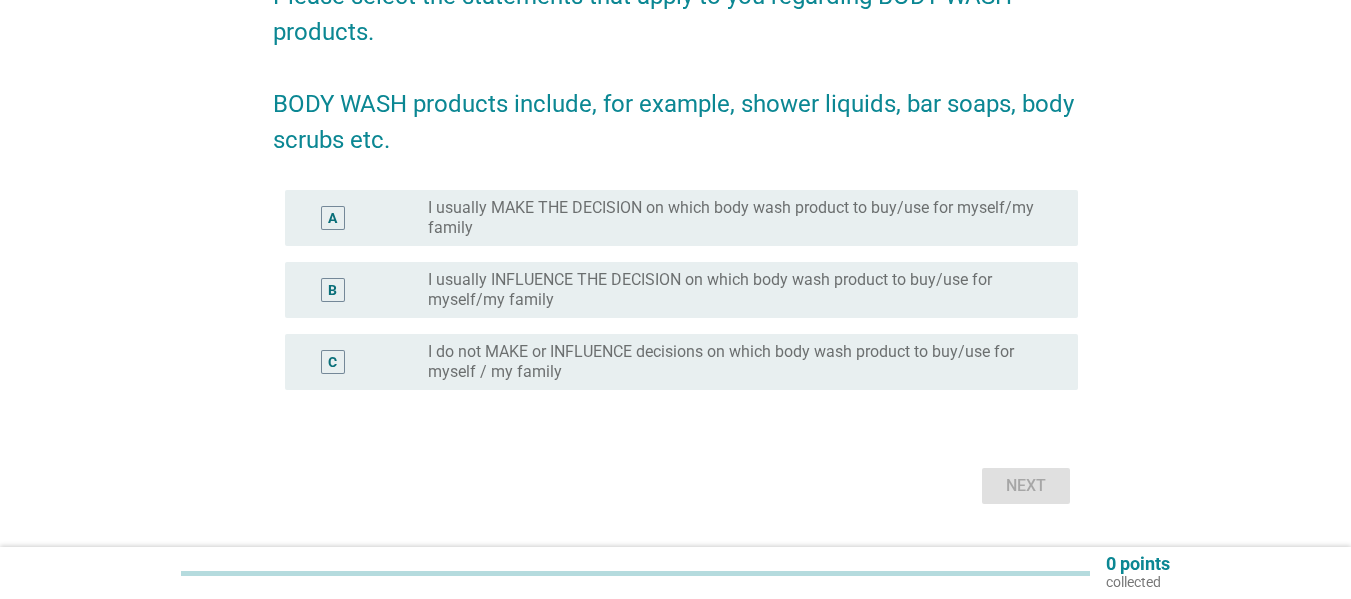 click on "A" at bounding box center [332, 218] 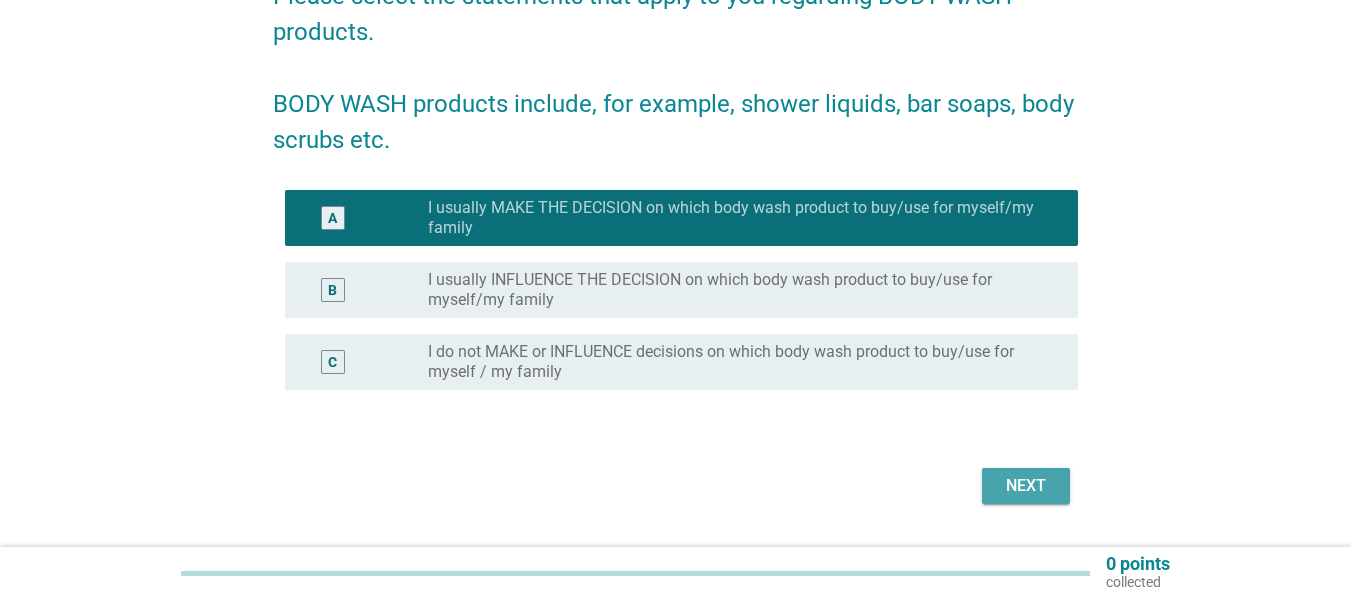 click on "Next" at bounding box center (1026, 486) 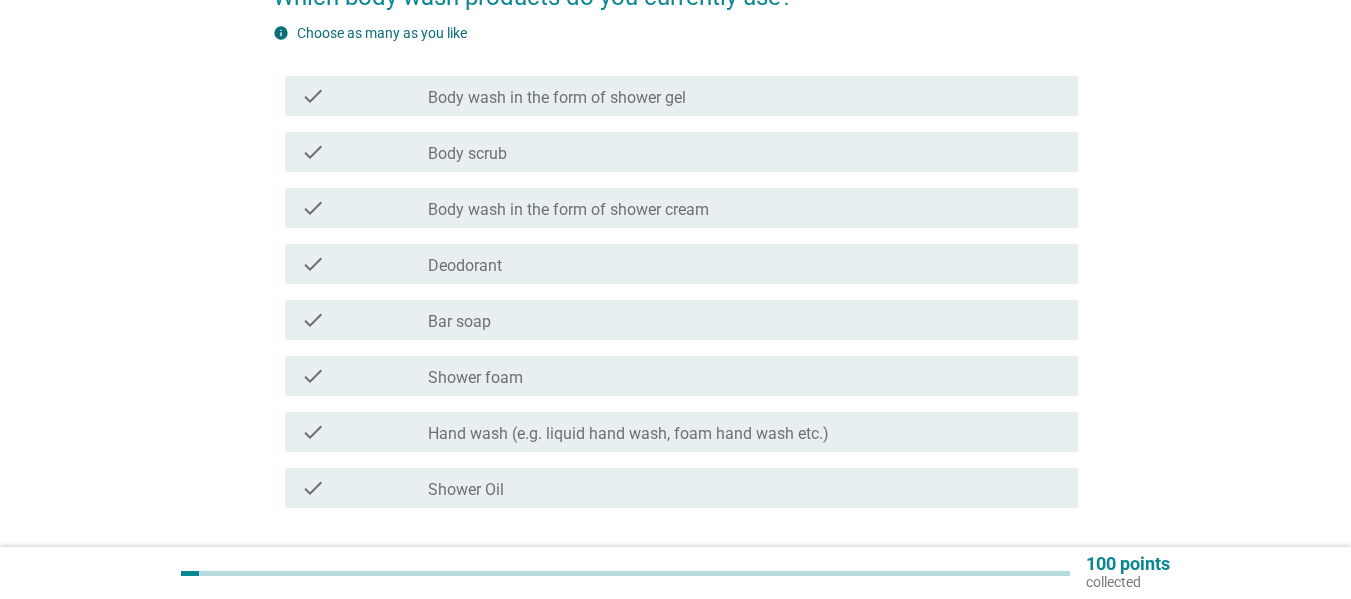 scroll, scrollTop: 200, scrollLeft: 0, axis: vertical 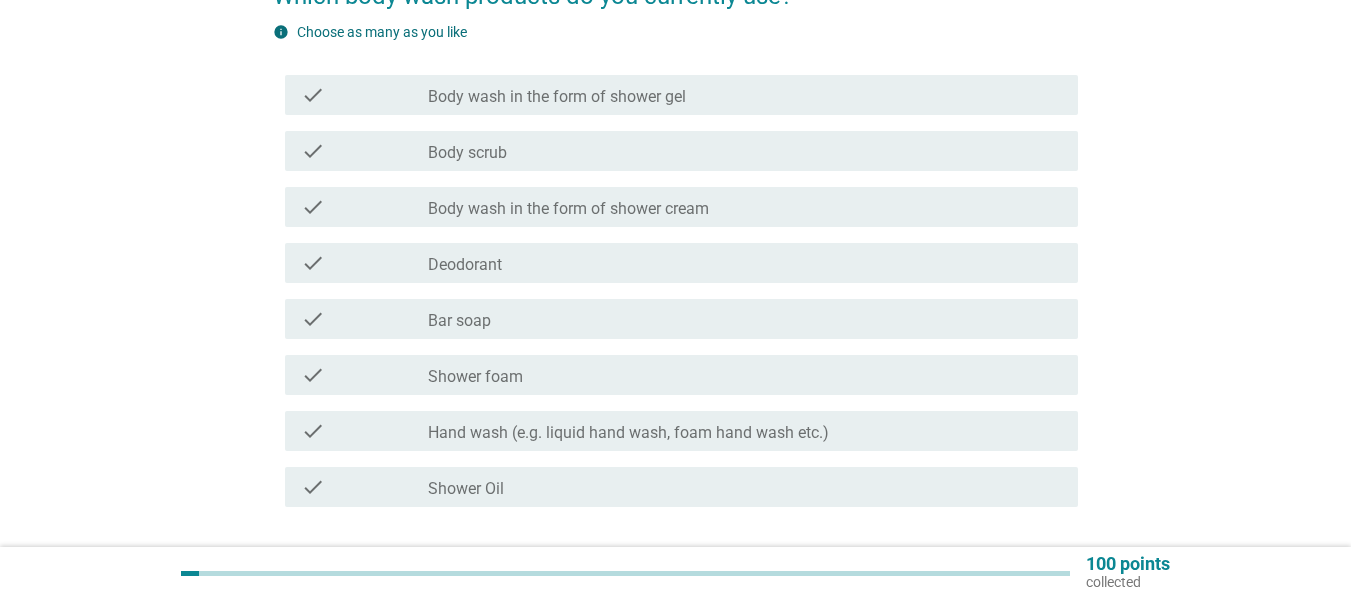 click on "check" at bounding box center (313, 95) 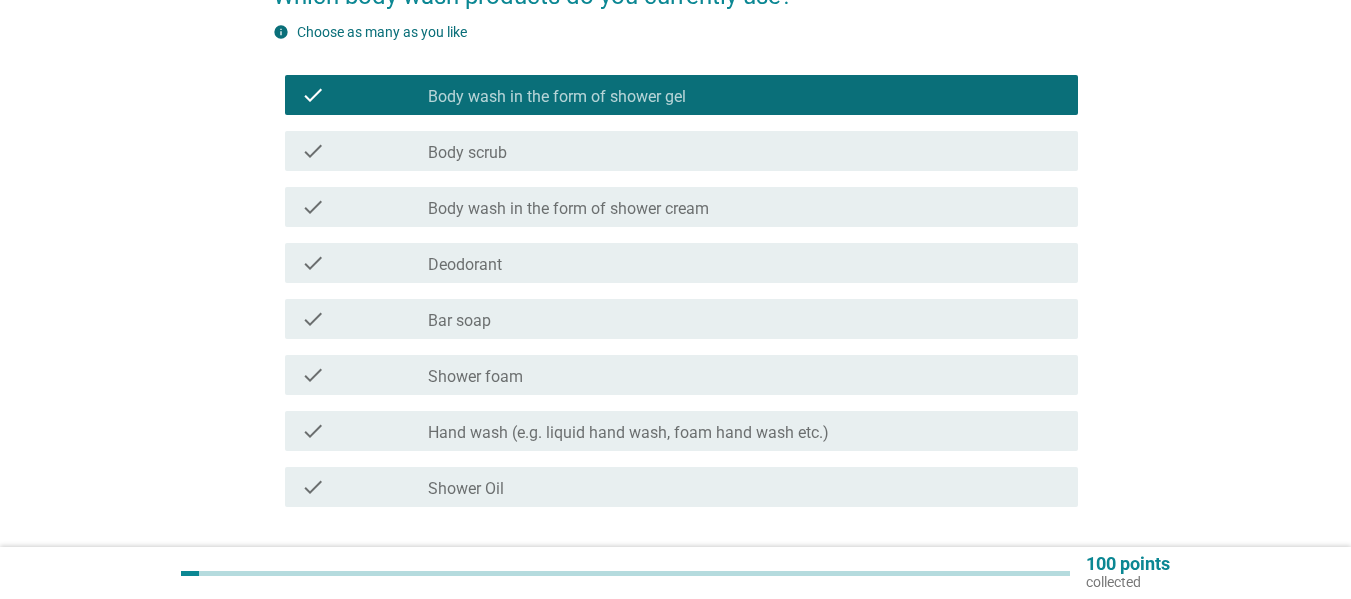 click on "check" at bounding box center [364, 319] 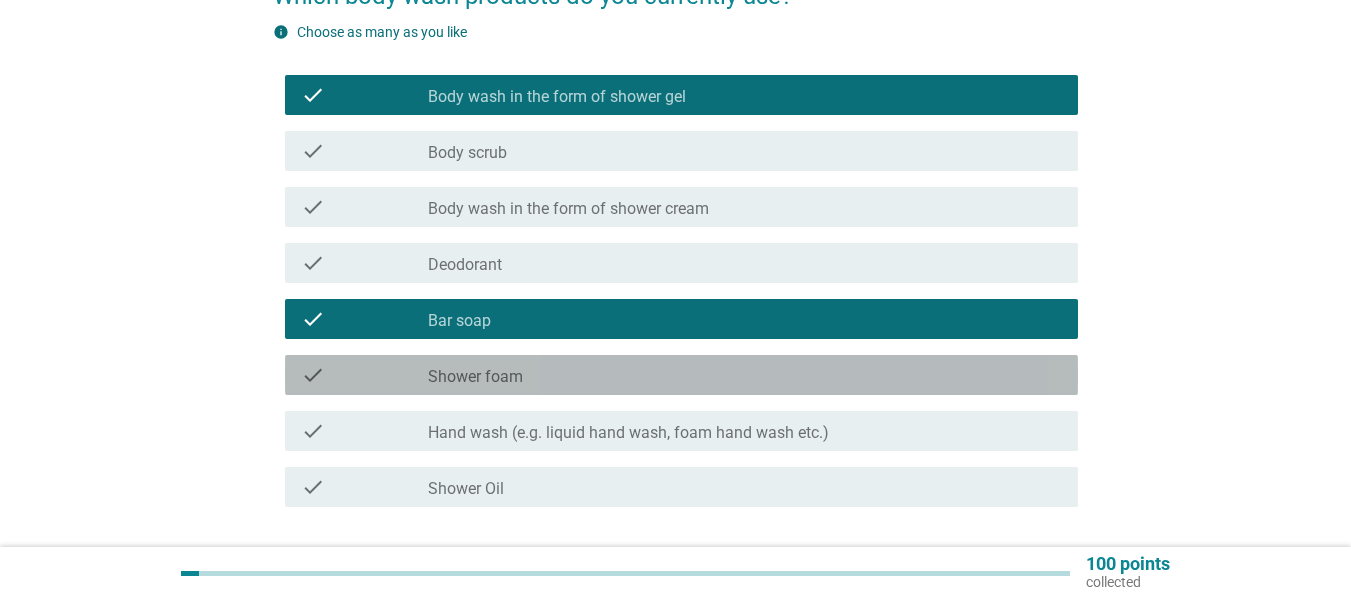 click on "check     check_box_outline_blank Shower foam" at bounding box center (681, 375) 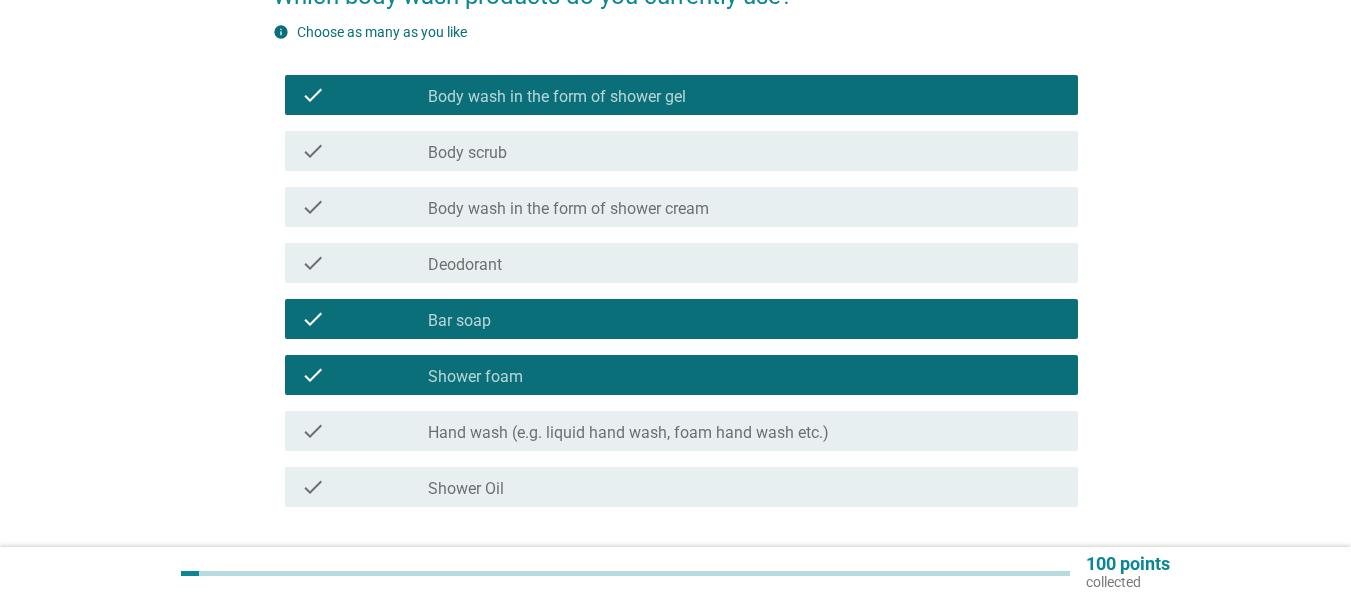 click on "check" at bounding box center [364, 431] 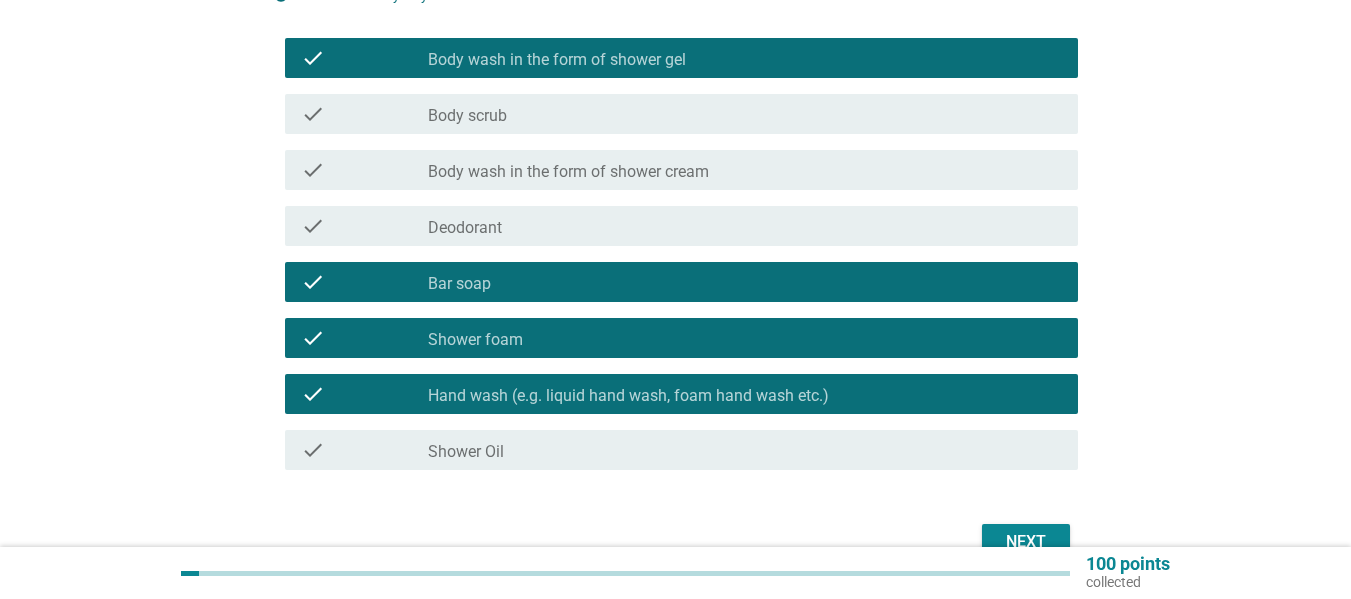 scroll, scrollTop: 300, scrollLeft: 0, axis: vertical 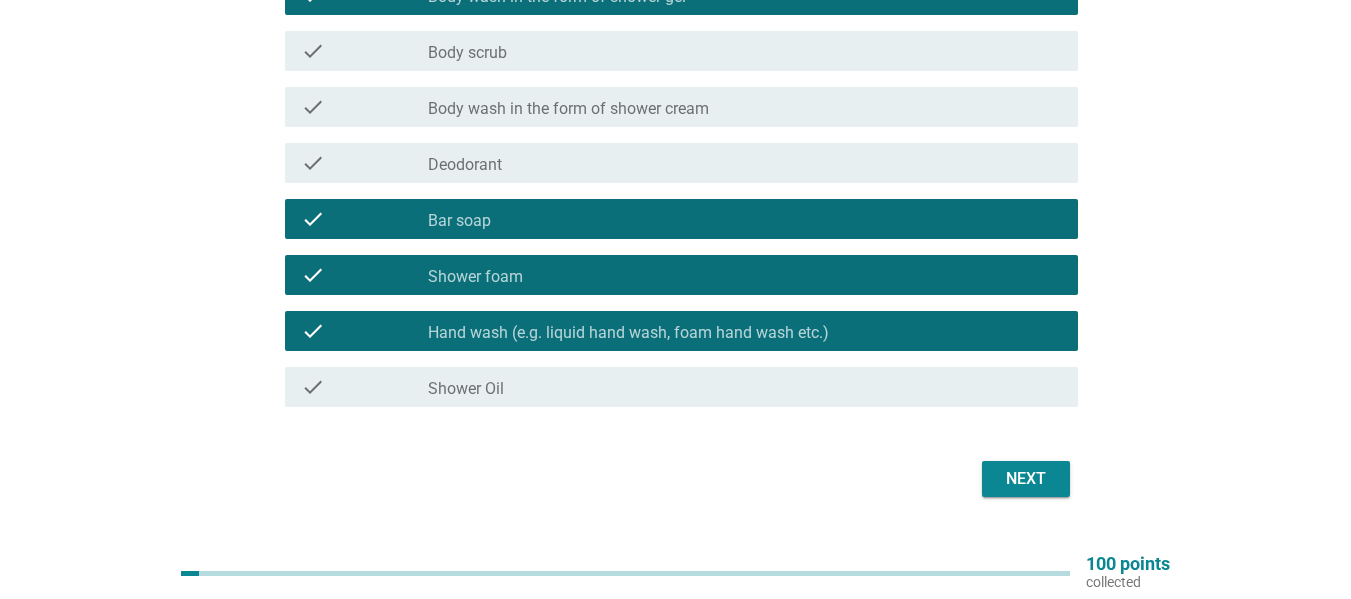click on "Deodorant" at bounding box center (465, 165) 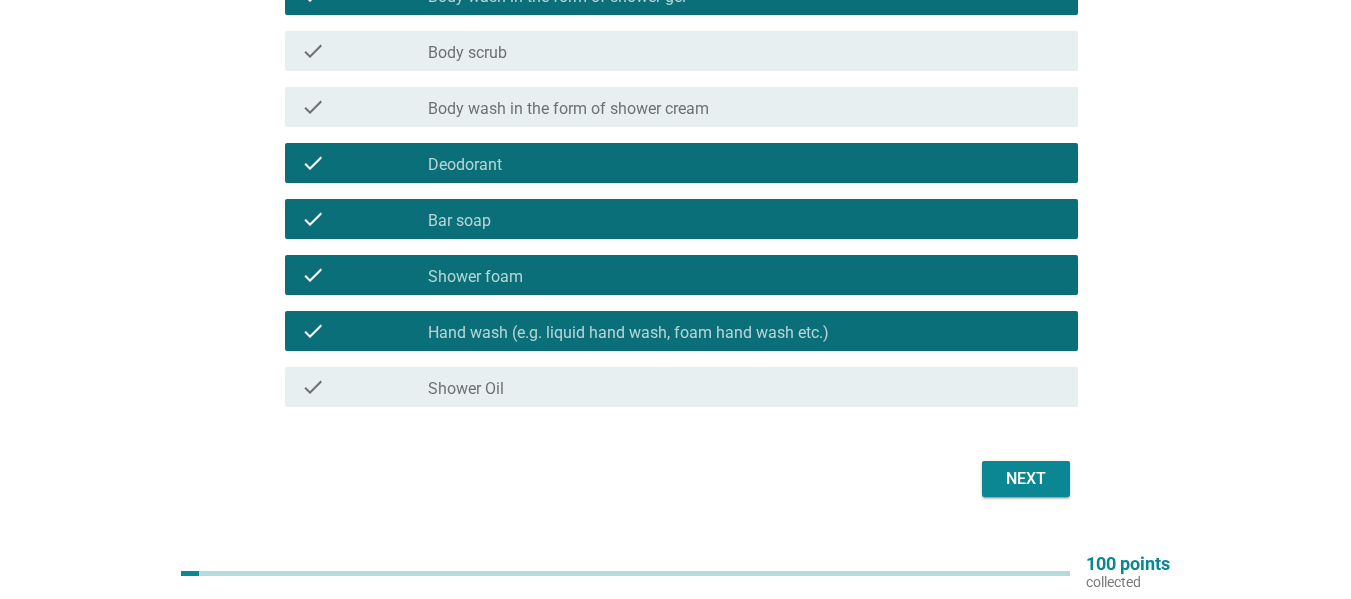 click on "Next" at bounding box center (1026, 479) 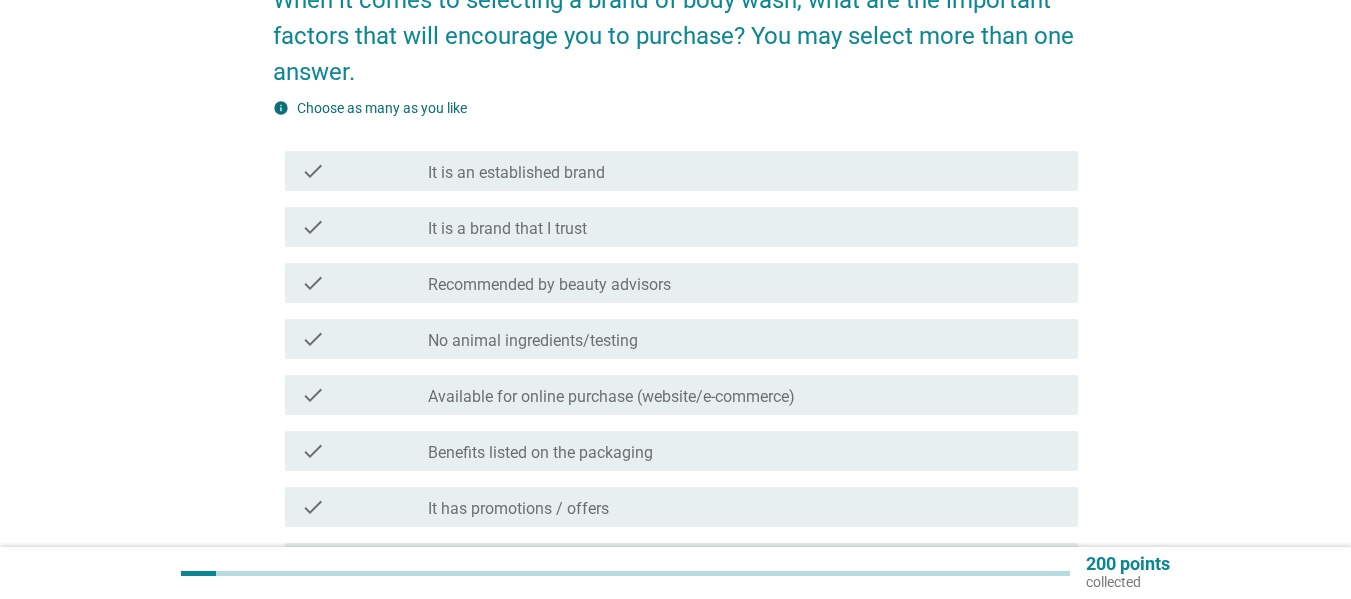 scroll, scrollTop: 200, scrollLeft: 0, axis: vertical 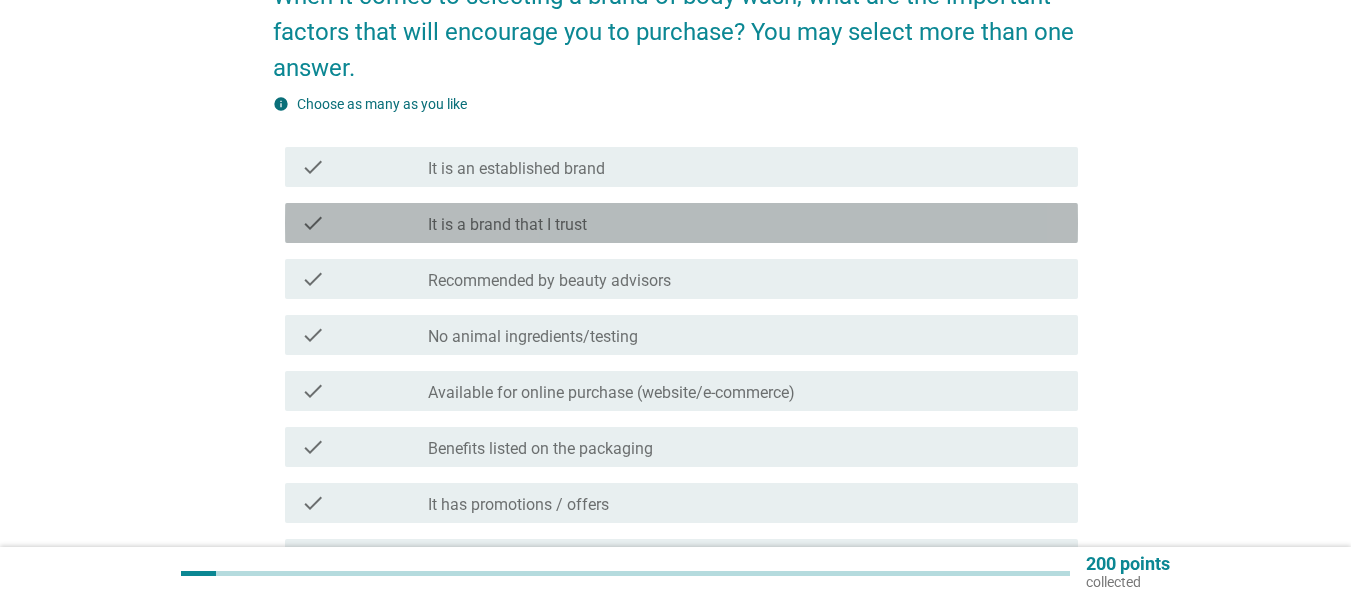click on "check     check_box_outline_blank It is a brand that I trust" at bounding box center [681, 223] 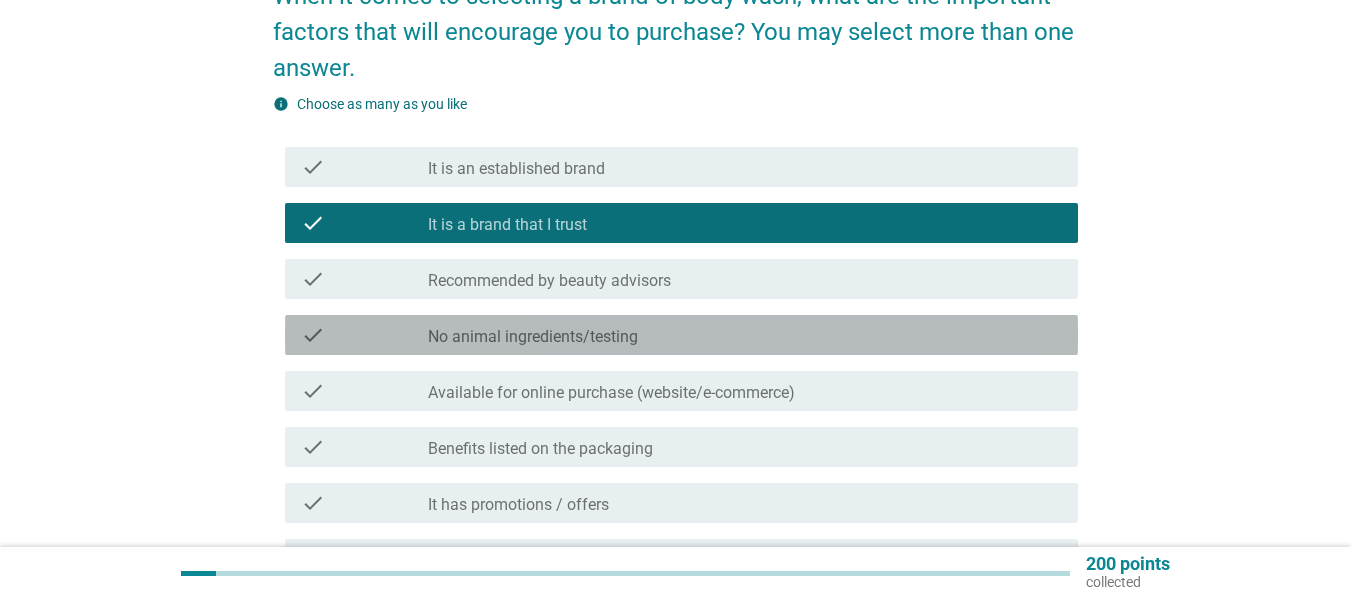click on "No animal ingredients/testing" at bounding box center [533, 337] 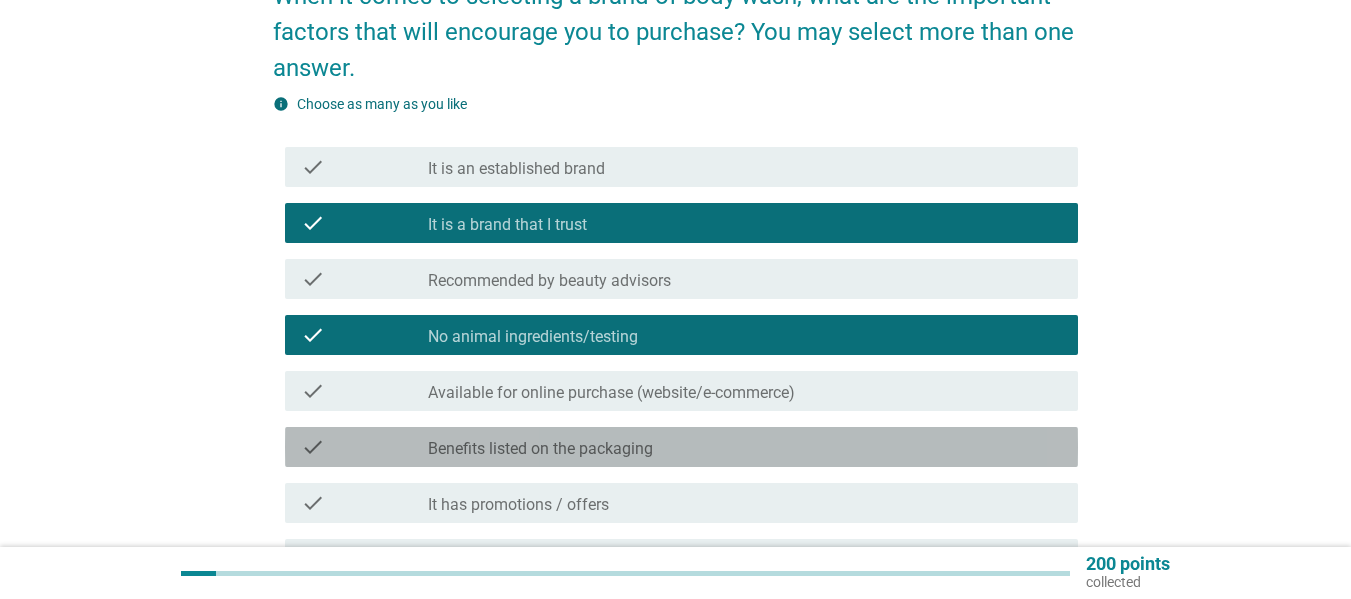 click on "Benefits listed on the packaging" at bounding box center [540, 449] 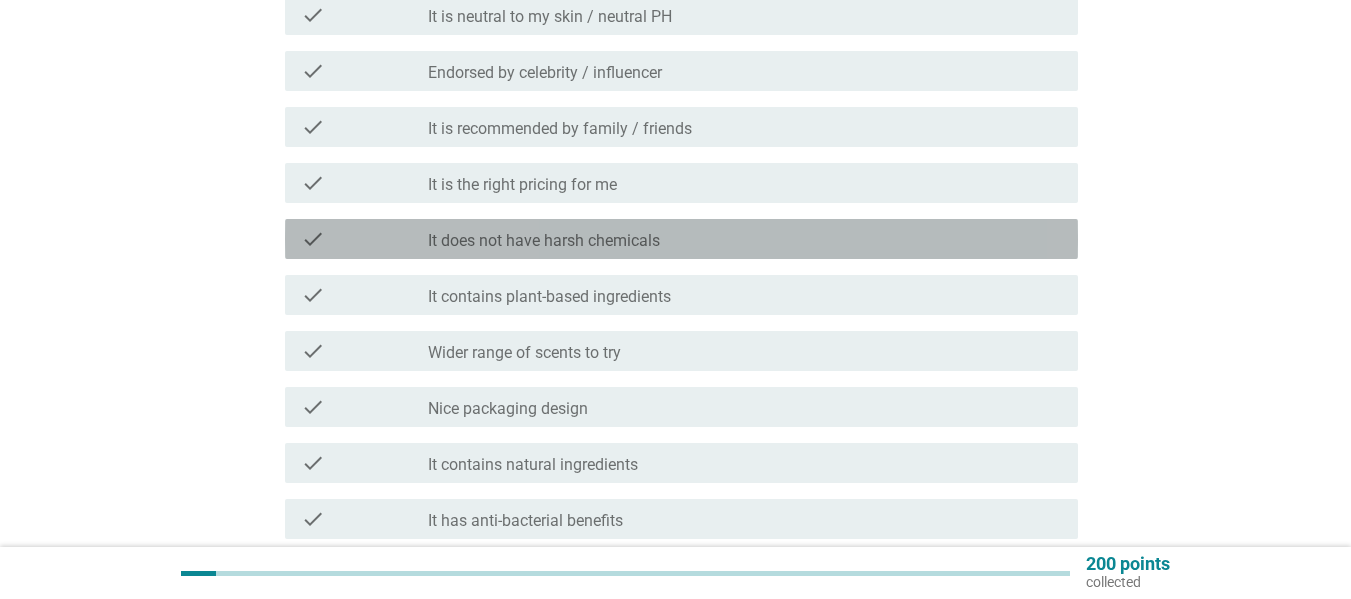 click on "check     check_box_outline_blank It does not have harsh chemicals" at bounding box center [681, 239] 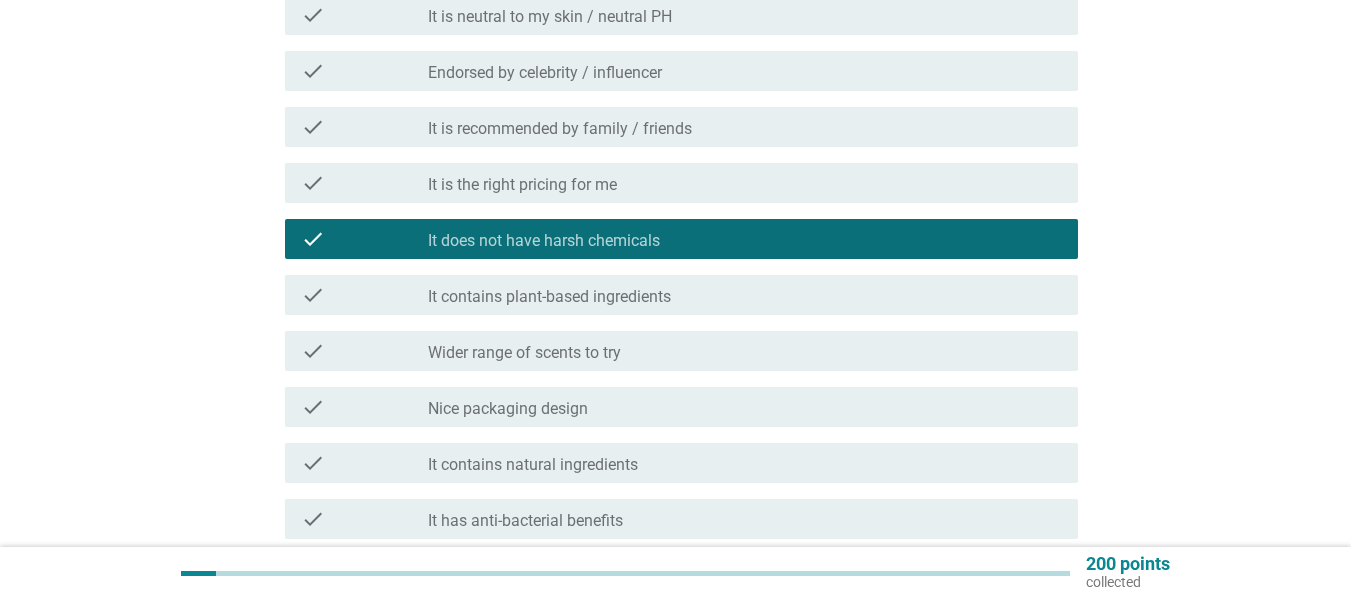 click on "check     check_box_outline_blank It is the right pricing for me" at bounding box center [675, 183] 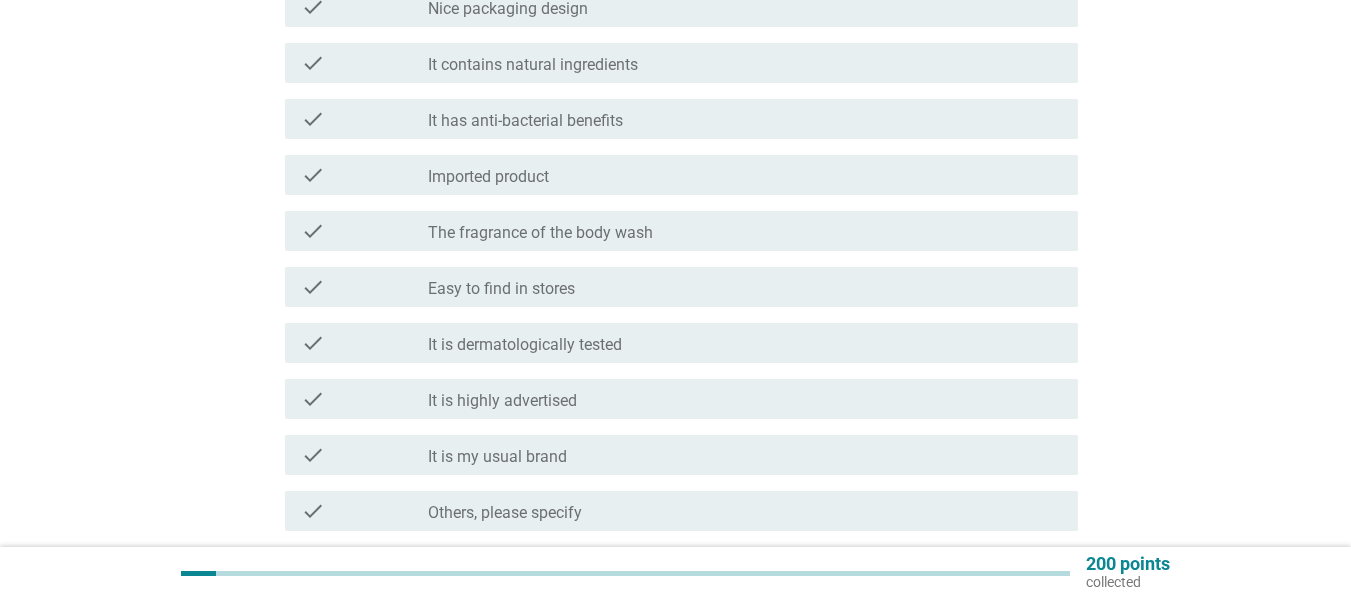 scroll, scrollTop: 1370, scrollLeft: 0, axis: vertical 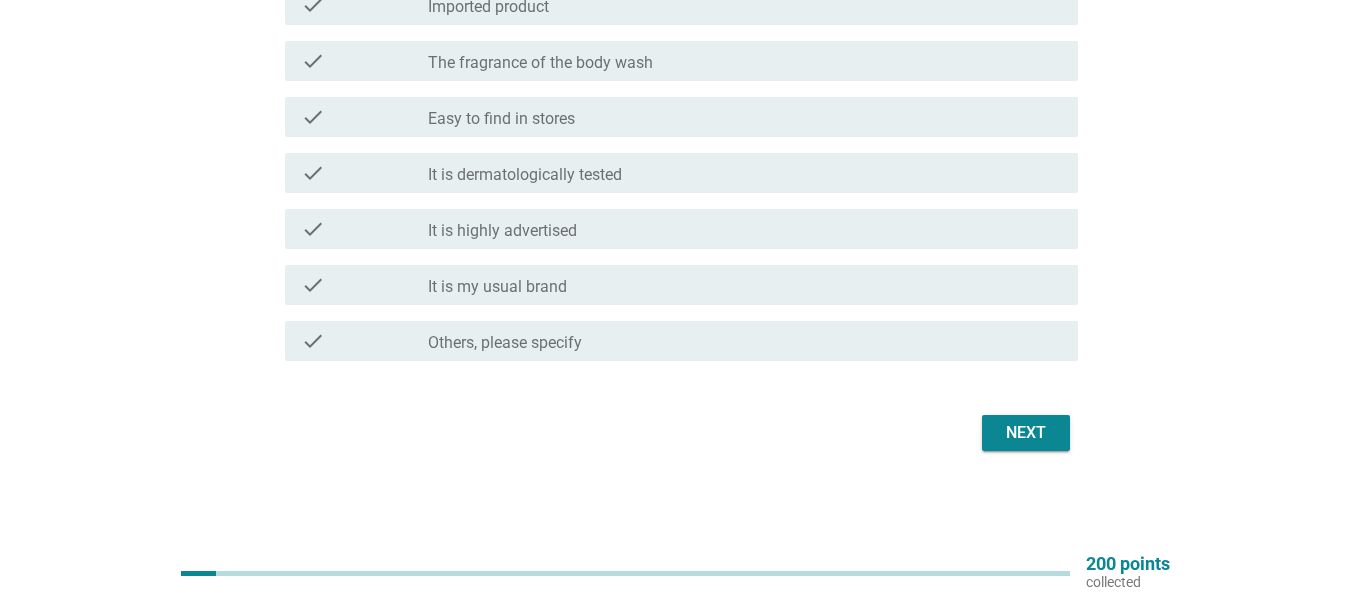 click on "Next" at bounding box center [1026, 433] 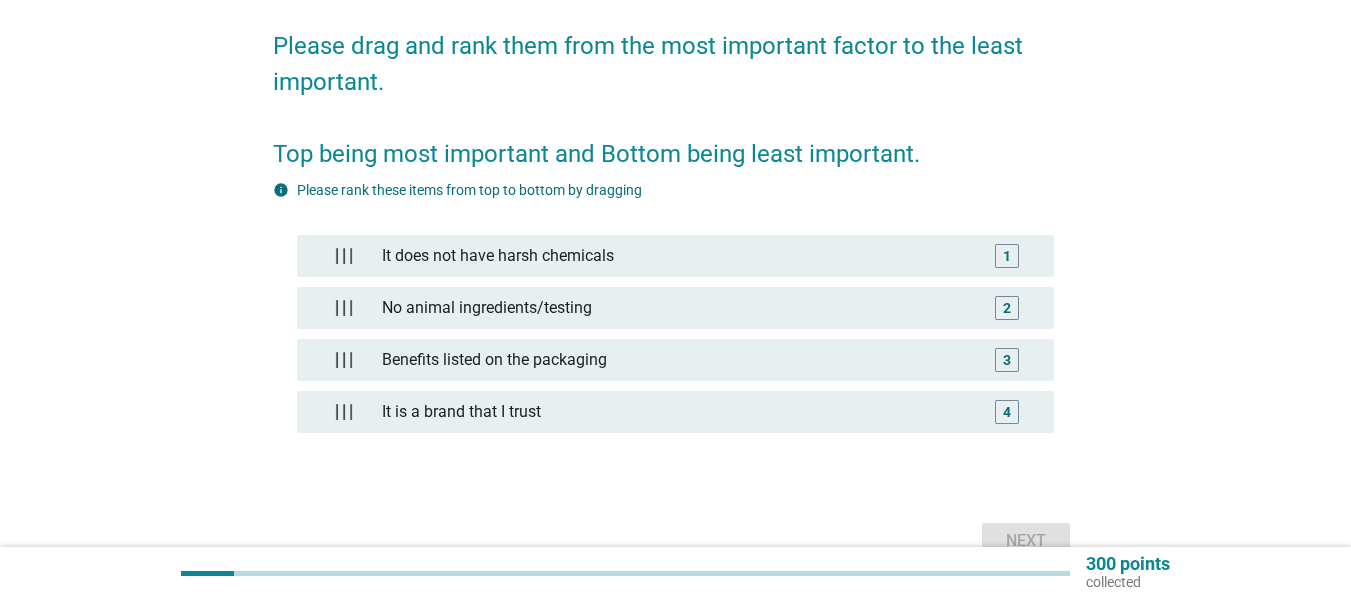scroll, scrollTop: 258, scrollLeft: 0, axis: vertical 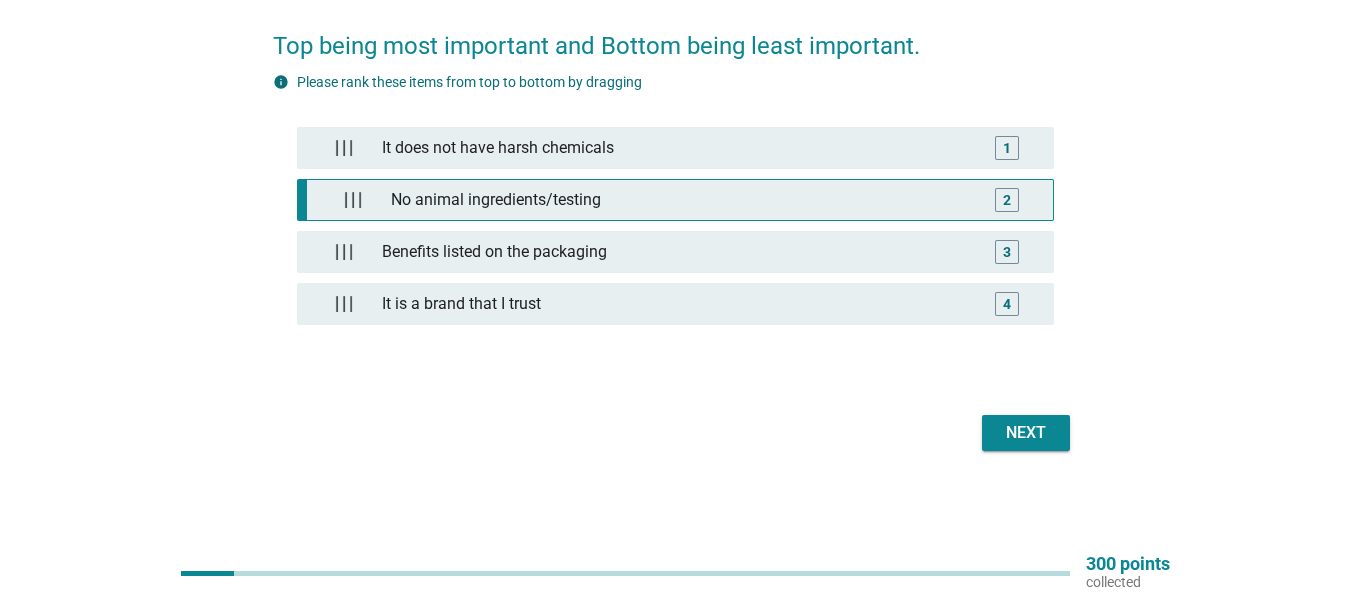 click on "No animal ingredients/testing" at bounding box center [680, 200] 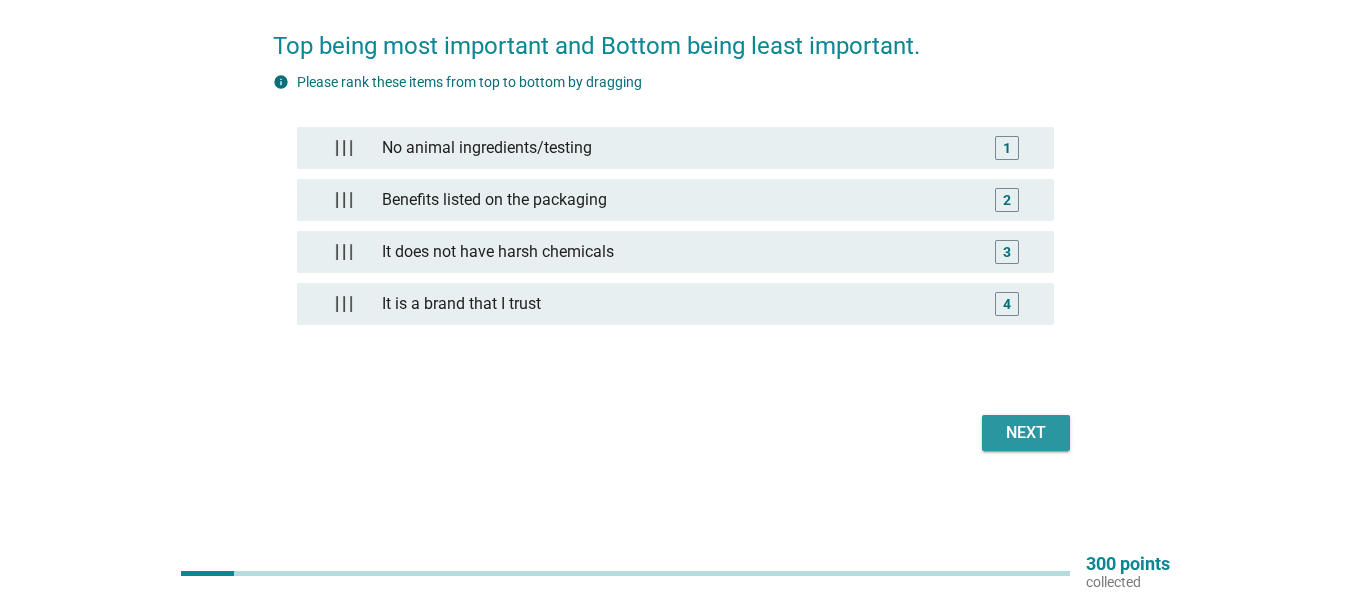 click on "Next" at bounding box center (1026, 433) 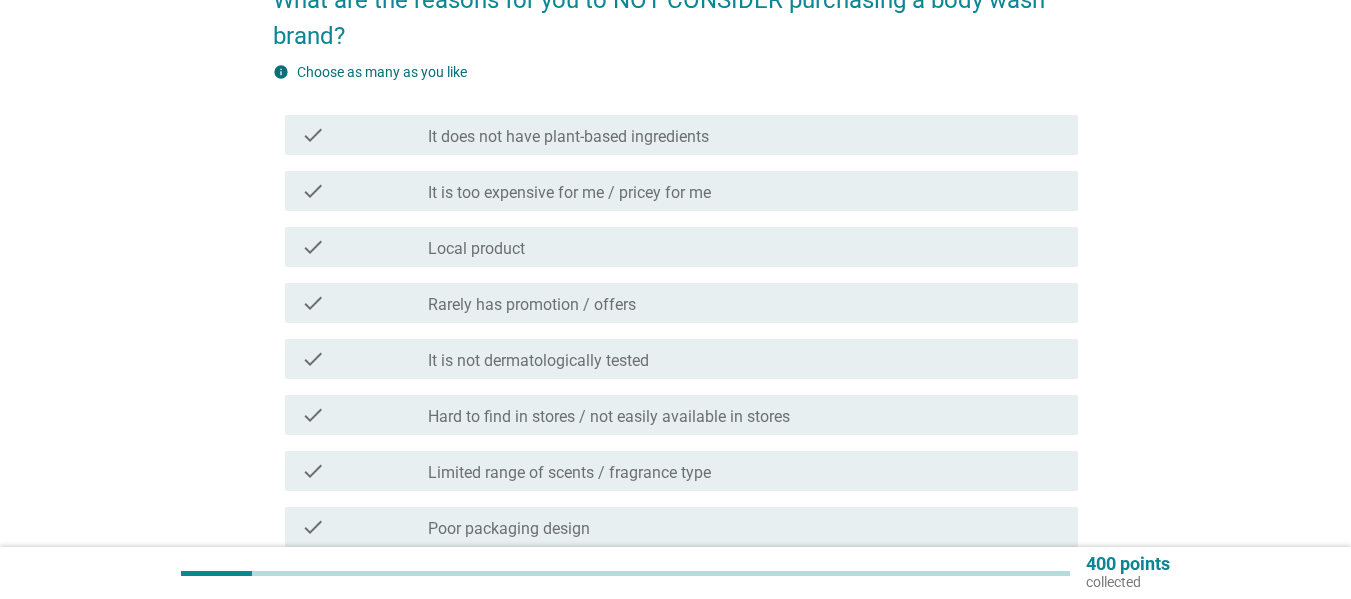 scroll, scrollTop: 400, scrollLeft: 0, axis: vertical 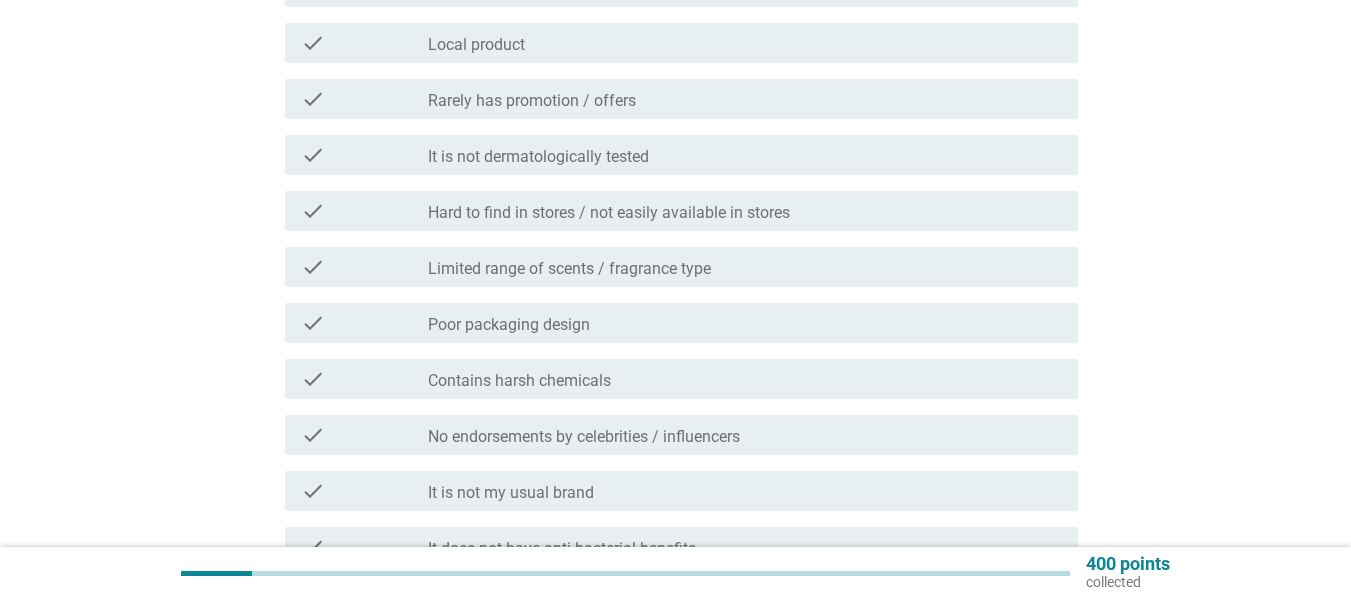 click on "Hard to find in stores / not easily available in stores" at bounding box center [609, 213] 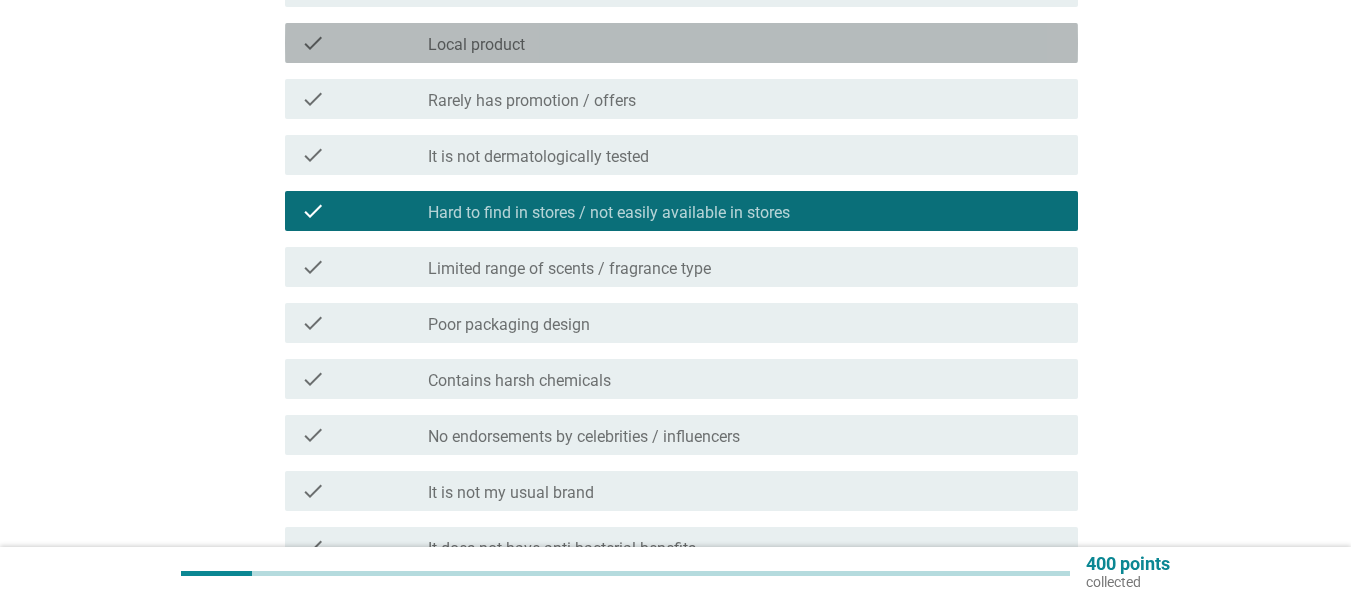 click on "Local product" at bounding box center (476, 45) 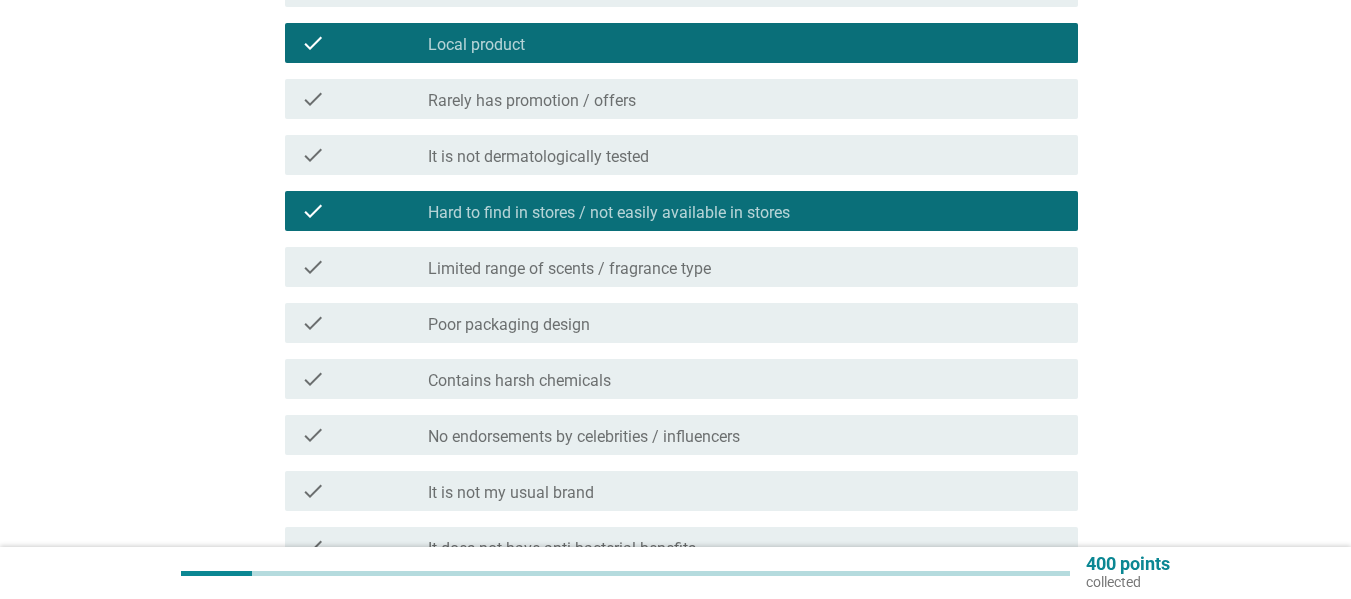 click on "Poor packaging design" at bounding box center [509, 325] 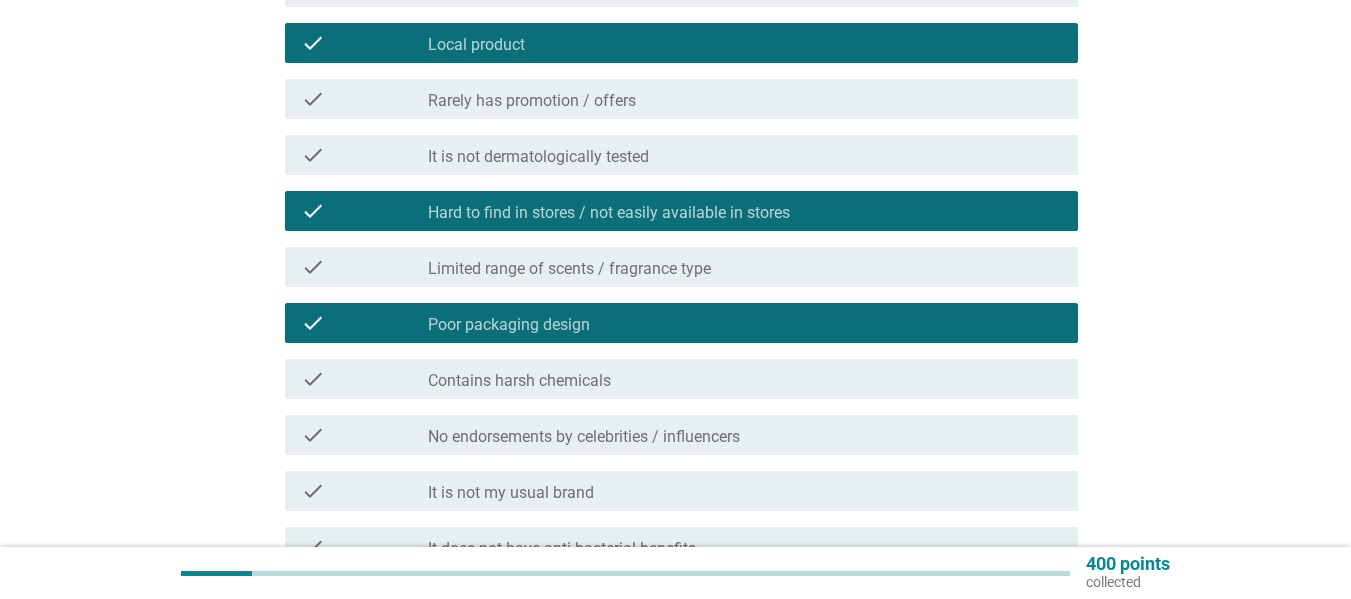 click on "check     check_box_outline_blank No endorsements by celebrities / influencers" at bounding box center [675, 435] 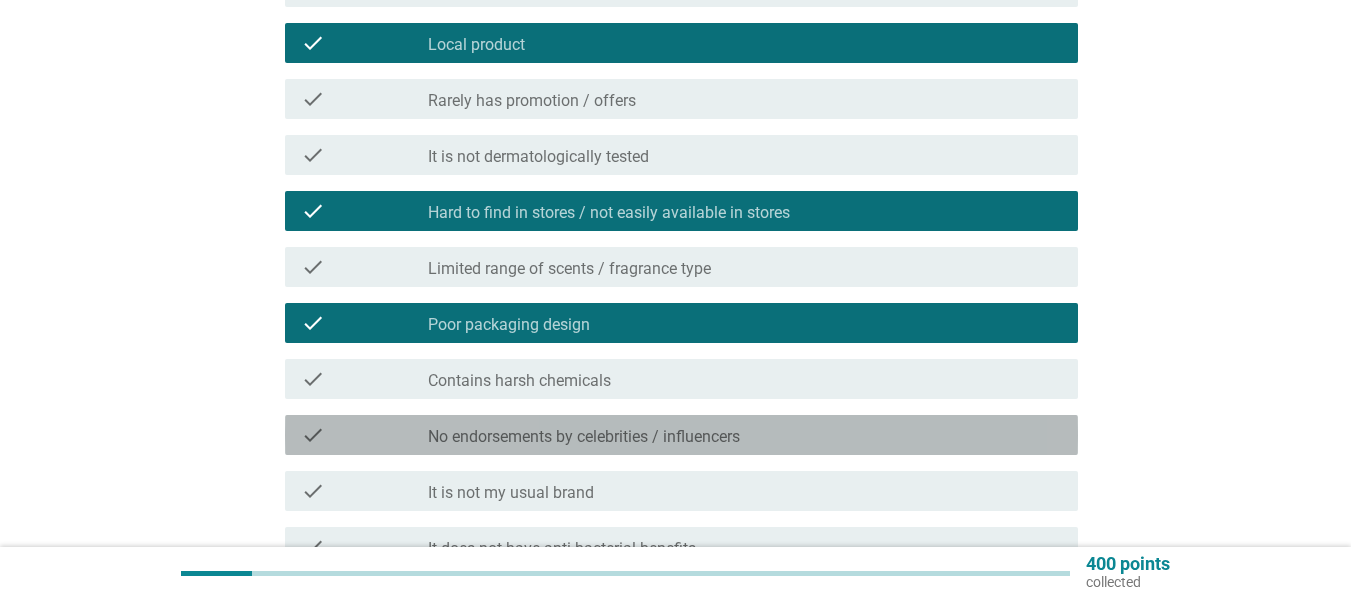 click on "check     check_box_outline_blank No endorsements by celebrities / influencers" at bounding box center (681, 435) 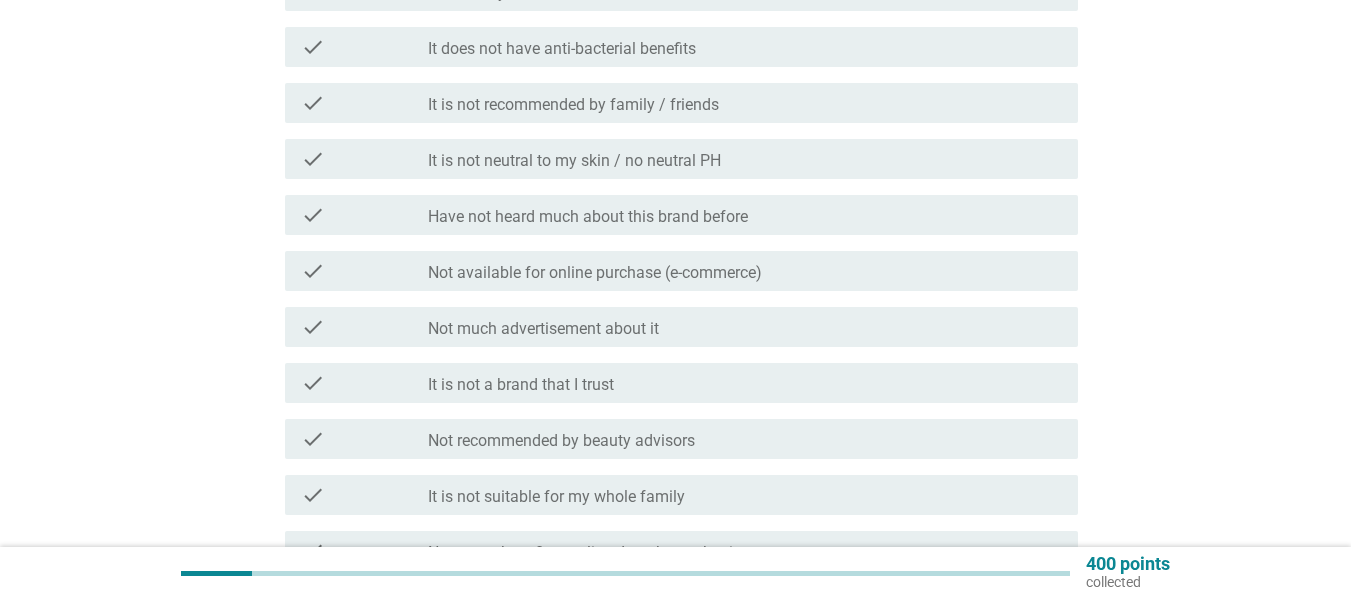 scroll, scrollTop: 1278, scrollLeft: 0, axis: vertical 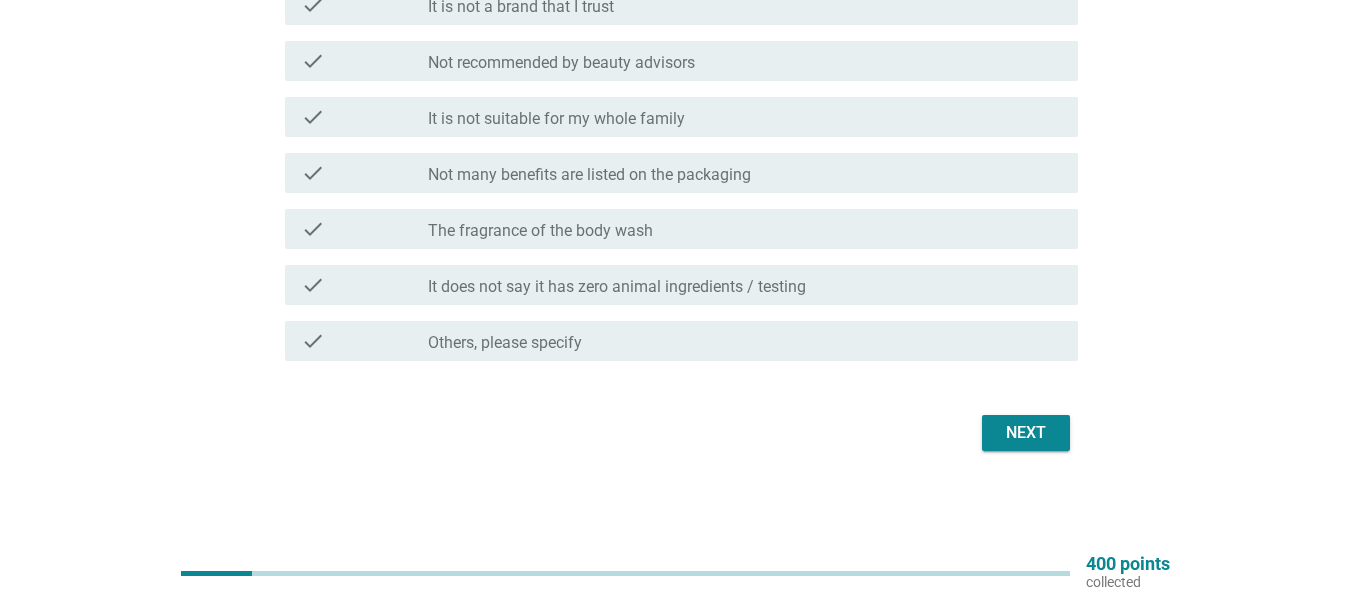 click on "Next" at bounding box center (1026, 433) 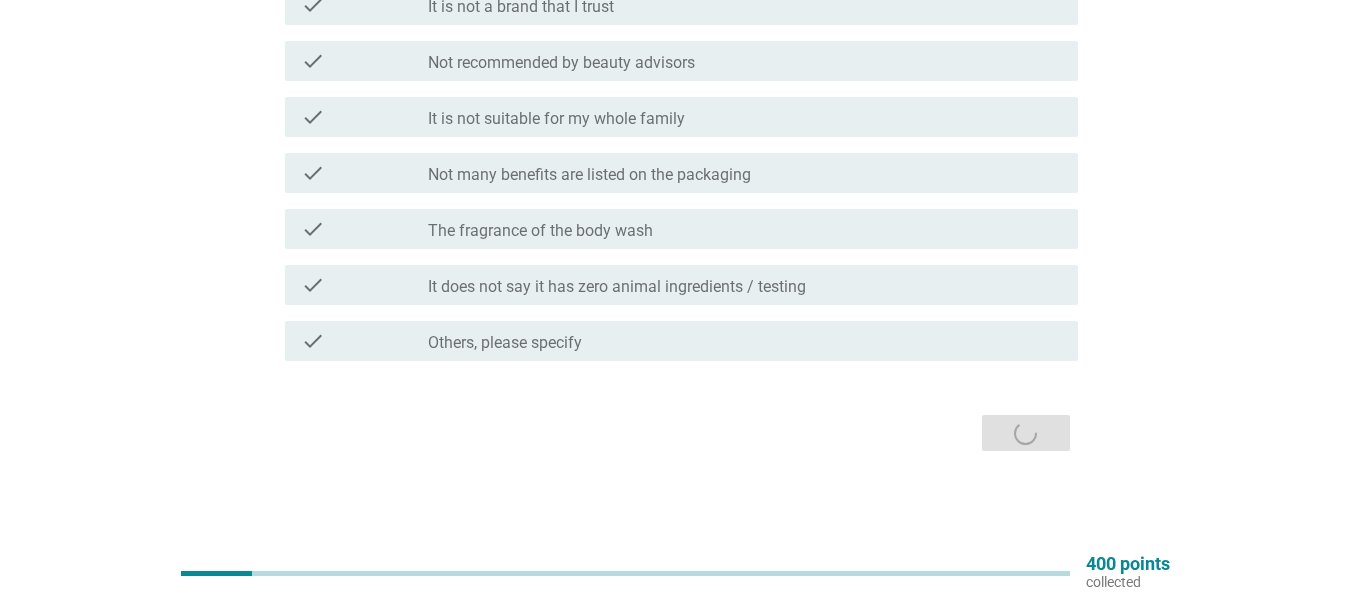 scroll, scrollTop: 0, scrollLeft: 0, axis: both 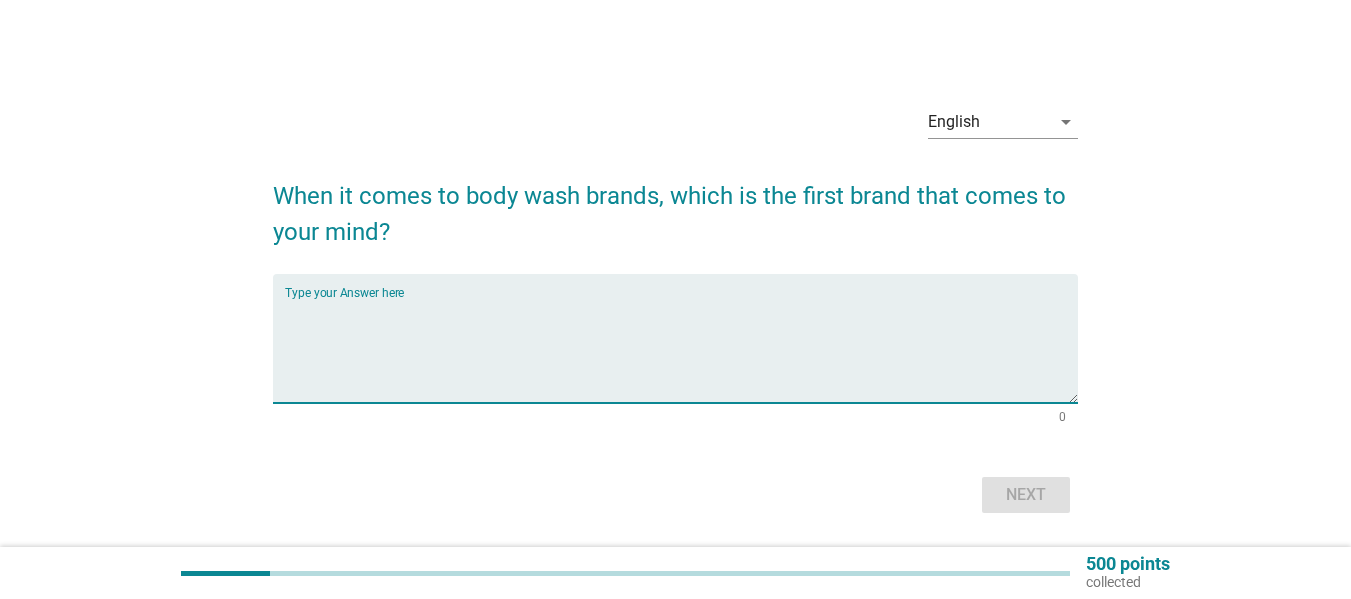 click at bounding box center (681, 350) 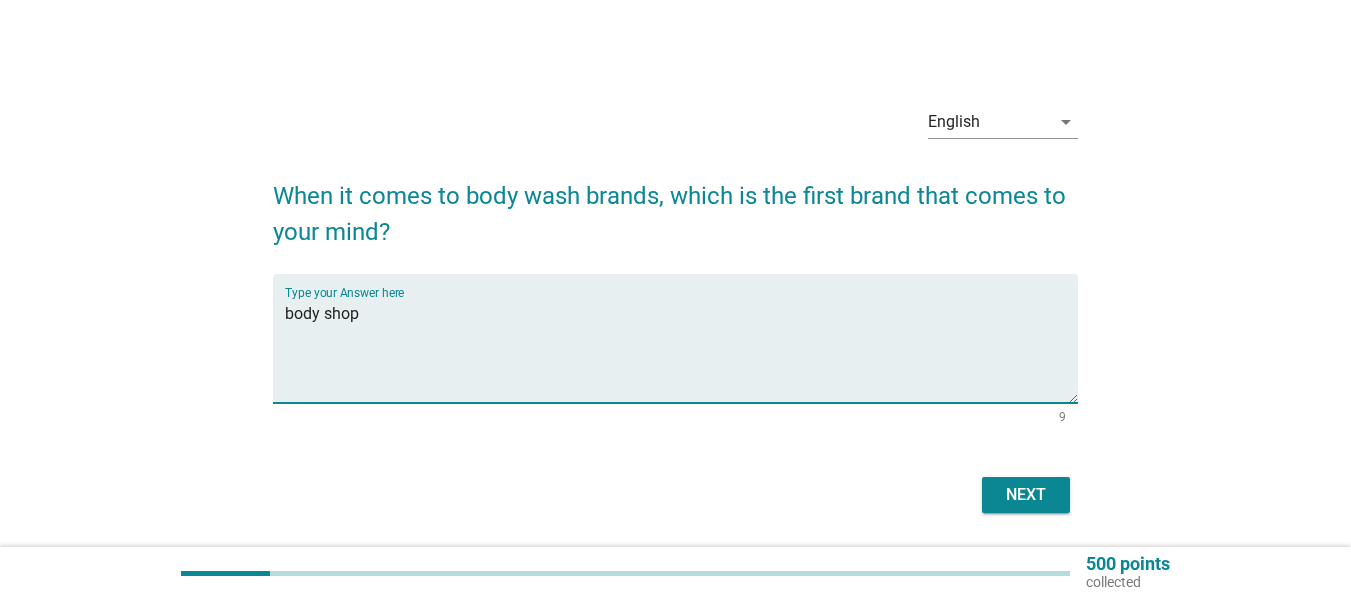 type on "body shop" 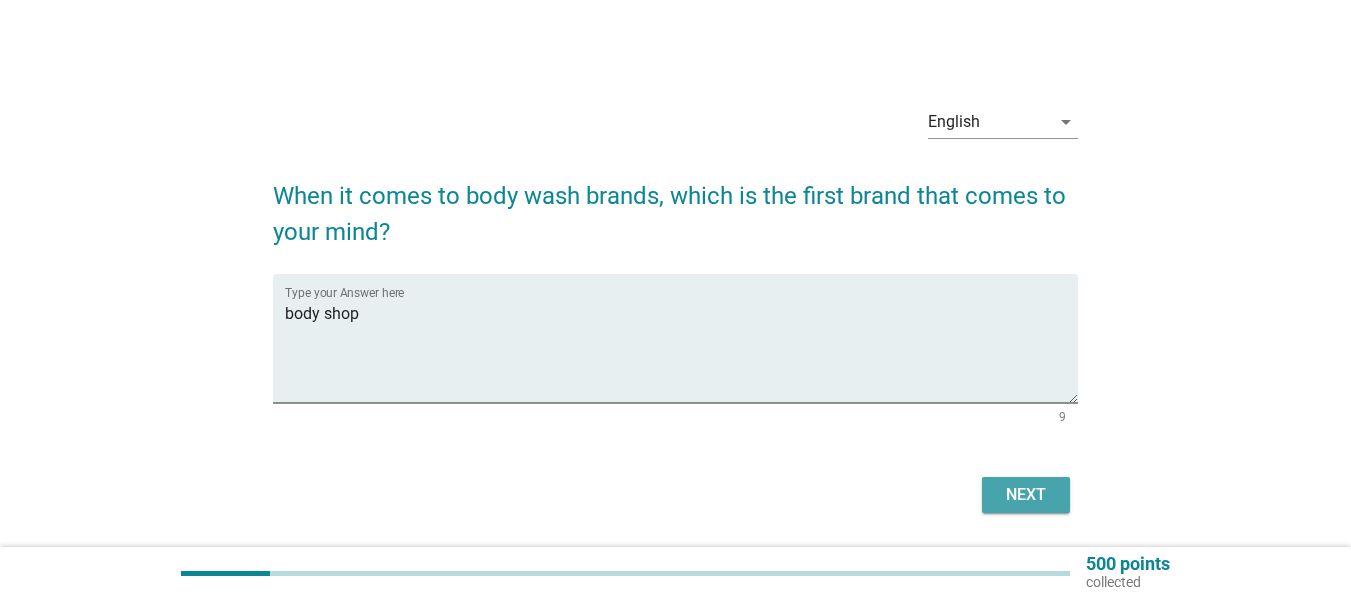 click on "Next" at bounding box center [1026, 495] 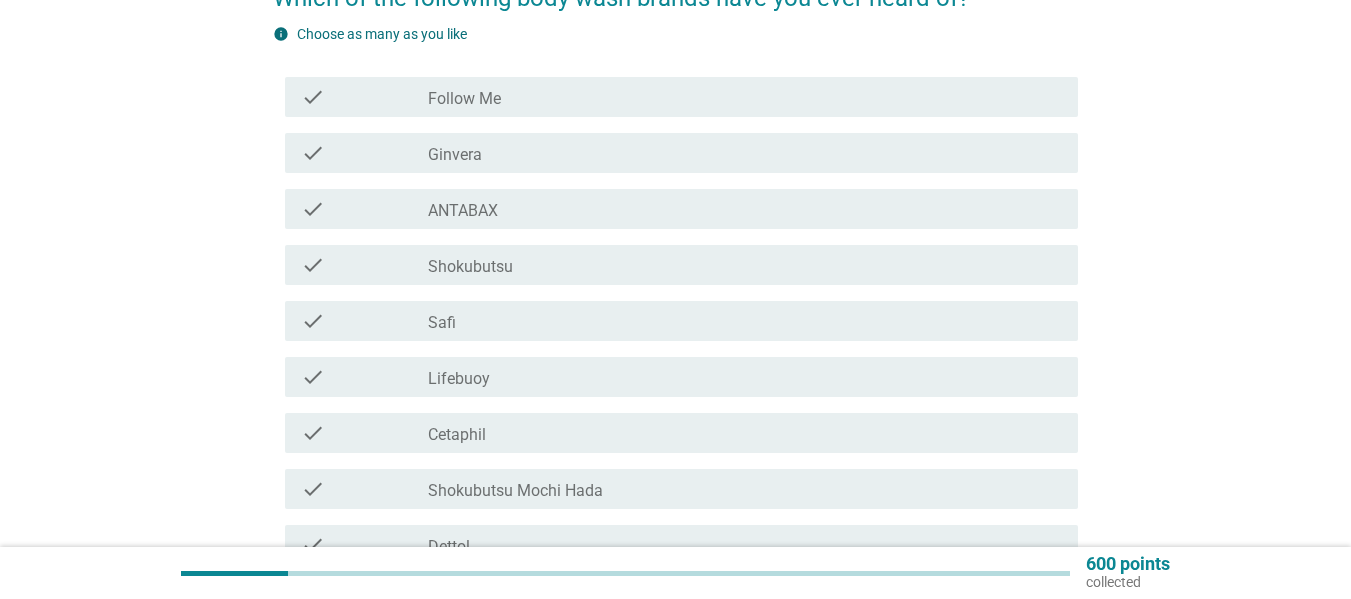 scroll, scrollTop: 200, scrollLeft: 0, axis: vertical 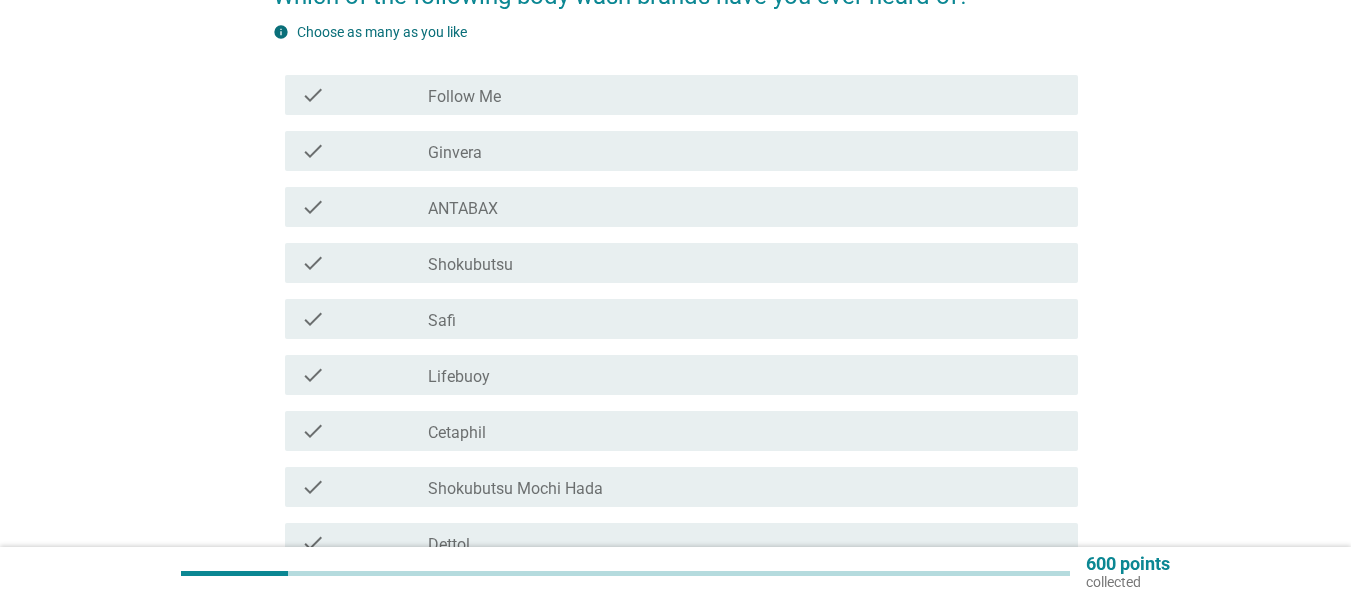click on "Ginvera" at bounding box center [455, 153] 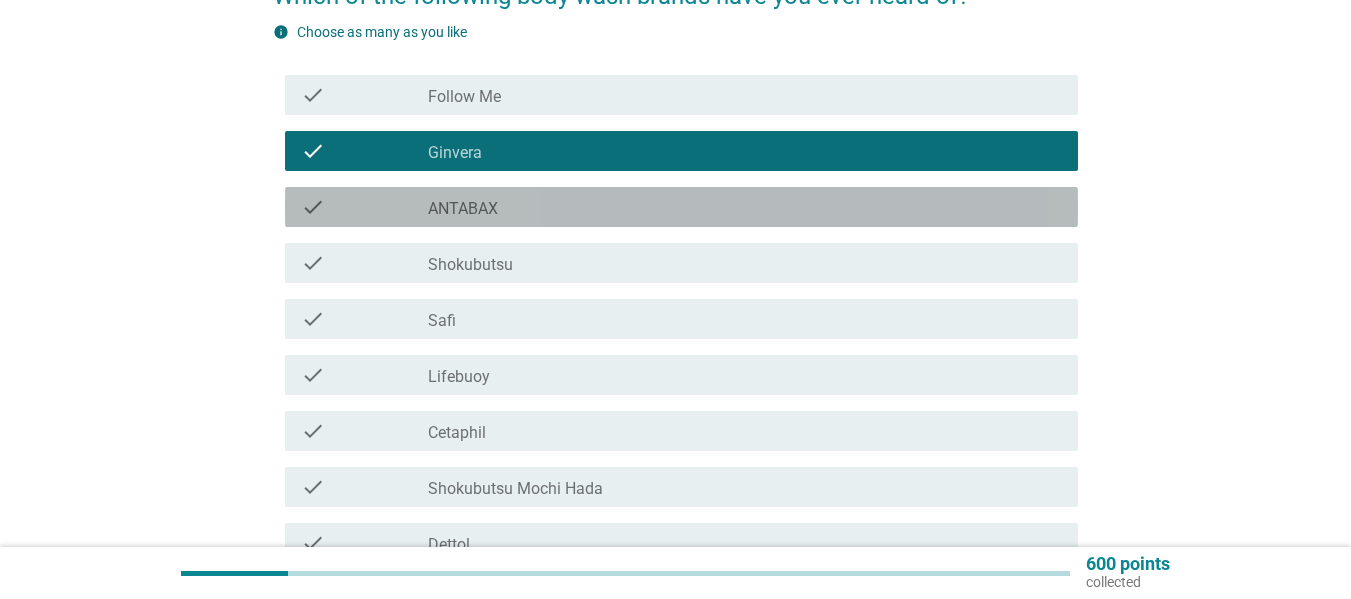 click on "ANTABAX" at bounding box center [463, 209] 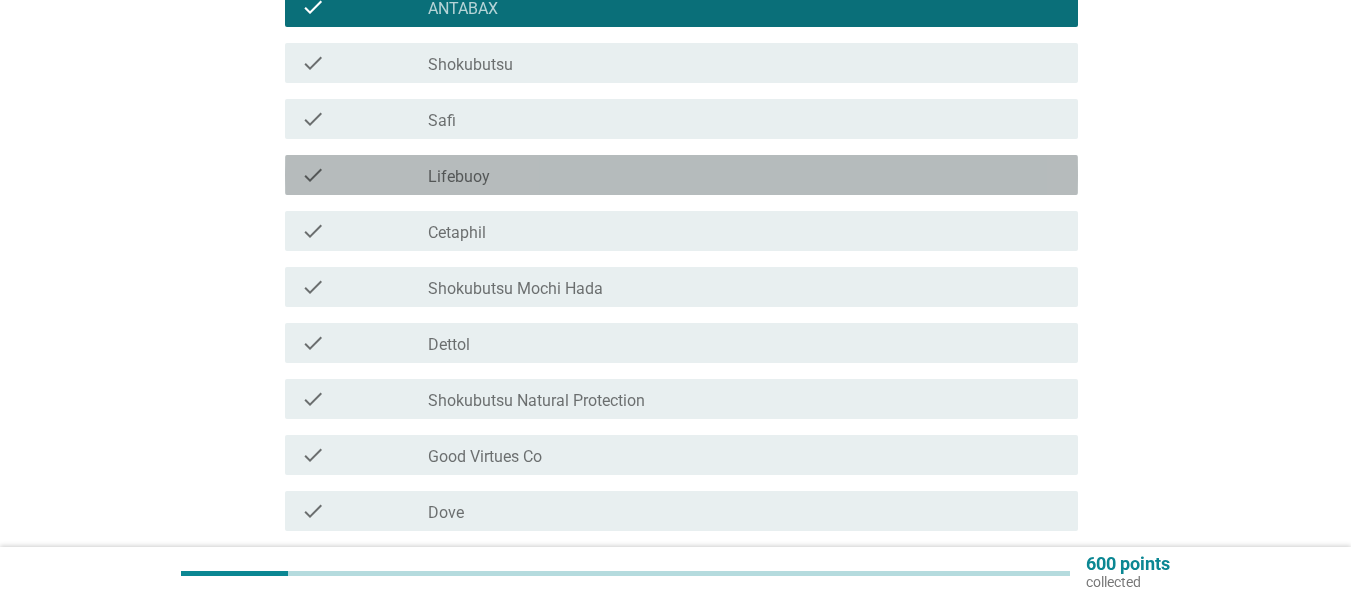 click on "Lifebuoy" at bounding box center [459, 177] 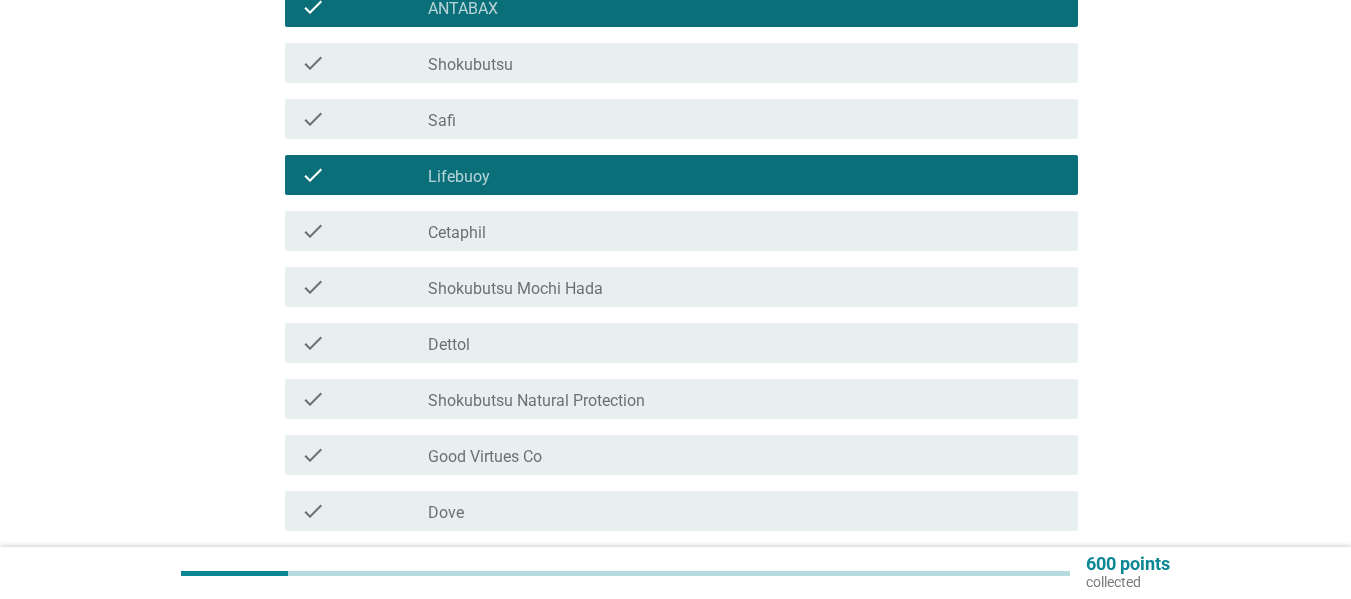 scroll, scrollTop: 600, scrollLeft: 0, axis: vertical 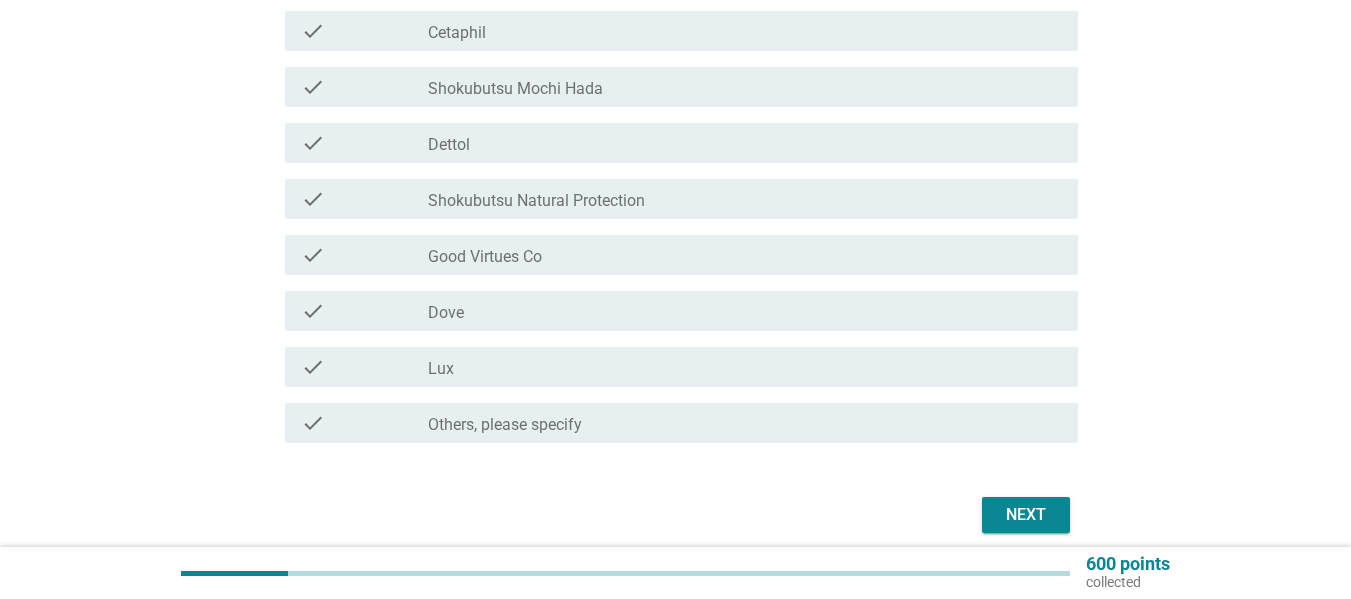 click on "check     check_box_outline_blank Dettol" at bounding box center (675, 143) 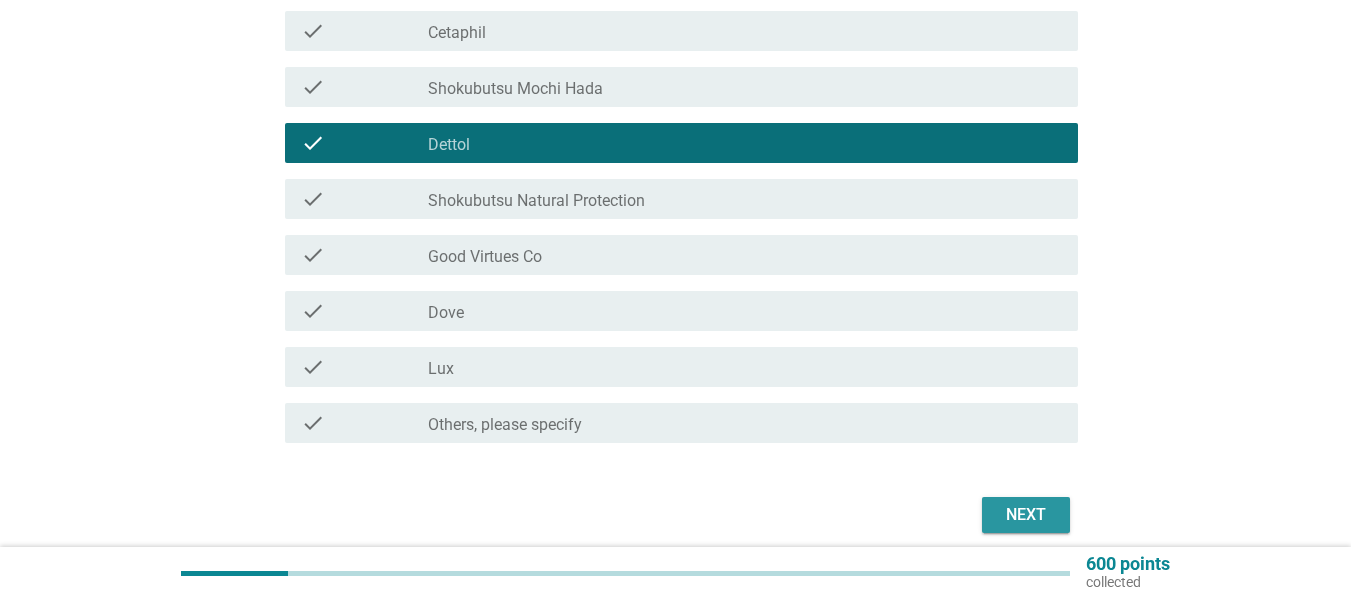 click on "Next" at bounding box center (1026, 515) 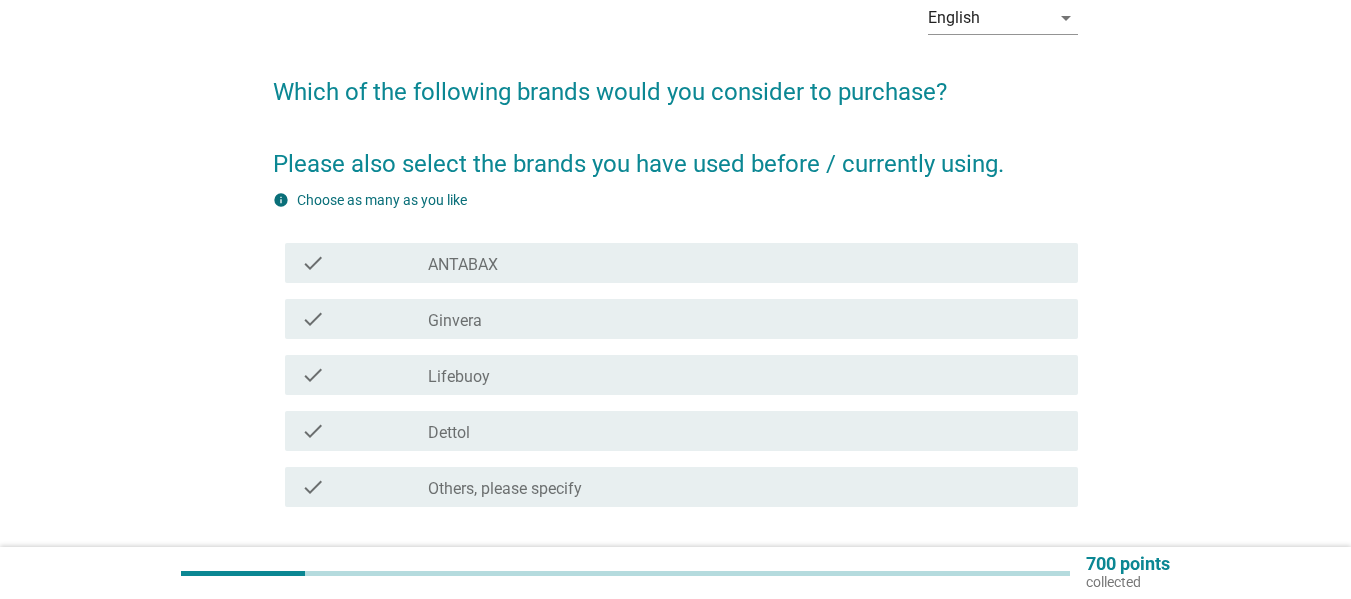 scroll, scrollTop: 200, scrollLeft: 0, axis: vertical 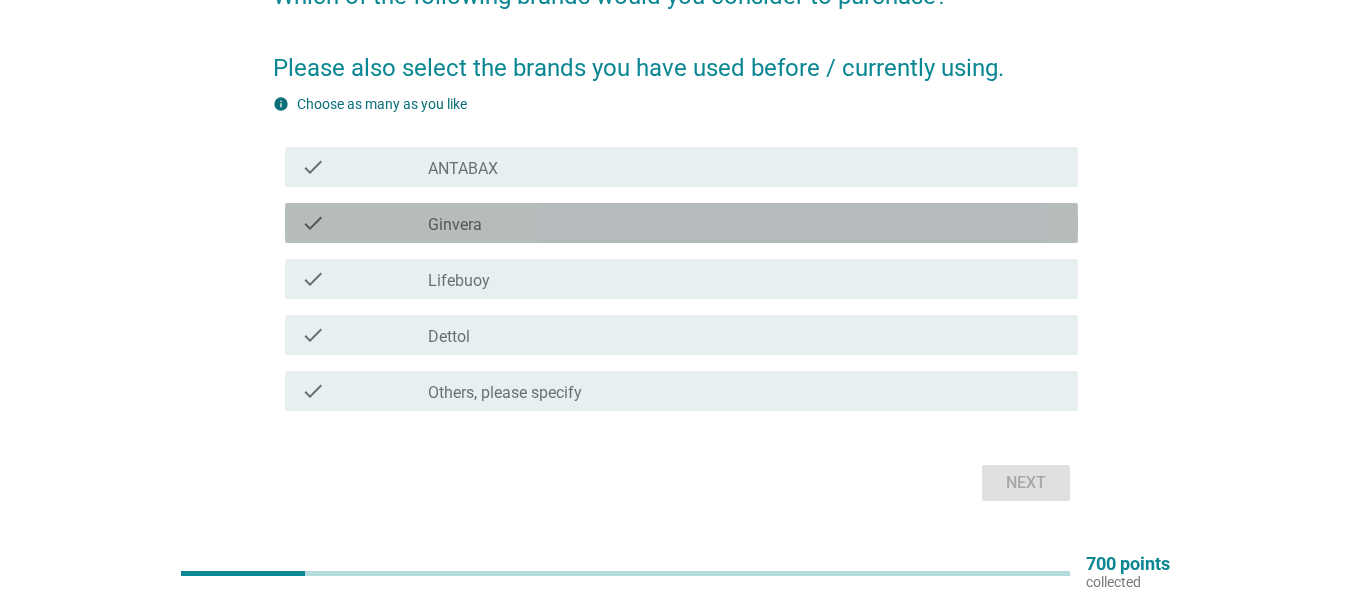 click on "Ginvera" at bounding box center [455, 225] 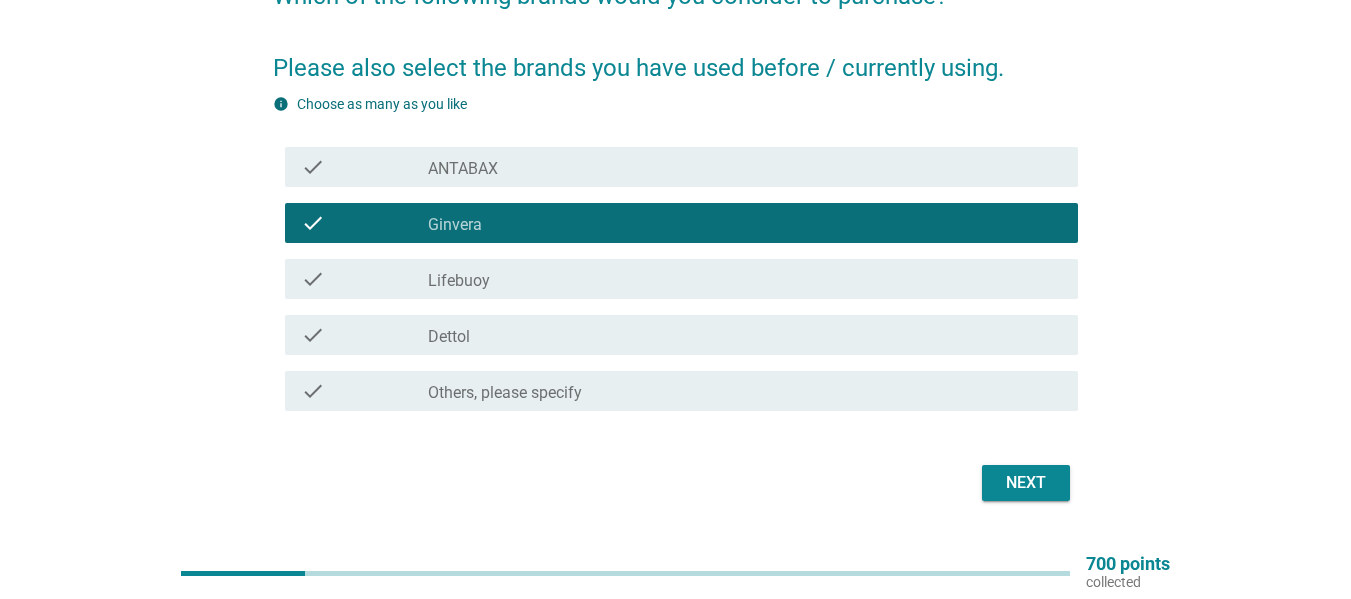 click on "ANTABAX" at bounding box center [463, 169] 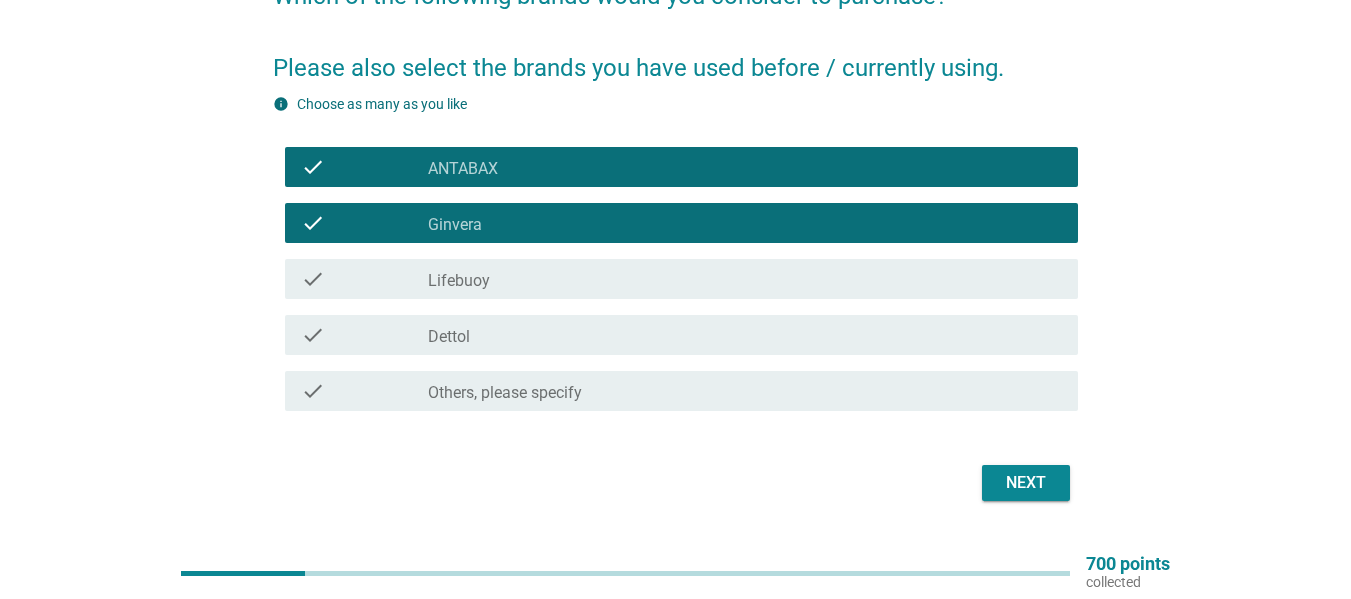 click on "check_box_outline_blank Dettol" at bounding box center (745, 335) 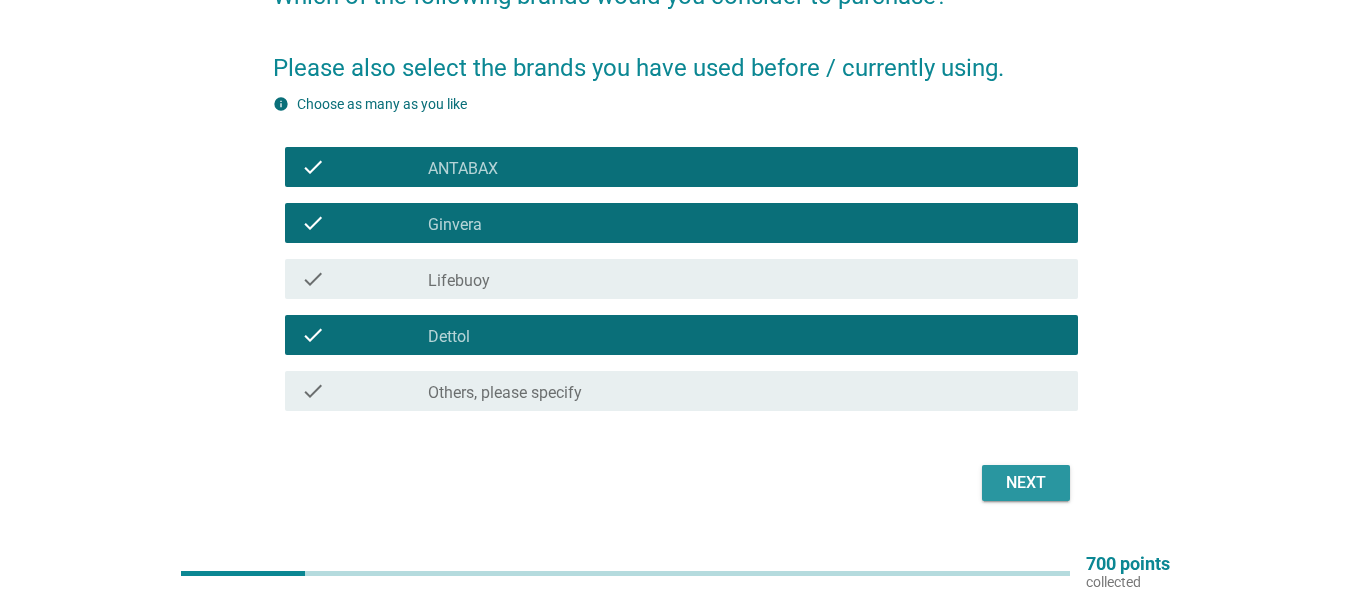 click on "Next" at bounding box center (1026, 483) 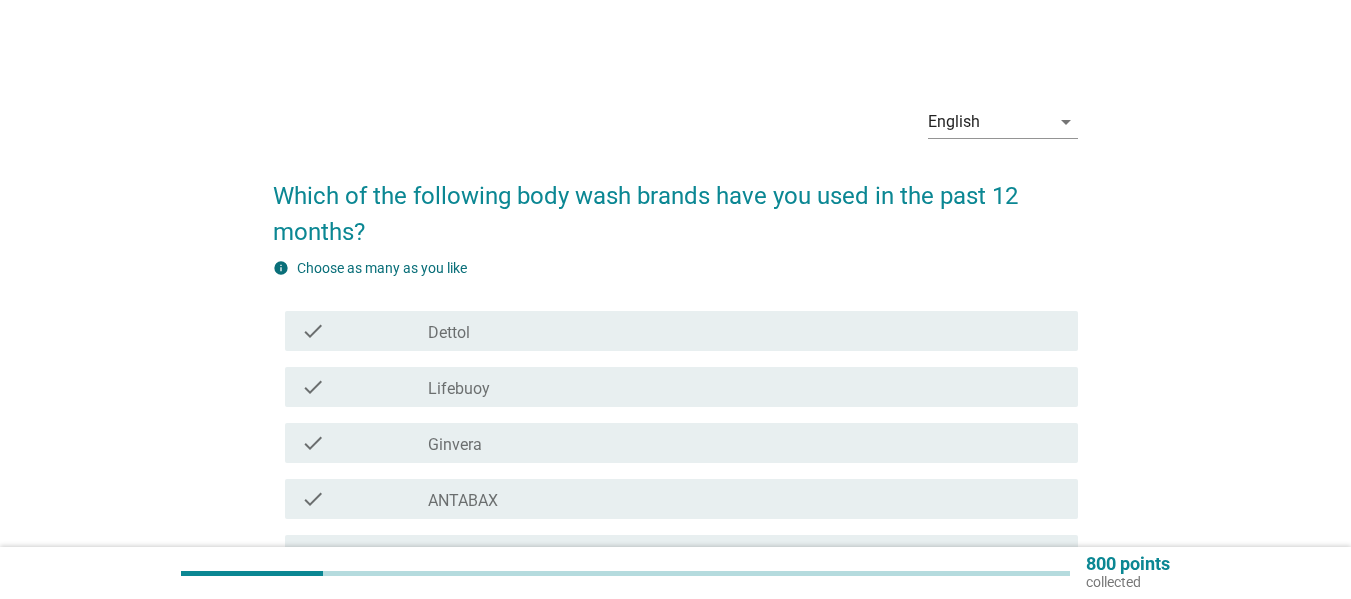 scroll, scrollTop: 200, scrollLeft: 0, axis: vertical 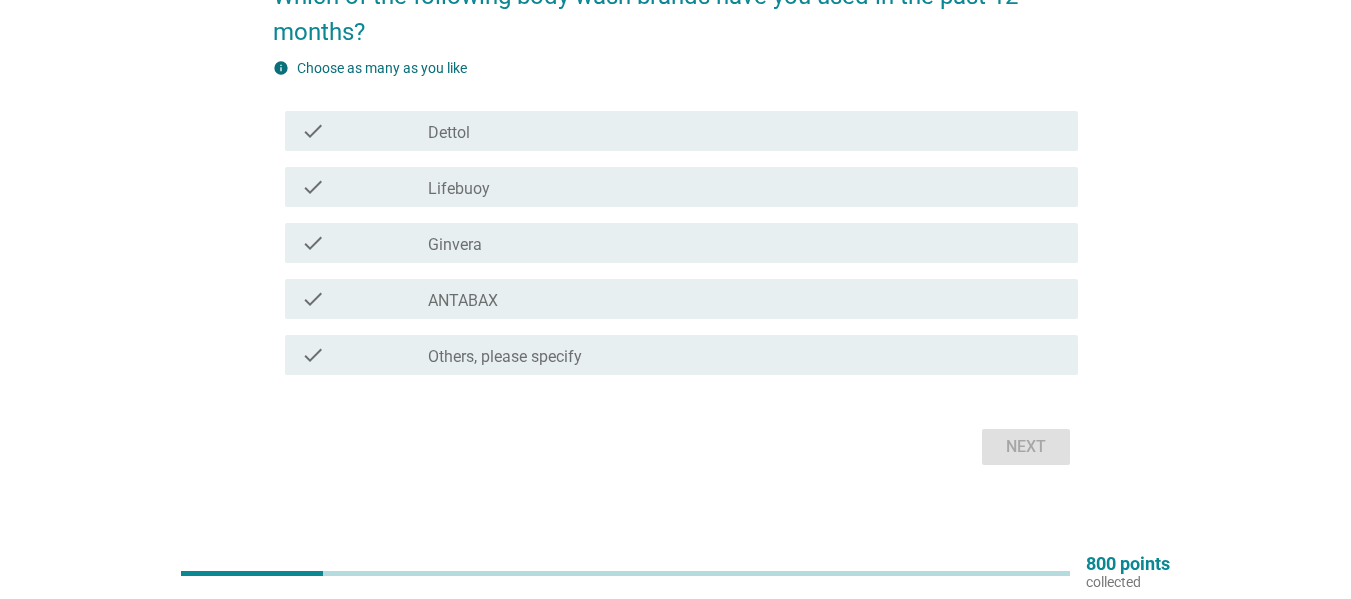 click on "Dettol" at bounding box center (449, 133) 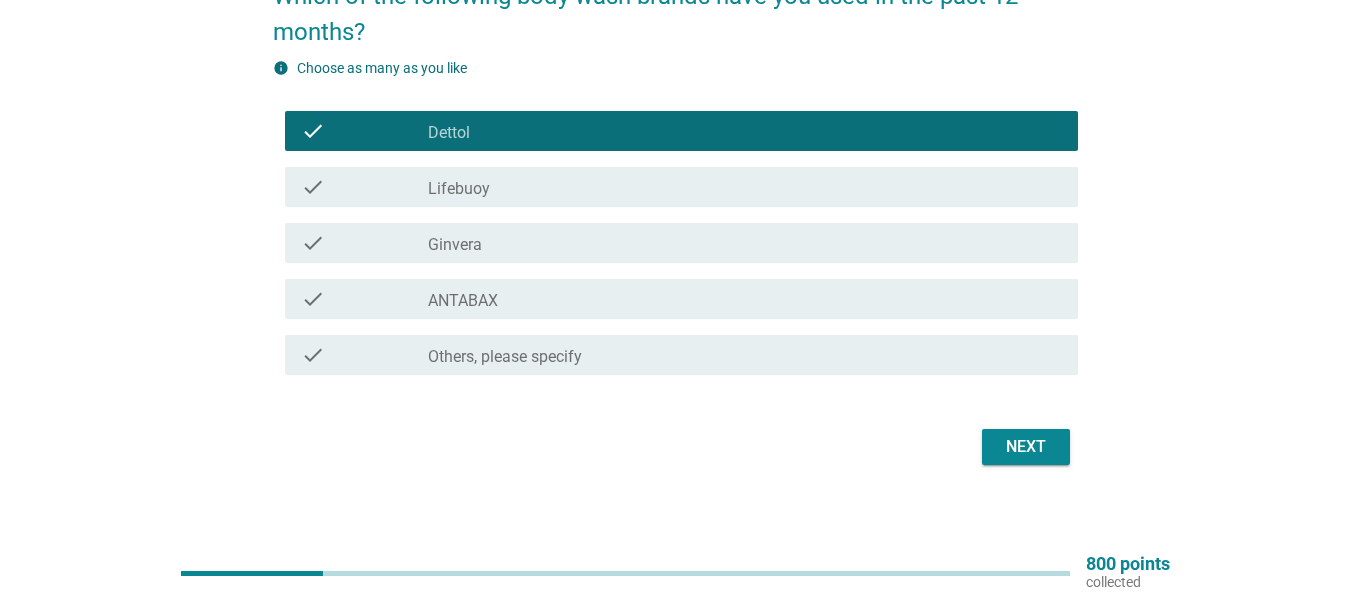 click on "Ginvera" at bounding box center [455, 245] 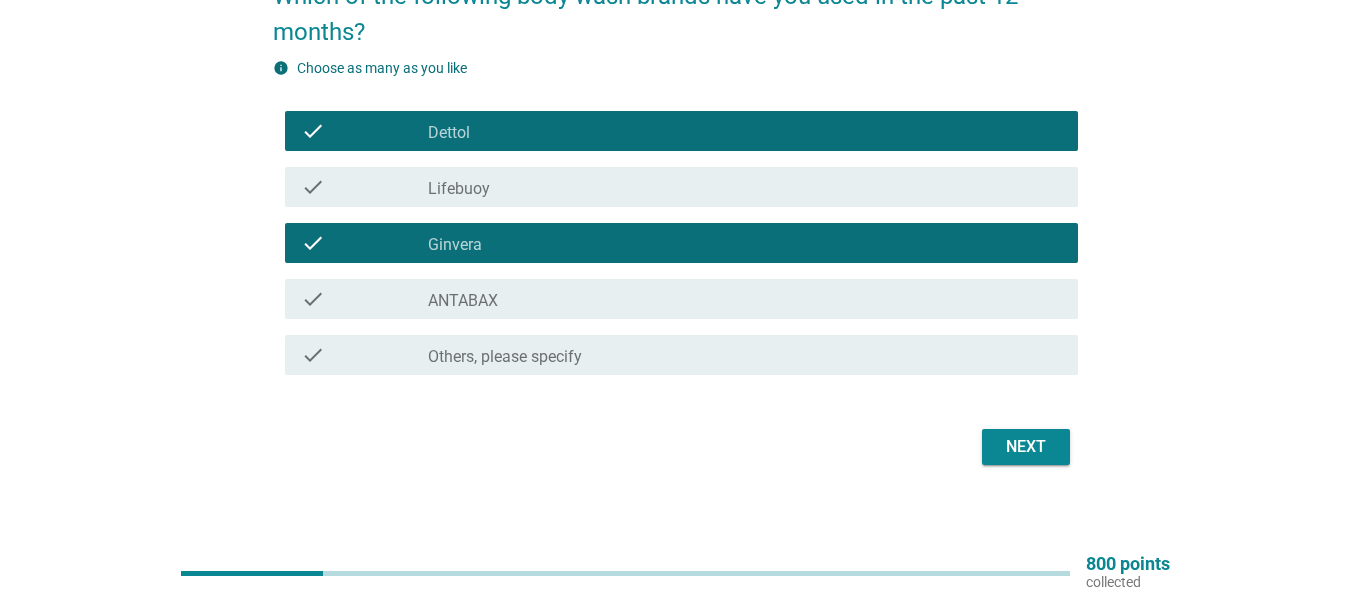 click on "Next" at bounding box center [1026, 447] 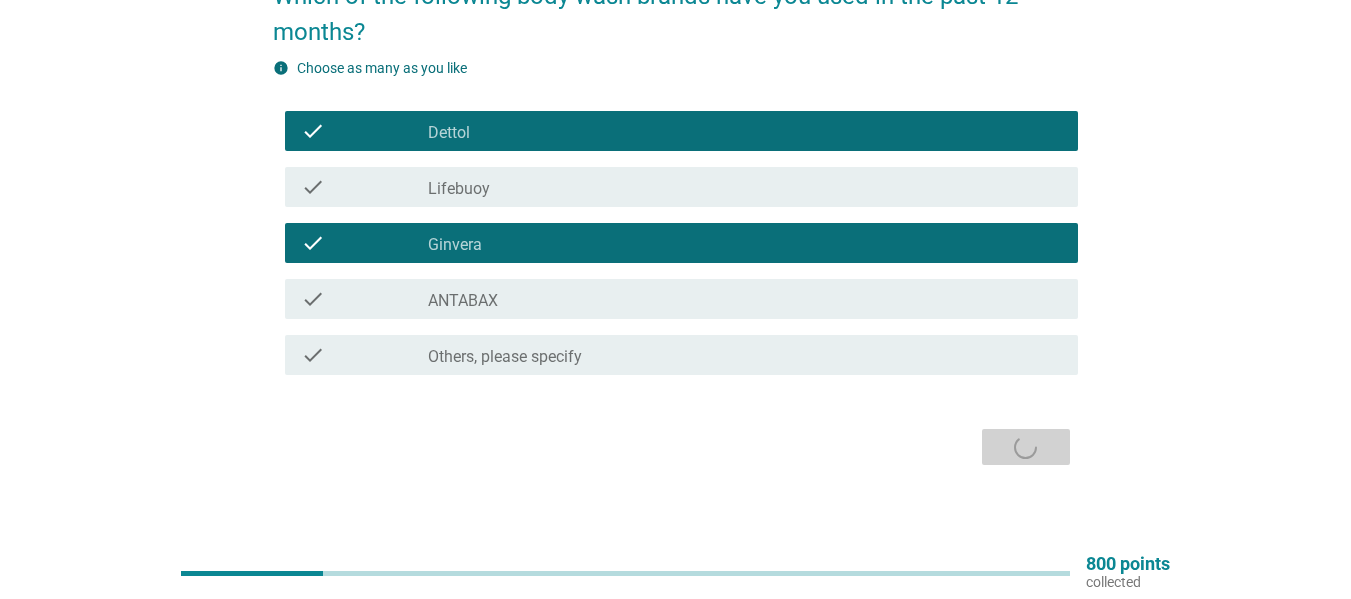scroll, scrollTop: 0, scrollLeft: 0, axis: both 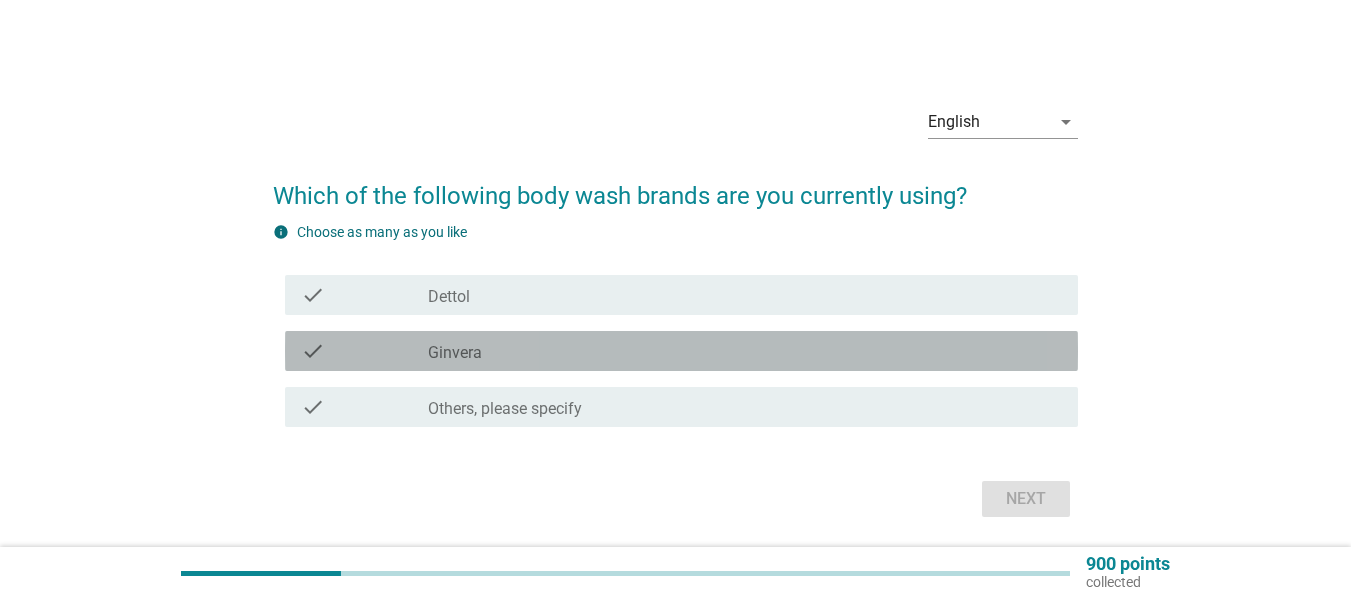 click on "Ginvera" at bounding box center (455, 353) 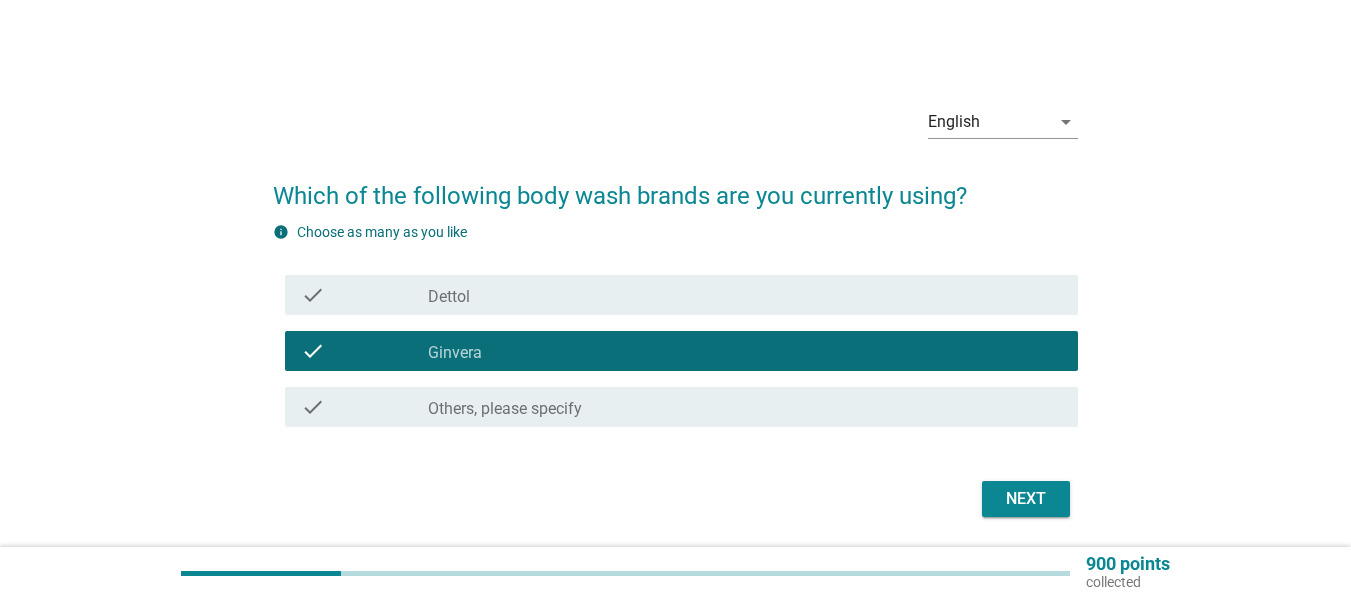 click on "check     check_box_outline_blank Dettol" at bounding box center (681, 295) 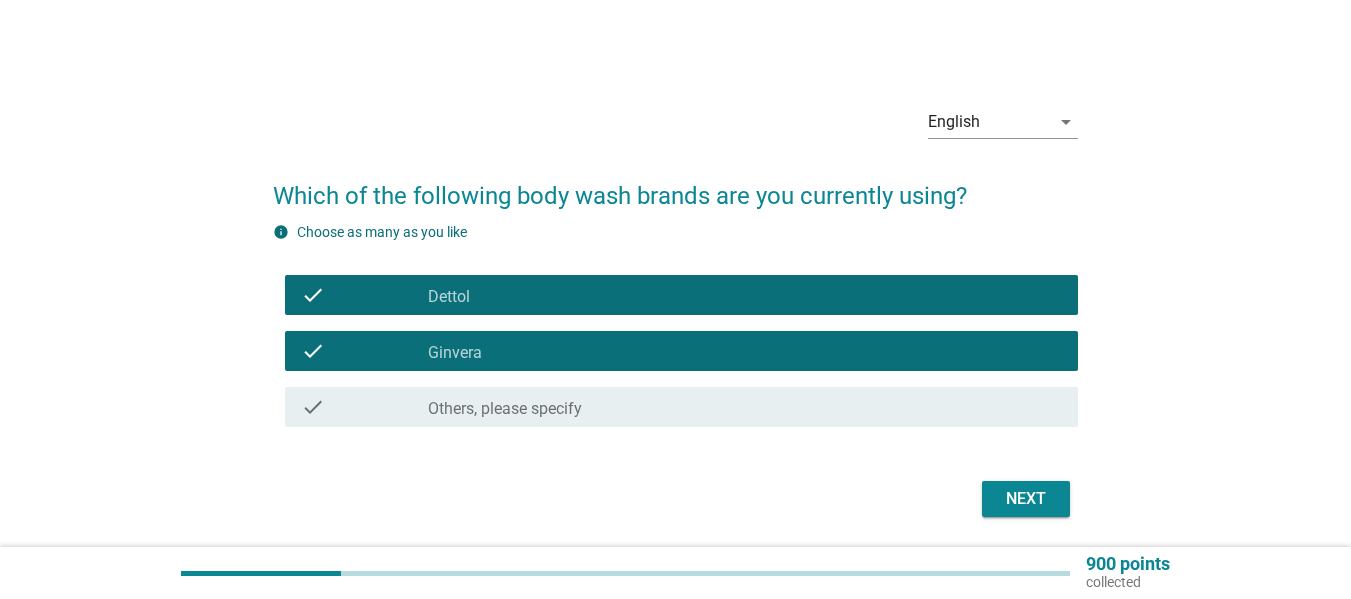 click on "Next" at bounding box center [1026, 499] 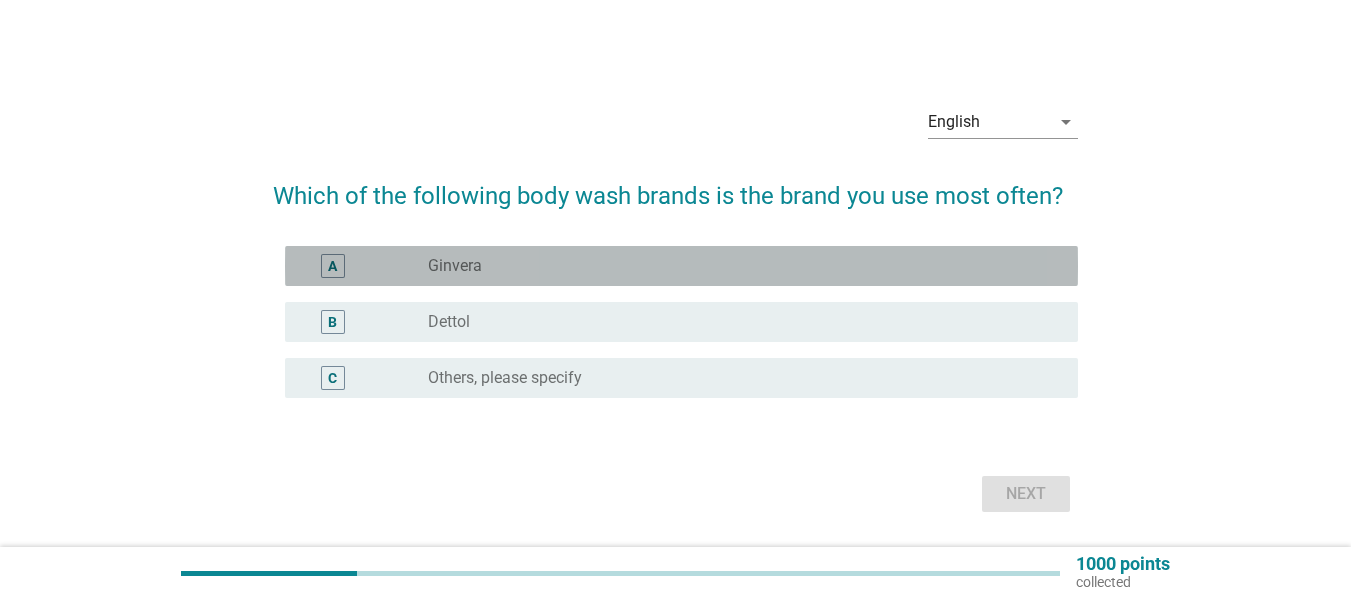 click on "Ginvera" at bounding box center (455, 266) 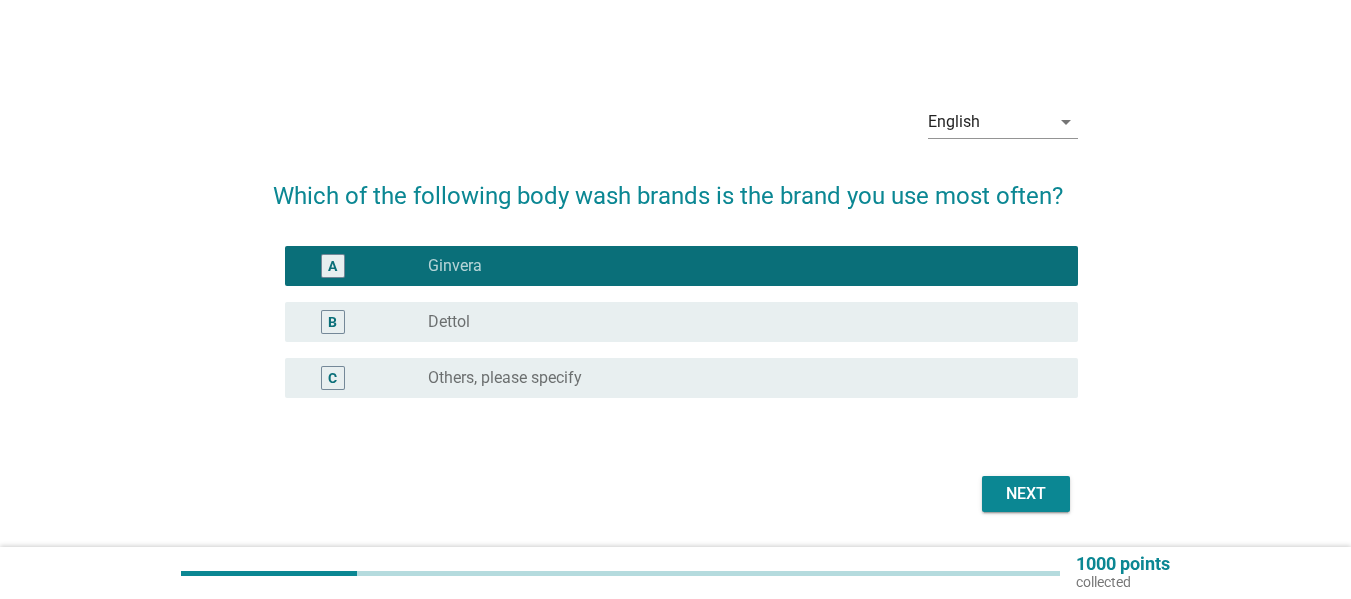 click on "Next" at bounding box center [1026, 494] 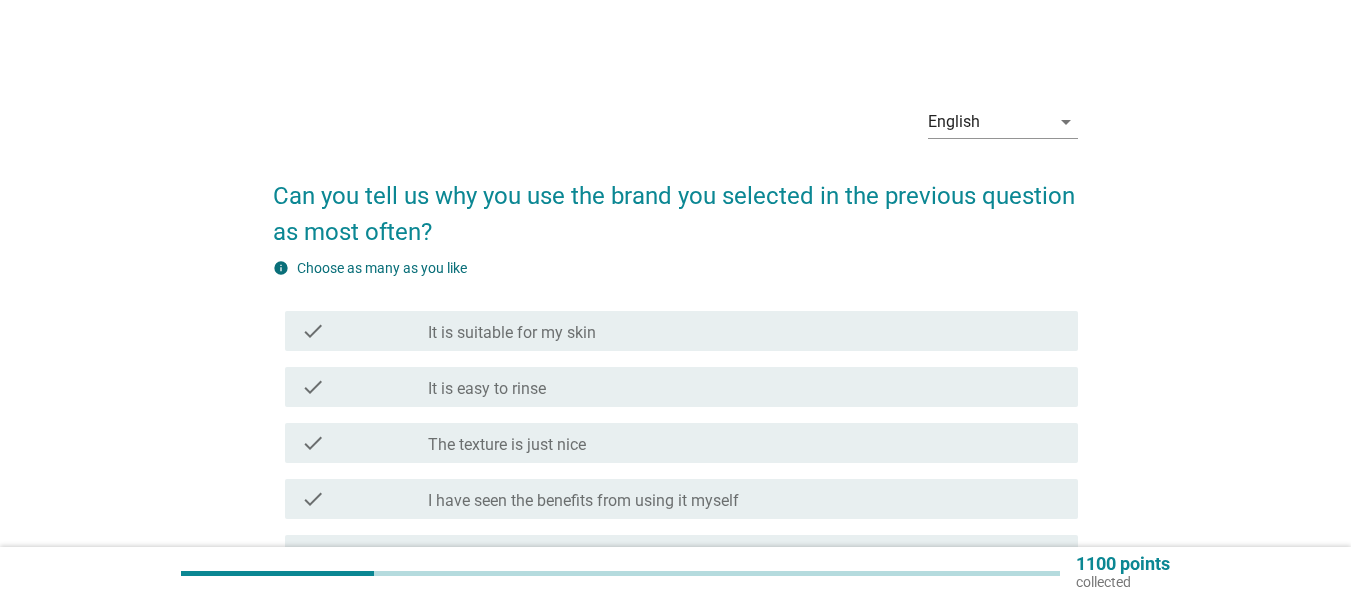 scroll, scrollTop: 300, scrollLeft: 0, axis: vertical 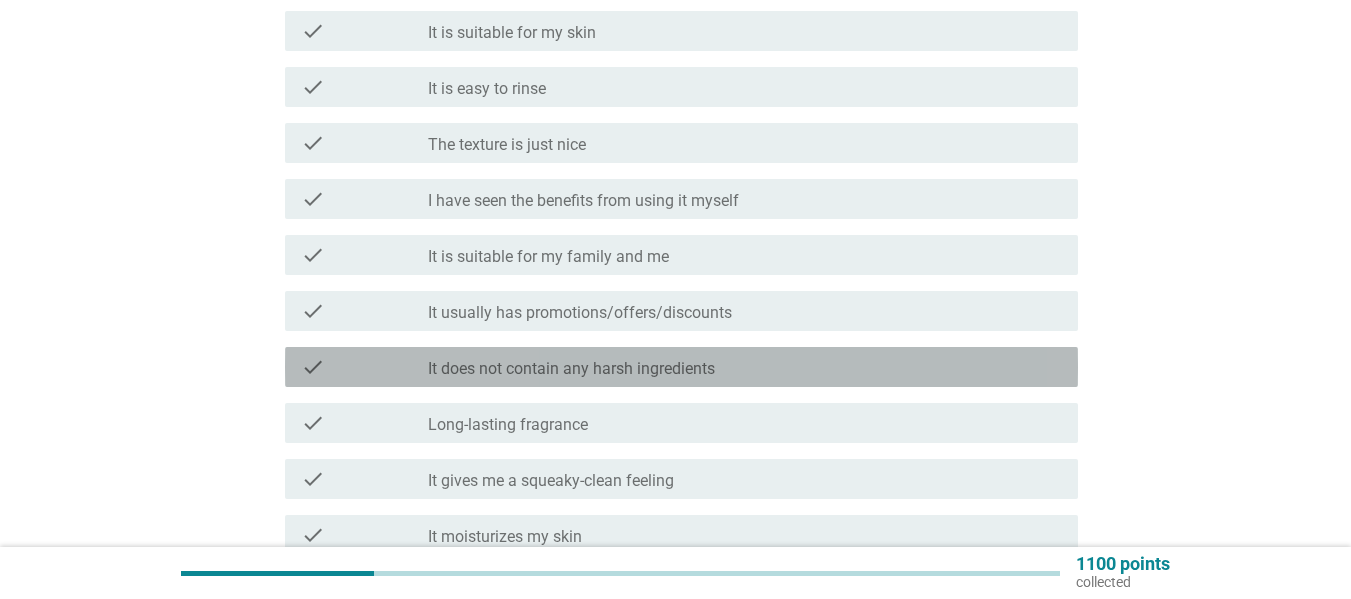 click on "It does not contain any harsh ingredients" at bounding box center [571, 369] 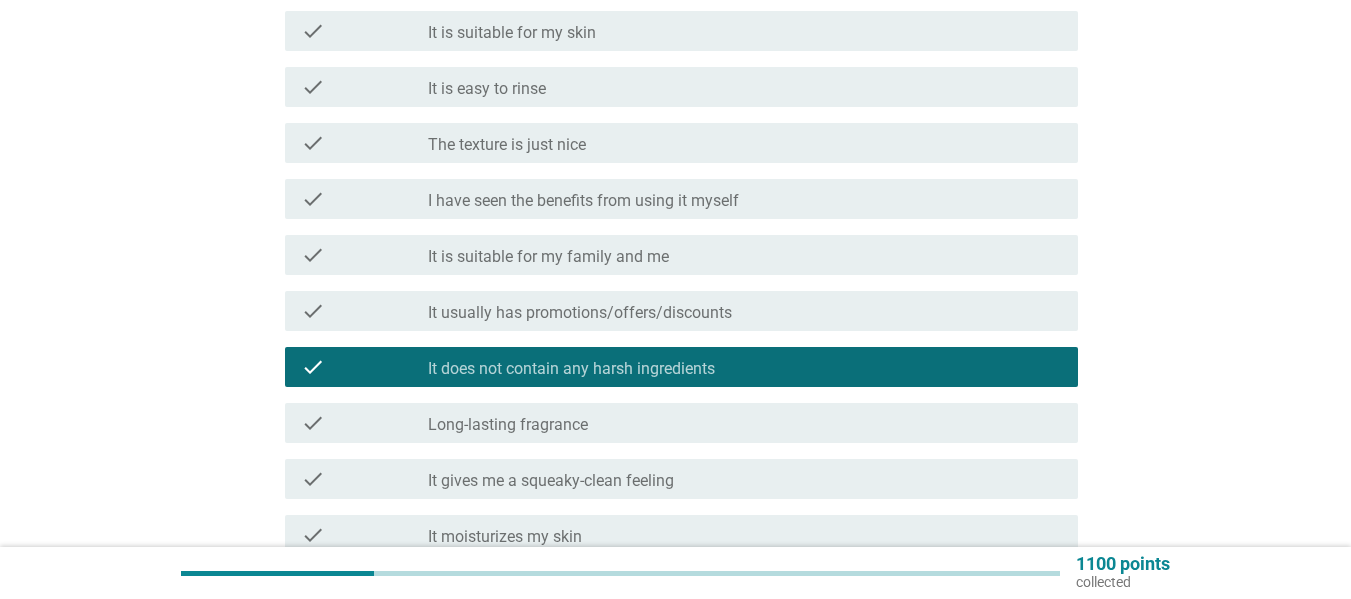click on "check     check_box_outline_blank I have seen the benefits from using it myself" at bounding box center (675, 199) 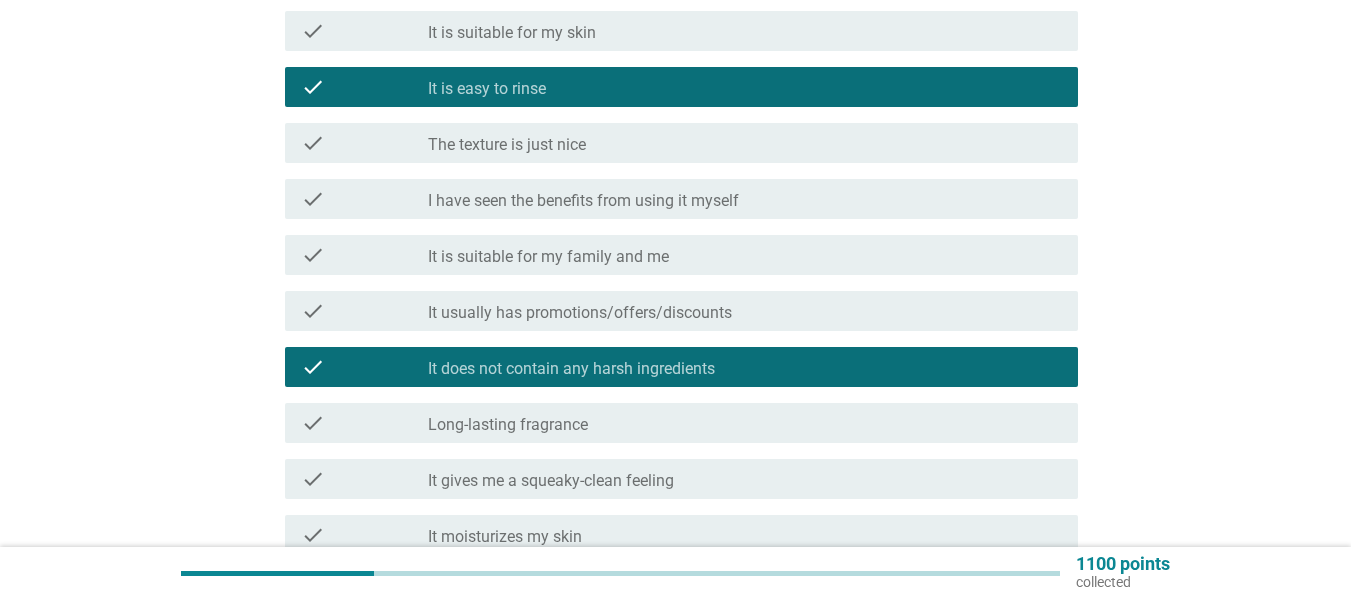 click on "It gives me a squeaky-clean feeling" at bounding box center (551, 481) 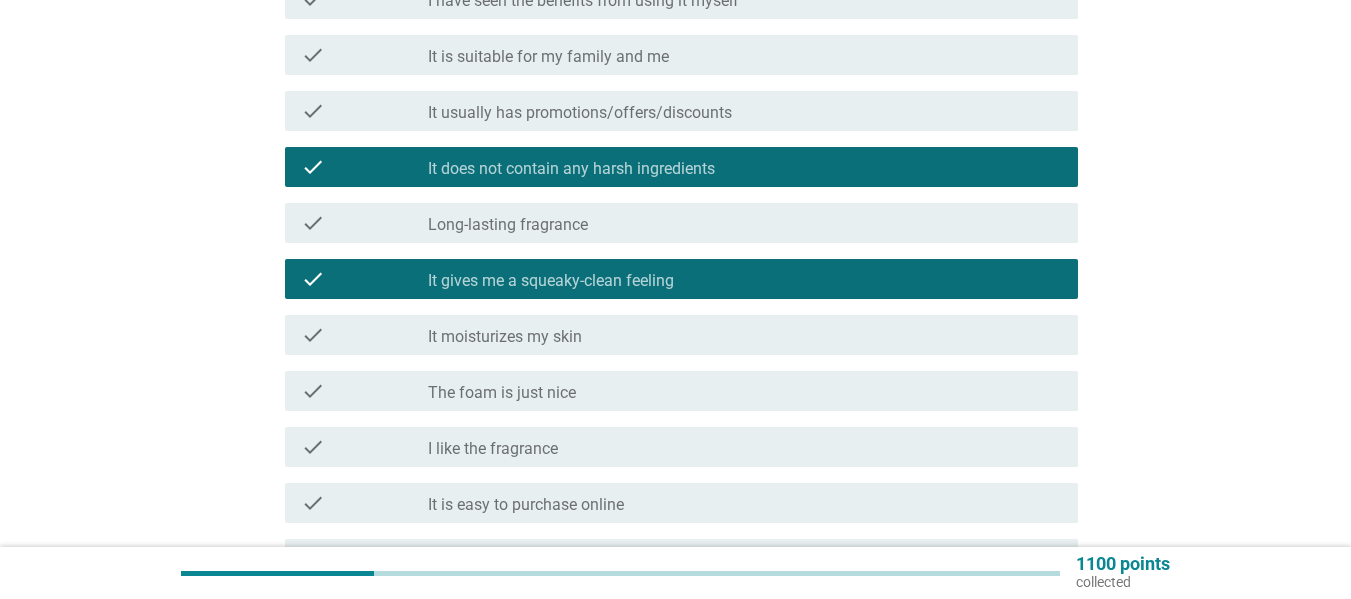 click on "It usually has promotions/offers/discounts" at bounding box center [580, 113] 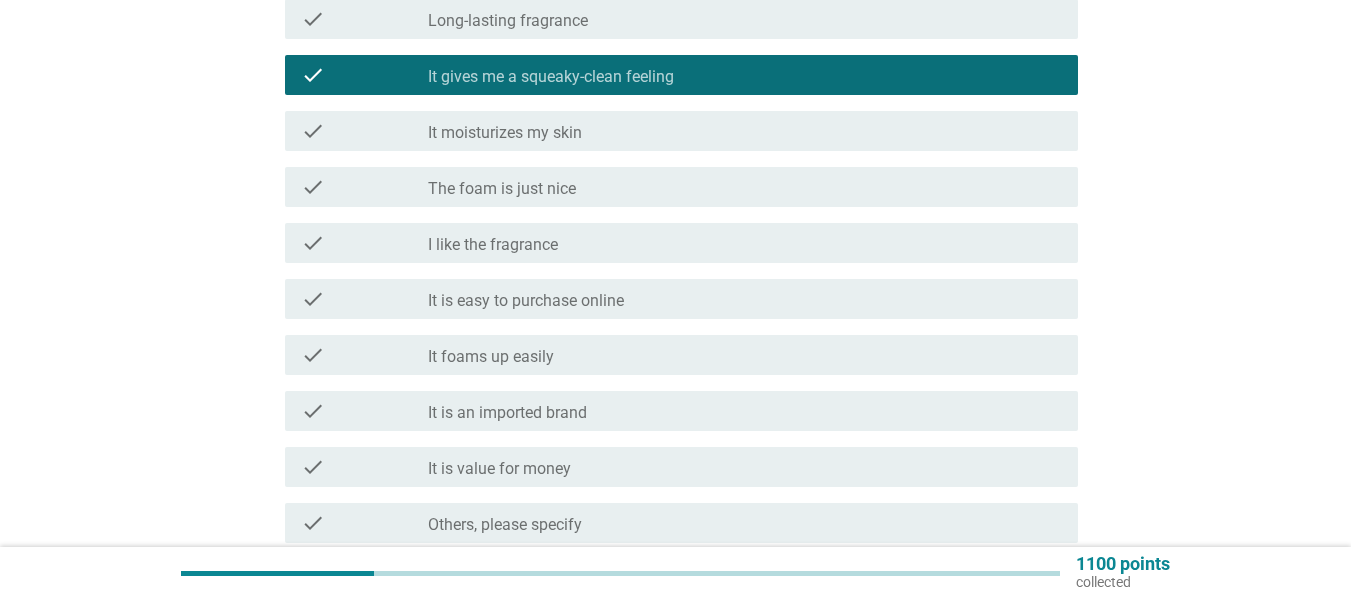 scroll, scrollTop: 886, scrollLeft: 0, axis: vertical 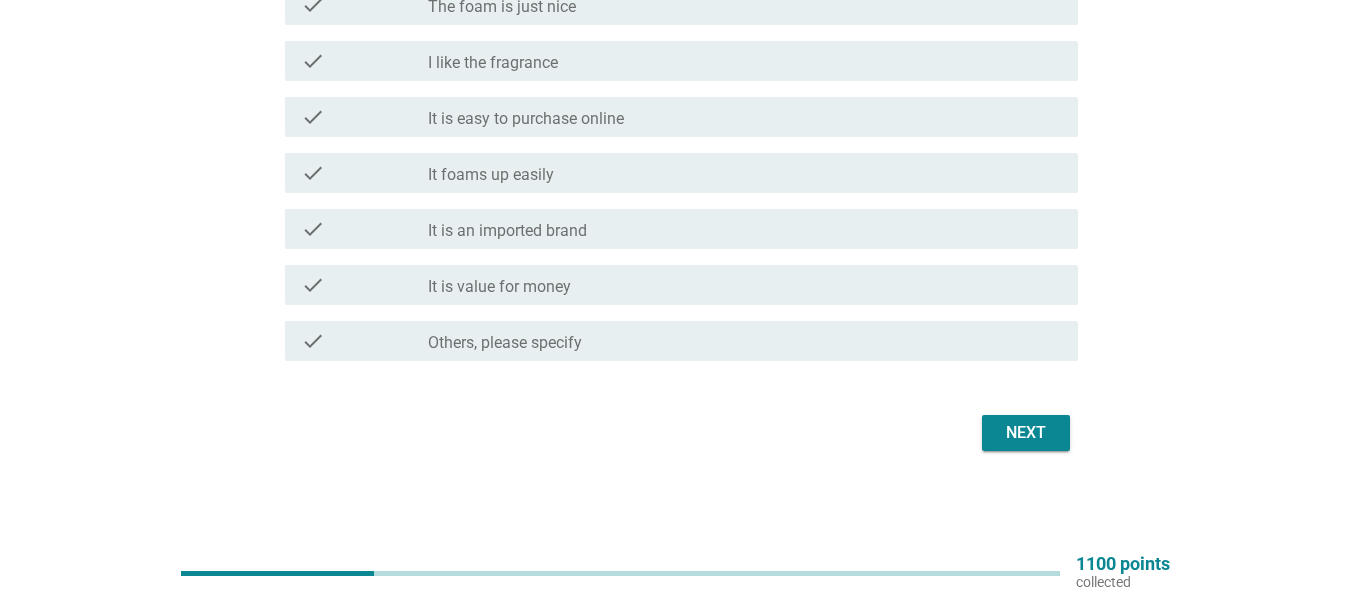 click on "Next" at bounding box center [675, 433] 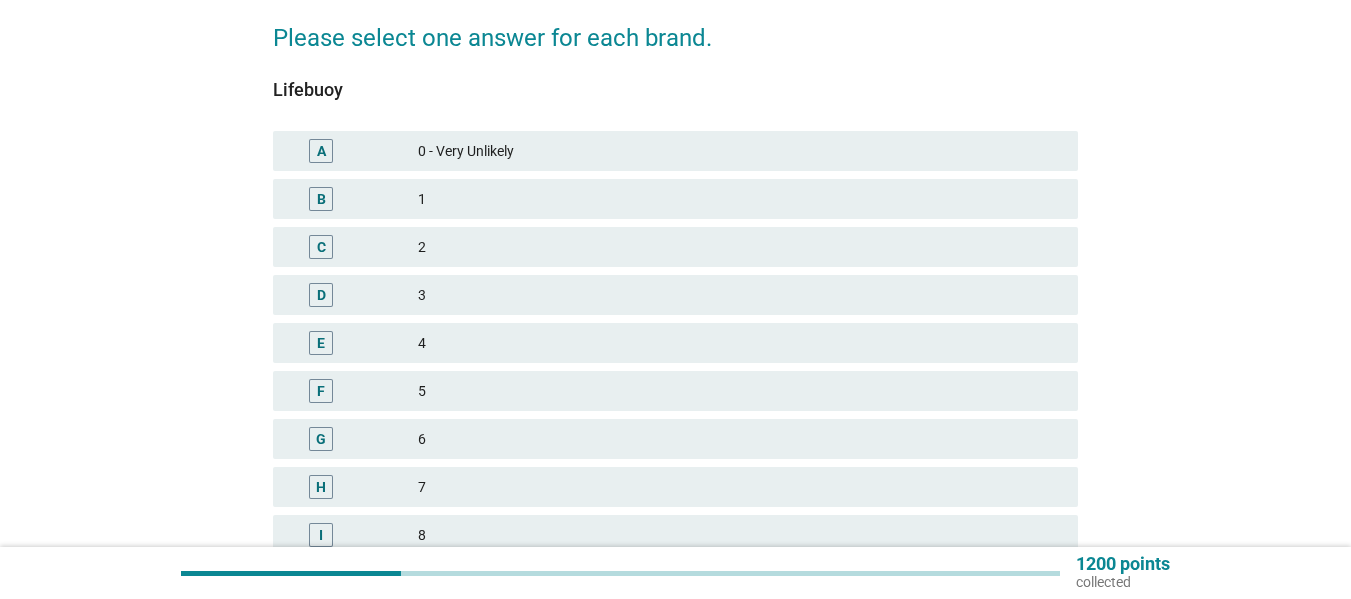 scroll, scrollTop: 500, scrollLeft: 0, axis: vertical 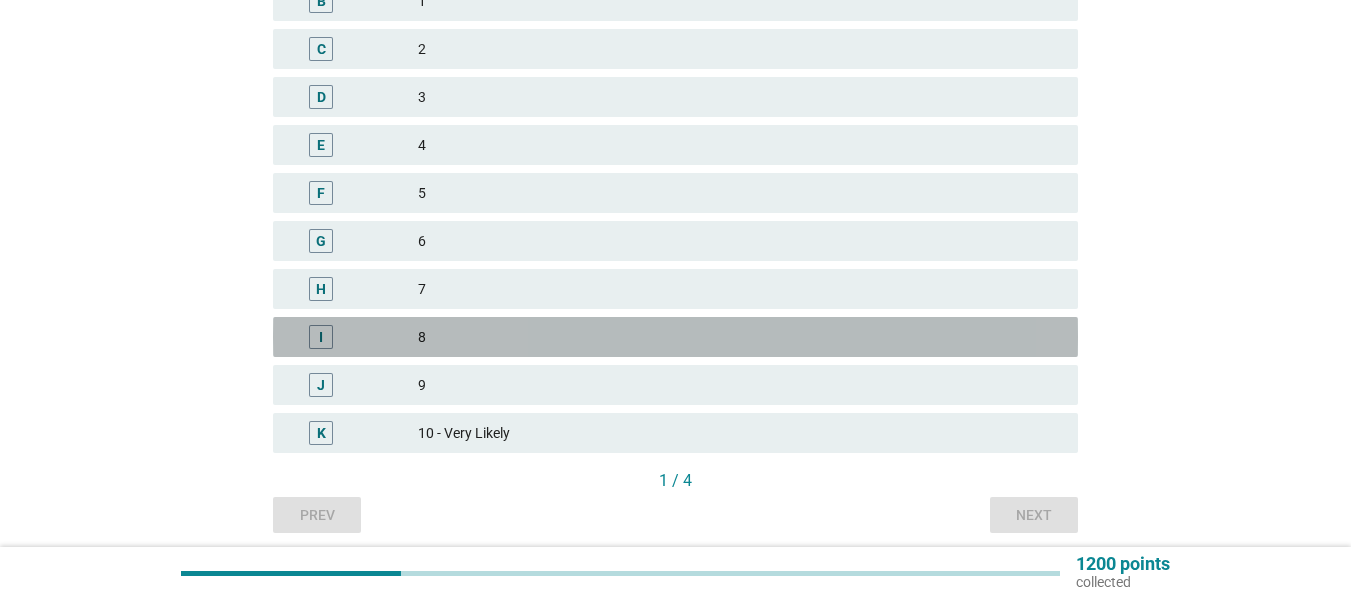 click on "8" at bounding box center (740, 337) 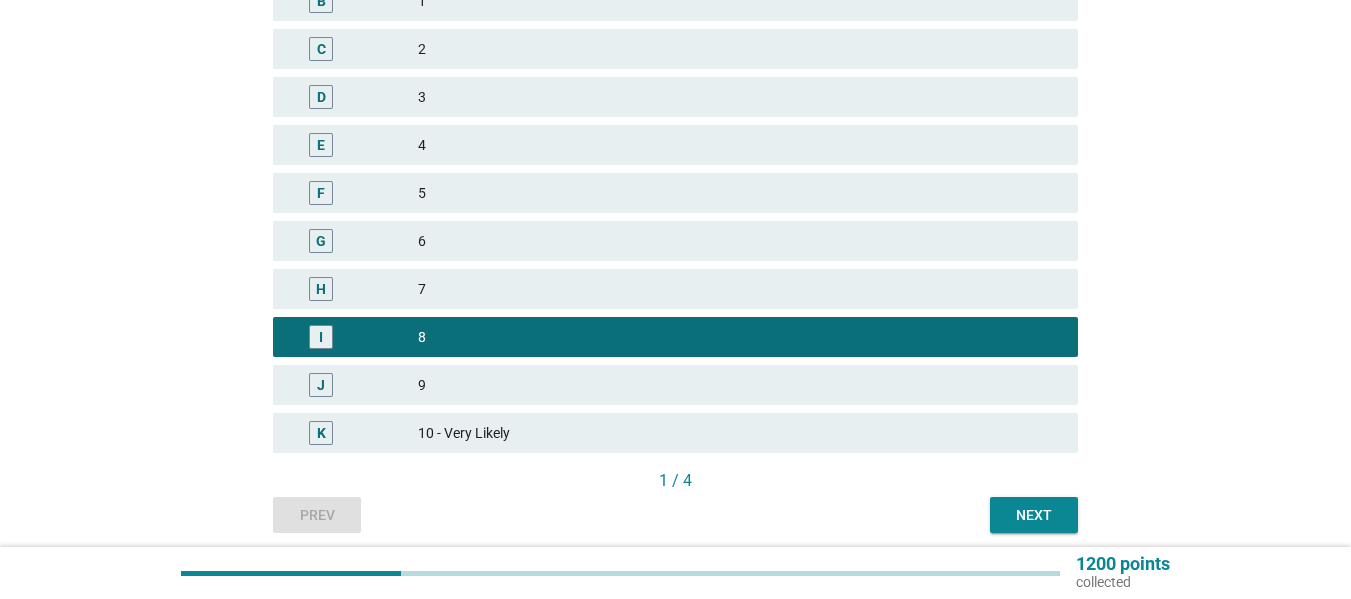 click on "Next" at bounding box center (1034, 515) 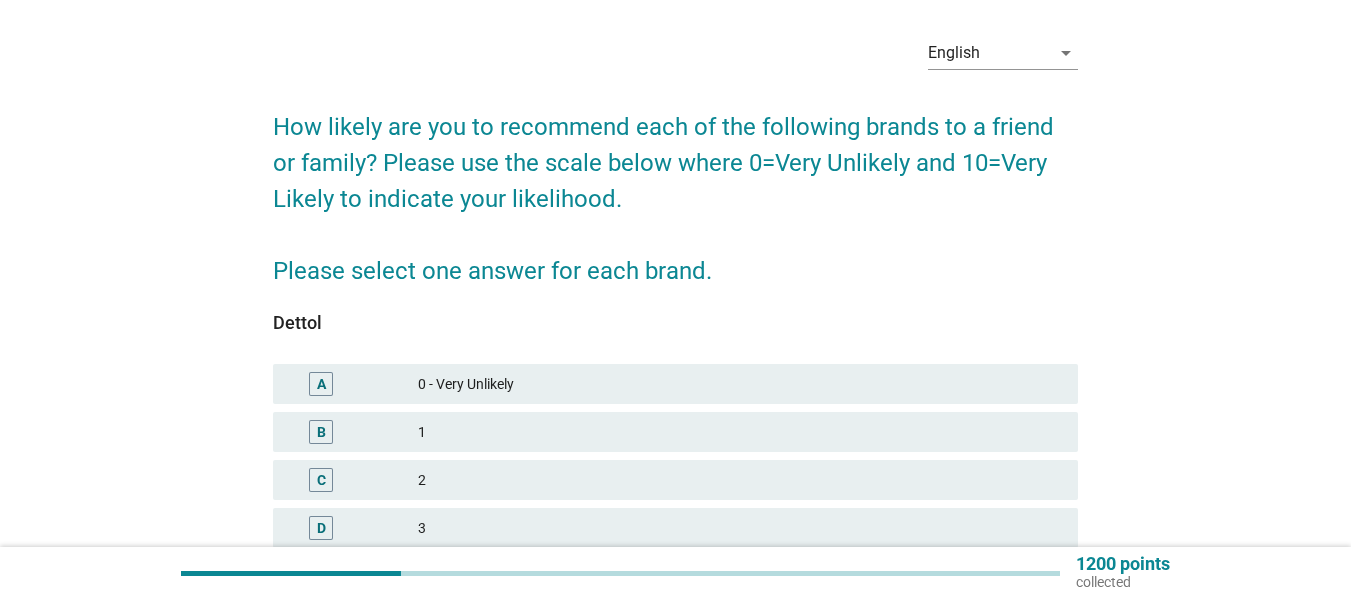 scroll, scrollTop: 500, scrollLeft: 0, axis: vertical 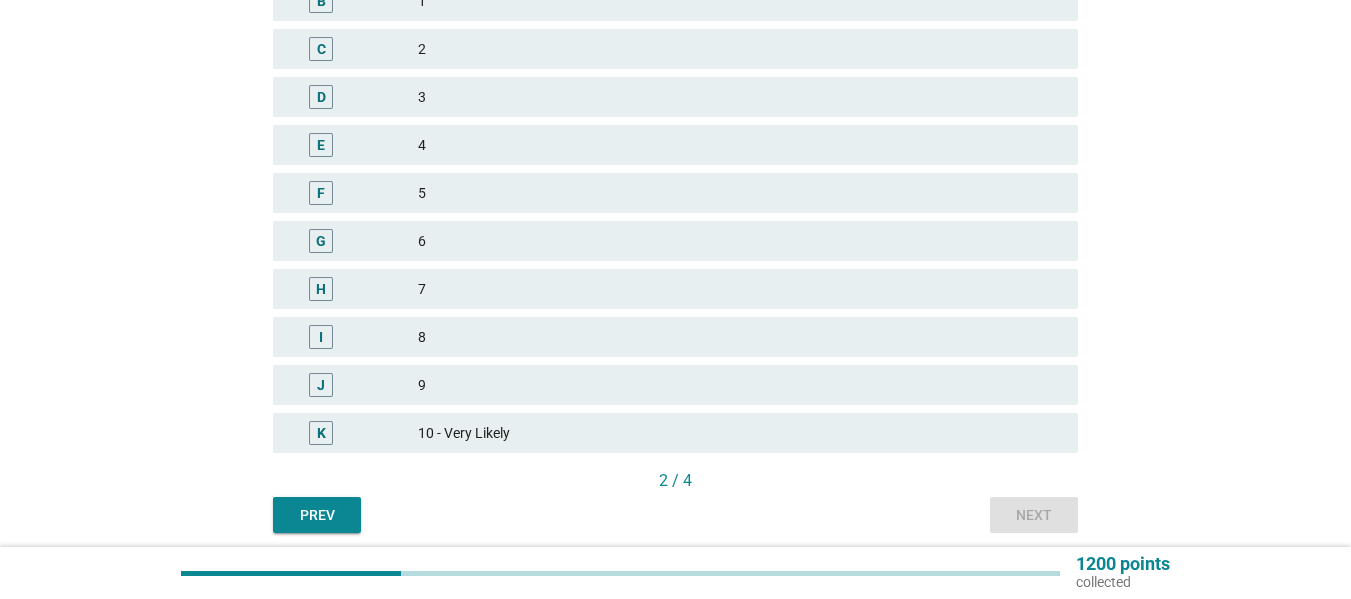 click on "8" at bounding box center [740, 337] 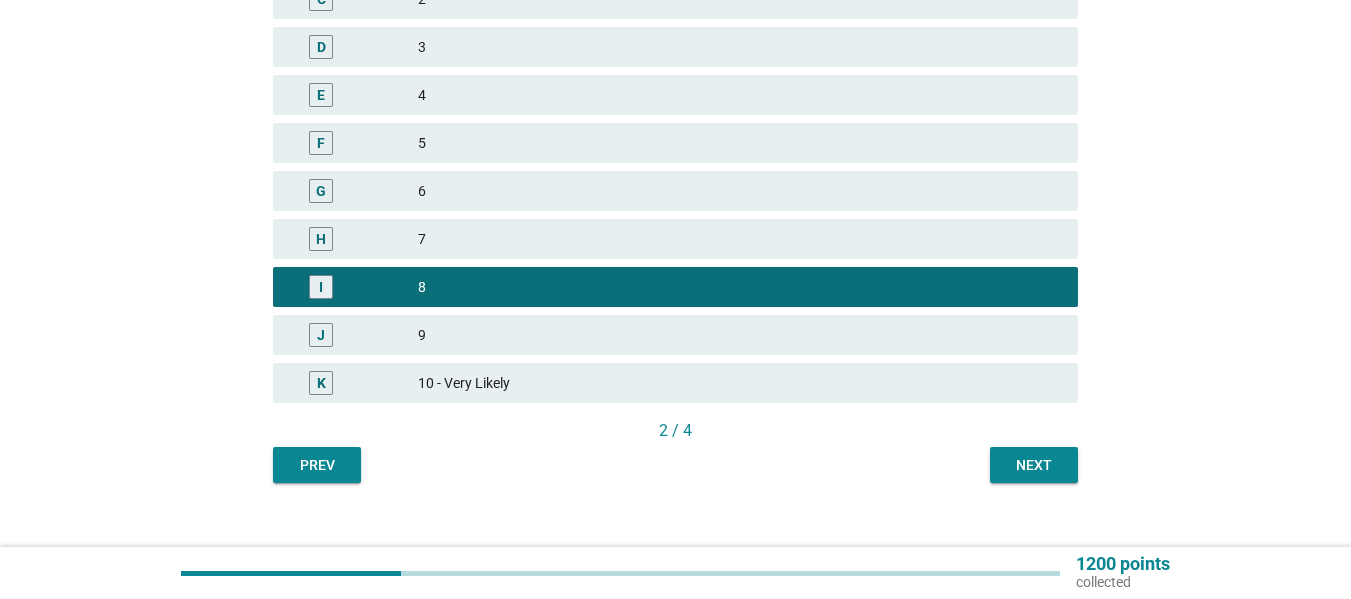 scroll, scrollTop: 576, scrollLeft: 0, axis: vertical 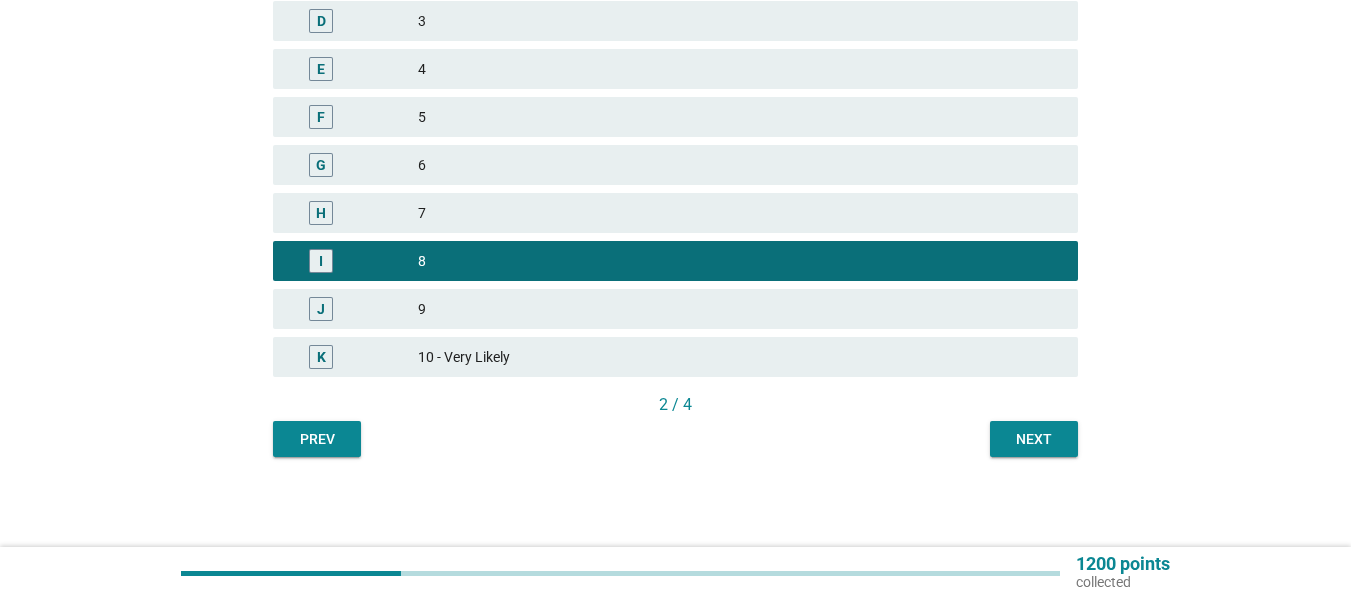 click on "Next" at bounding box center (1034, 439) 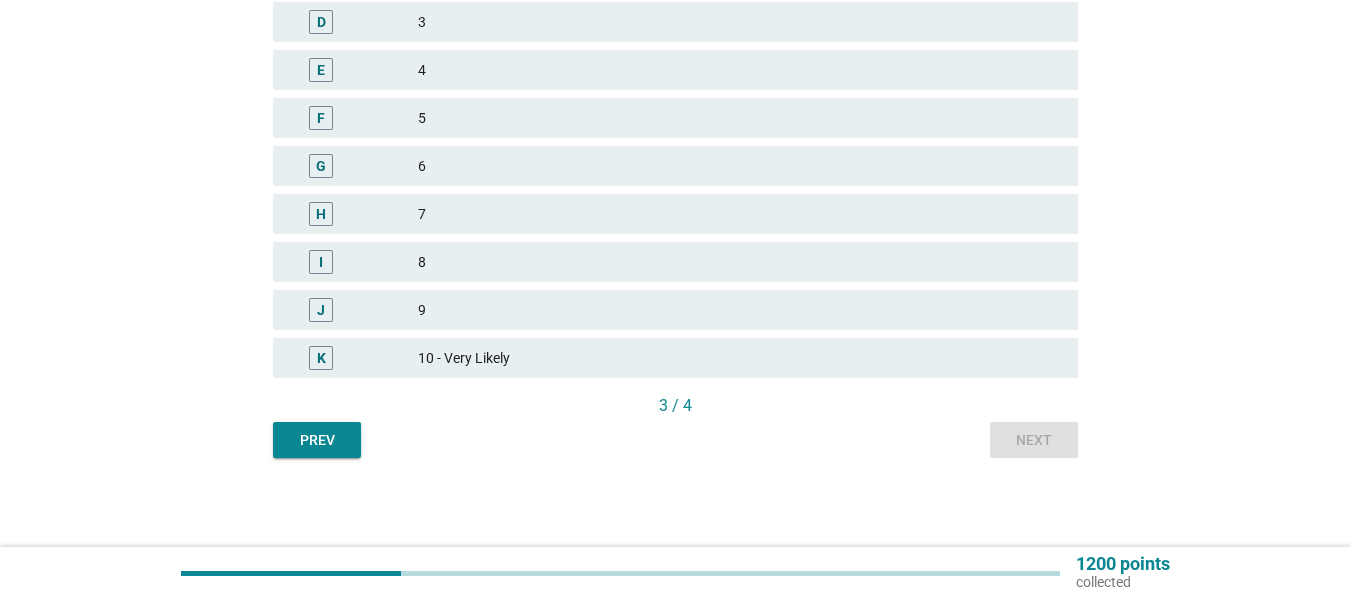 scroll, scrollTop: 576, scrollLeft: 0, axis: vertical 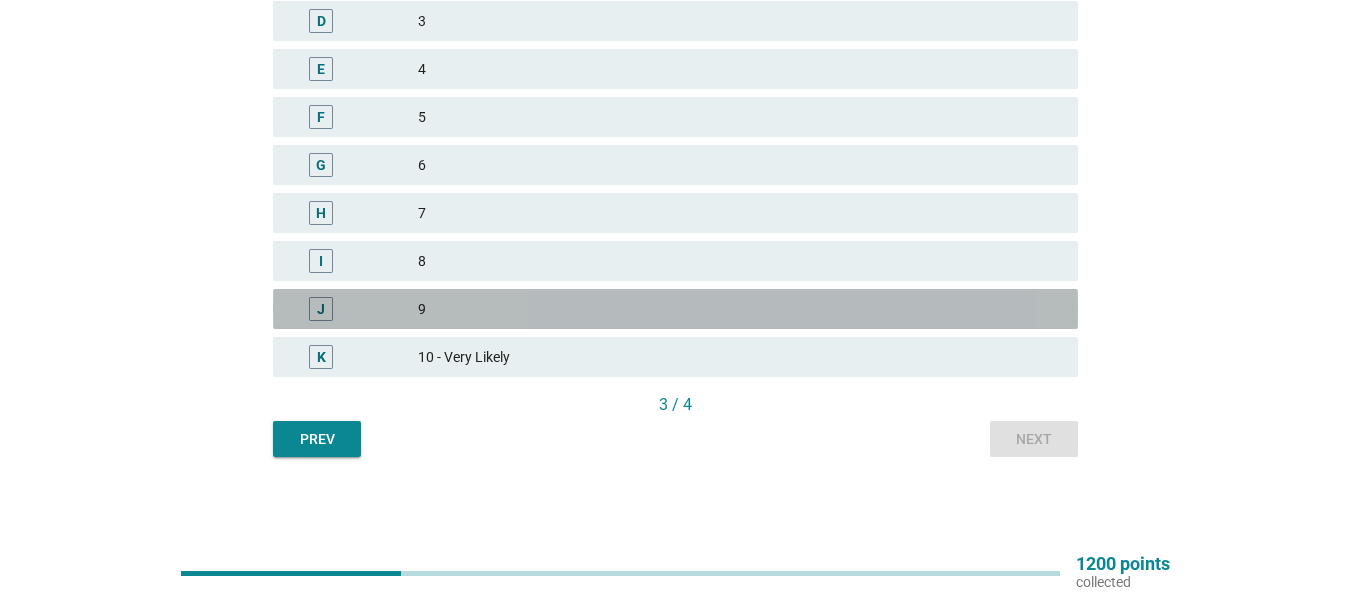 click on "J" at bounding box center [353, 309] 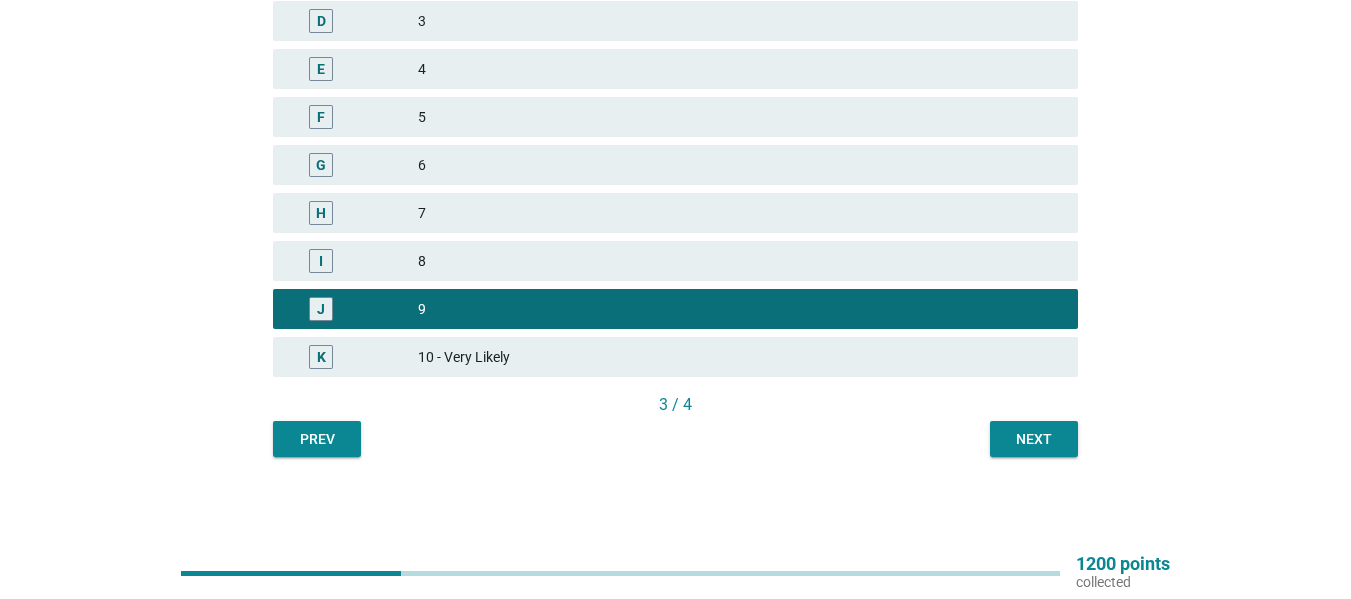 click on "Next" at bounding box center [1034, 439] 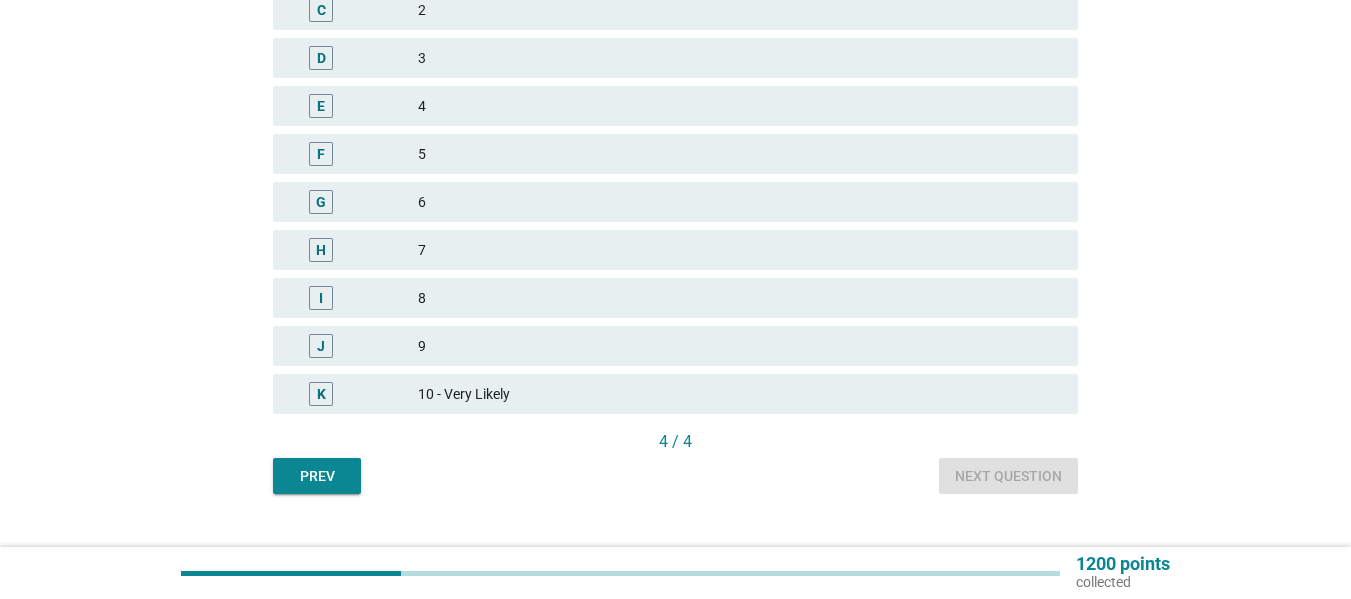 scroll, scrollTop: 576, scrollLeft: 0, axis: vertical 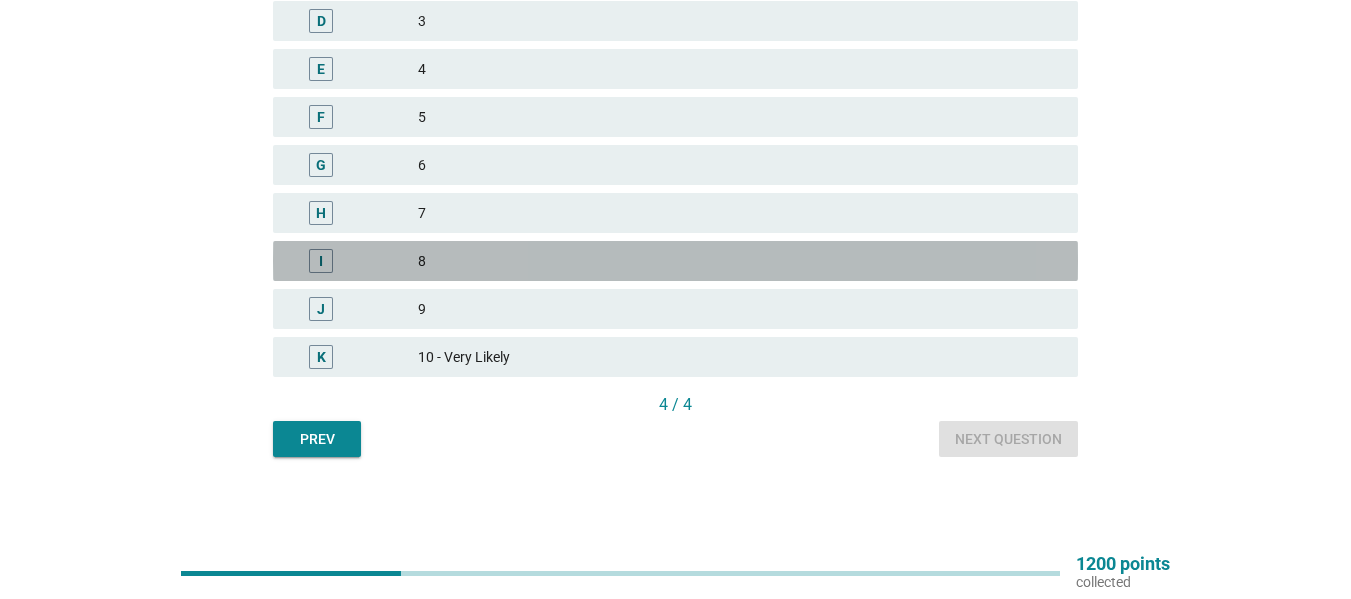 click on "I" at bounding box center [353, 261] 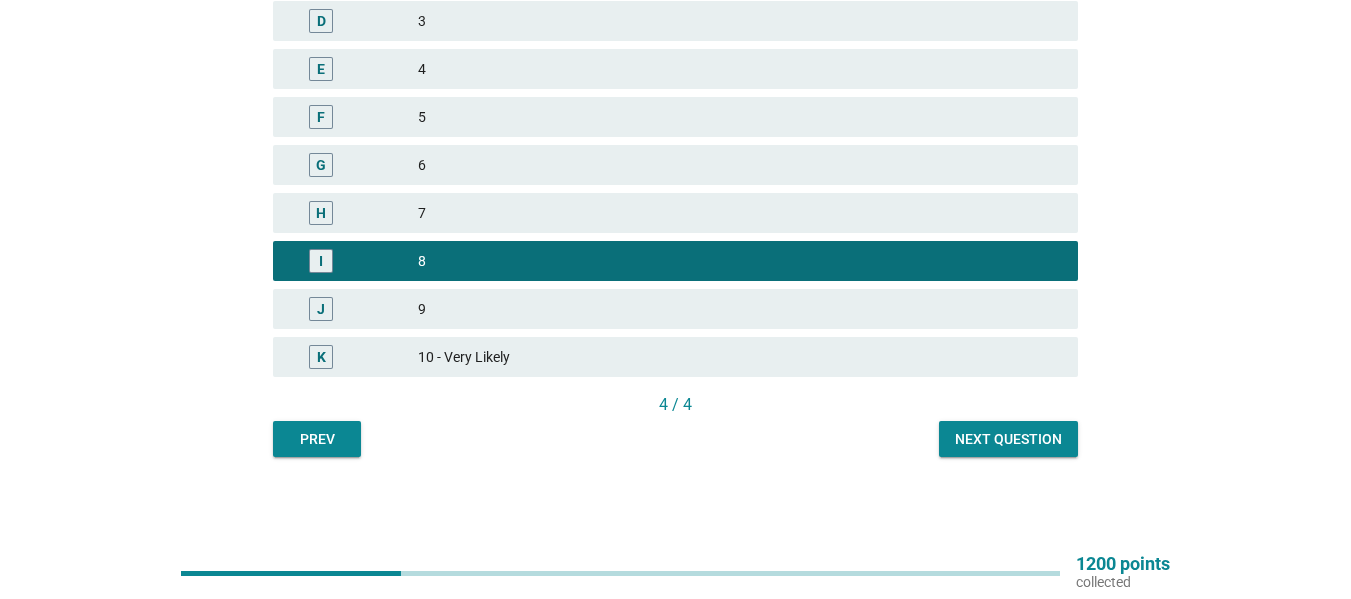 click on "Next question" at bounding box center (1008, 439) 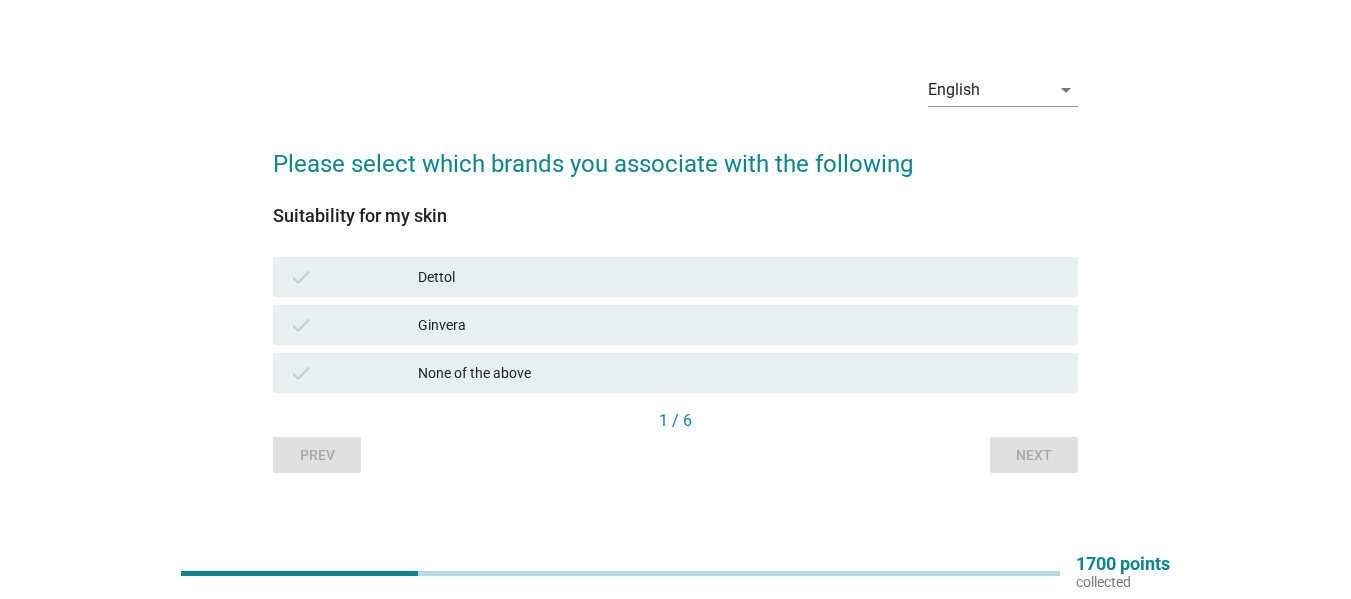 scroll, scrollTop: 52, scrollLeft: 0, axis: vertical 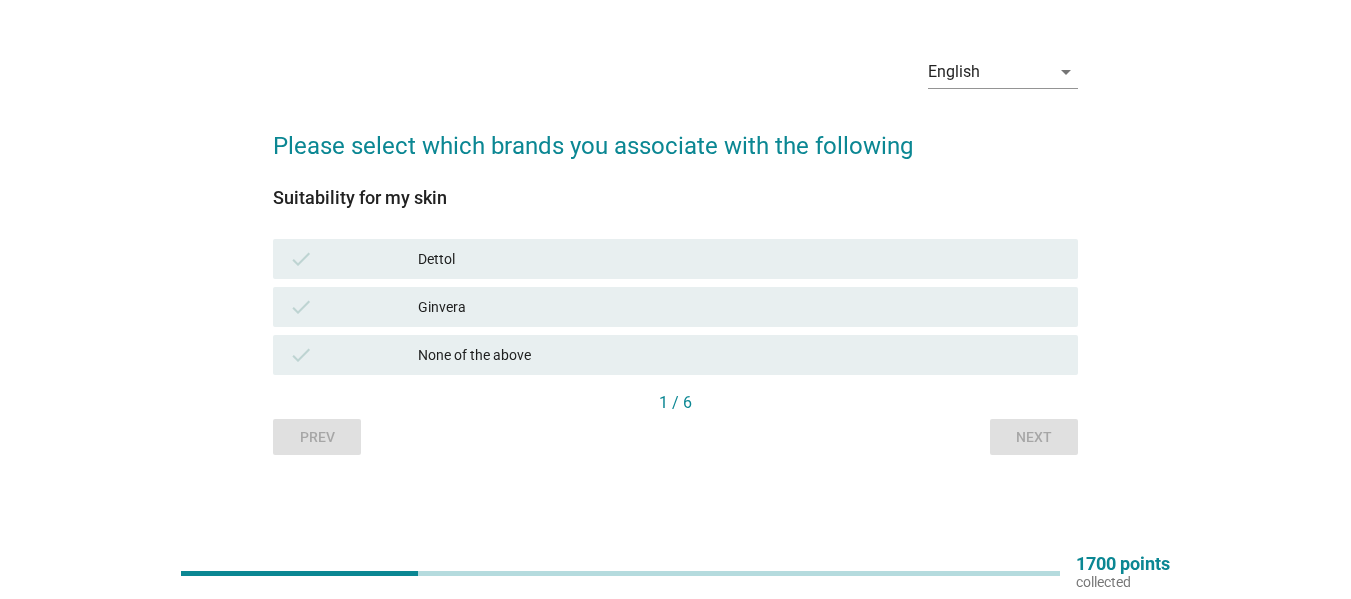 click on "Dettol" at bounding box center (740, 259) 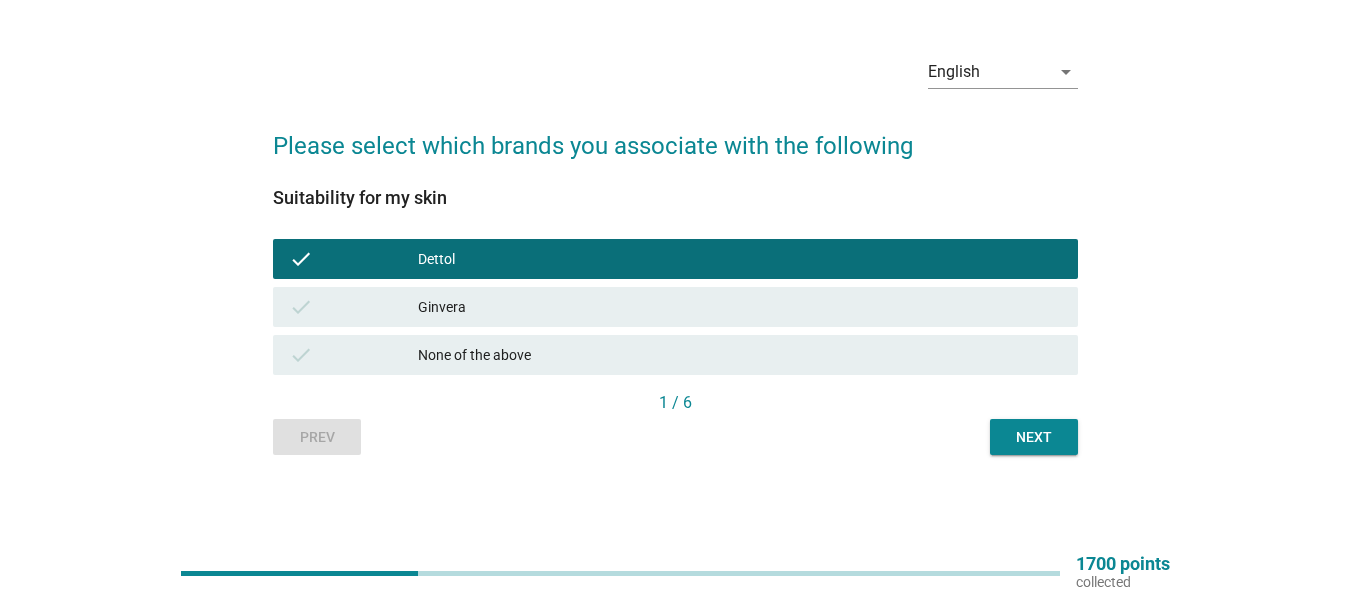 click on "Ginvera" at bounding box center [740, 307] 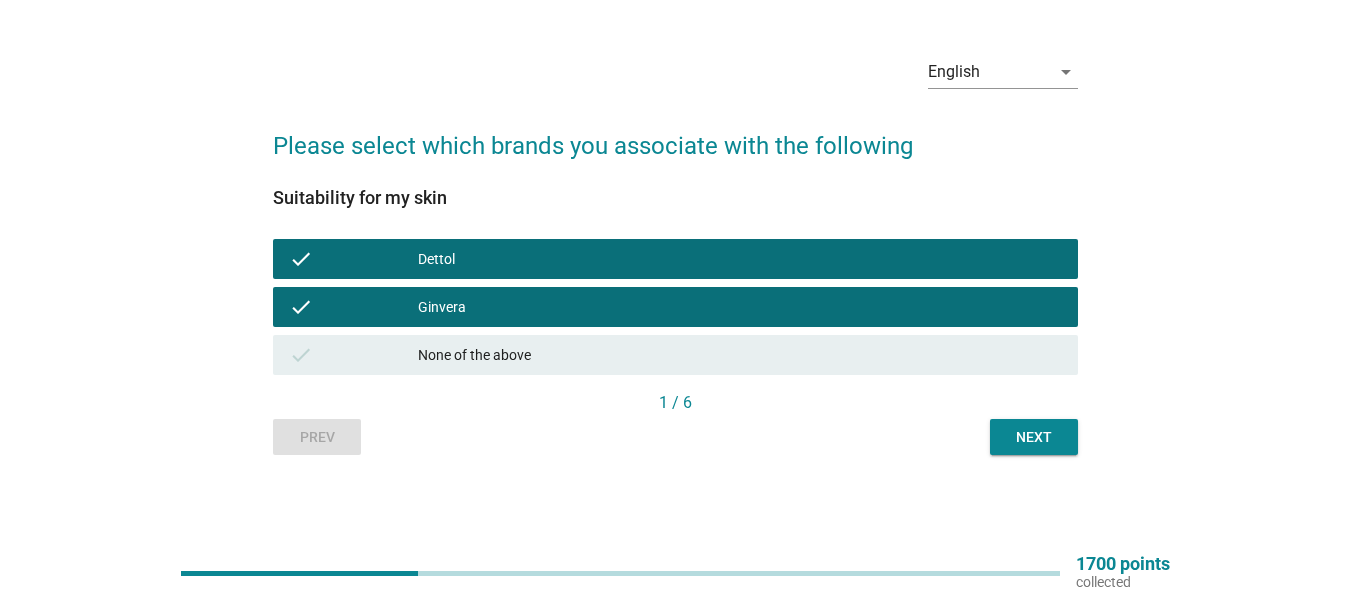 click on "Next" at bounding box center [1034, 437] 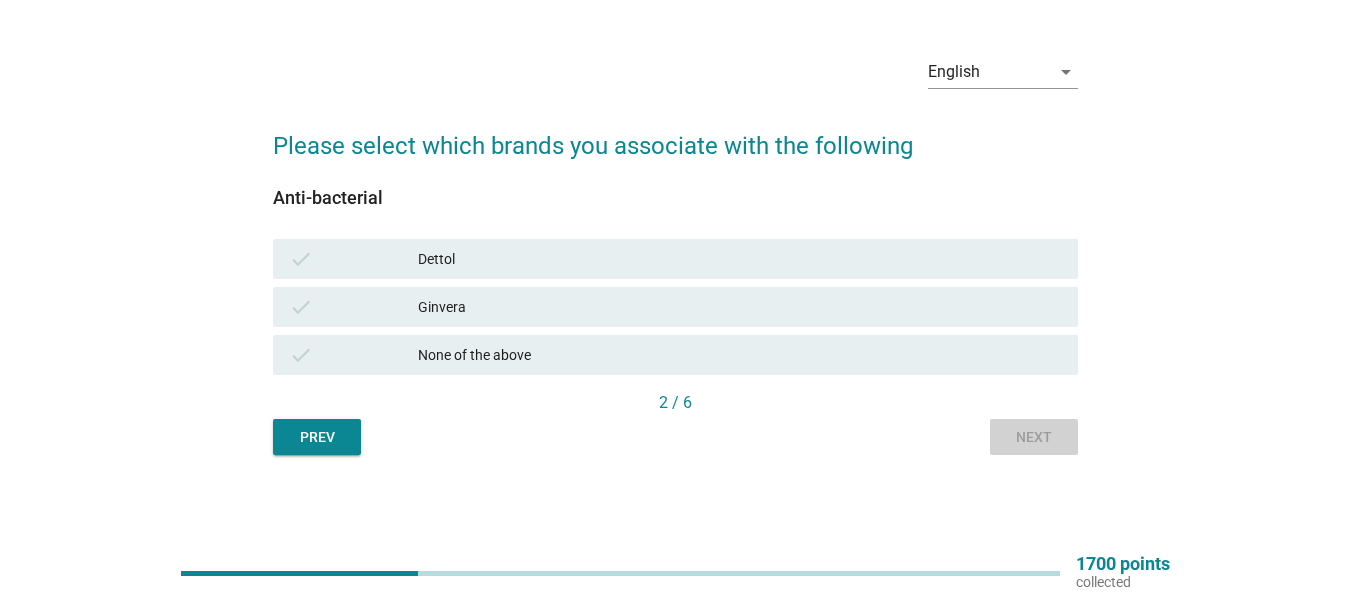 scroll, scrollTop: 0, scrollLeft: 0, axis: both 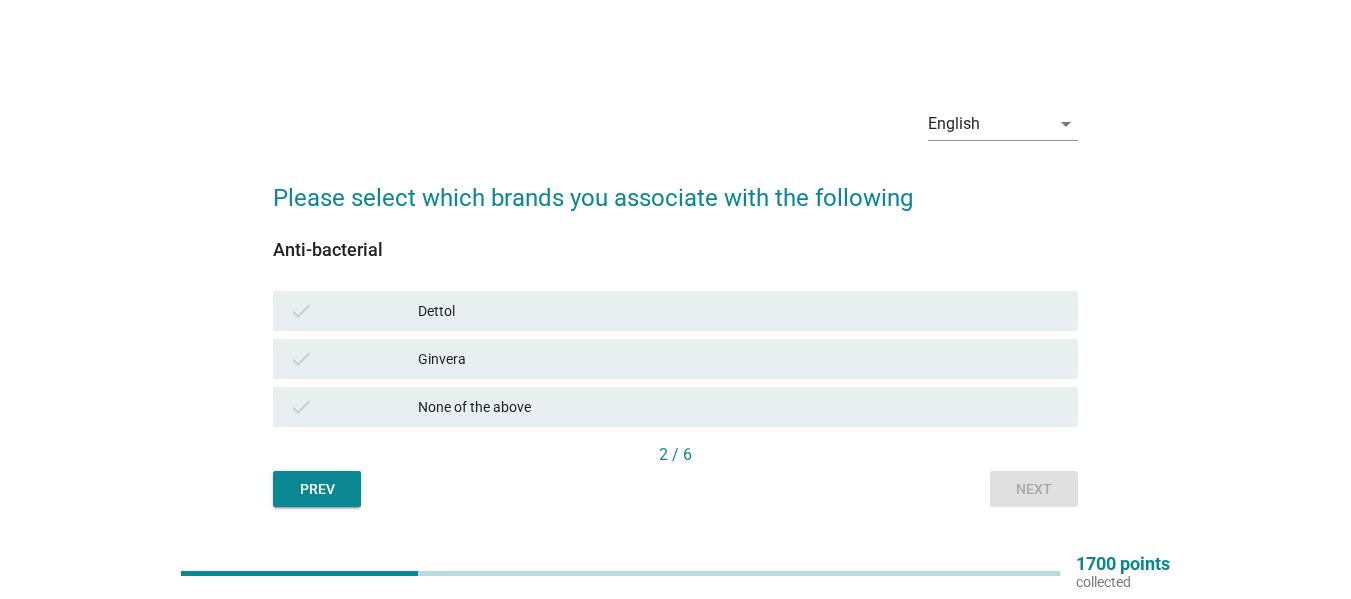click on "Ginvera" at bounding box center [740, 359] 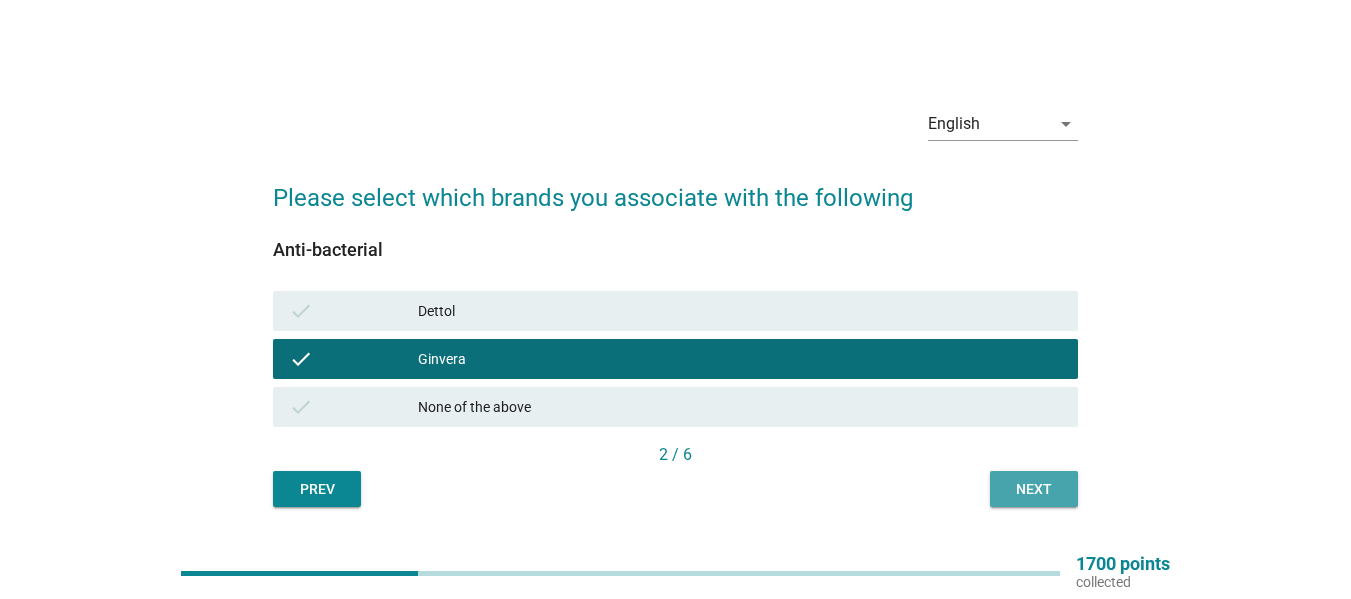 click on "Next" at bounding box center (1034, 489) 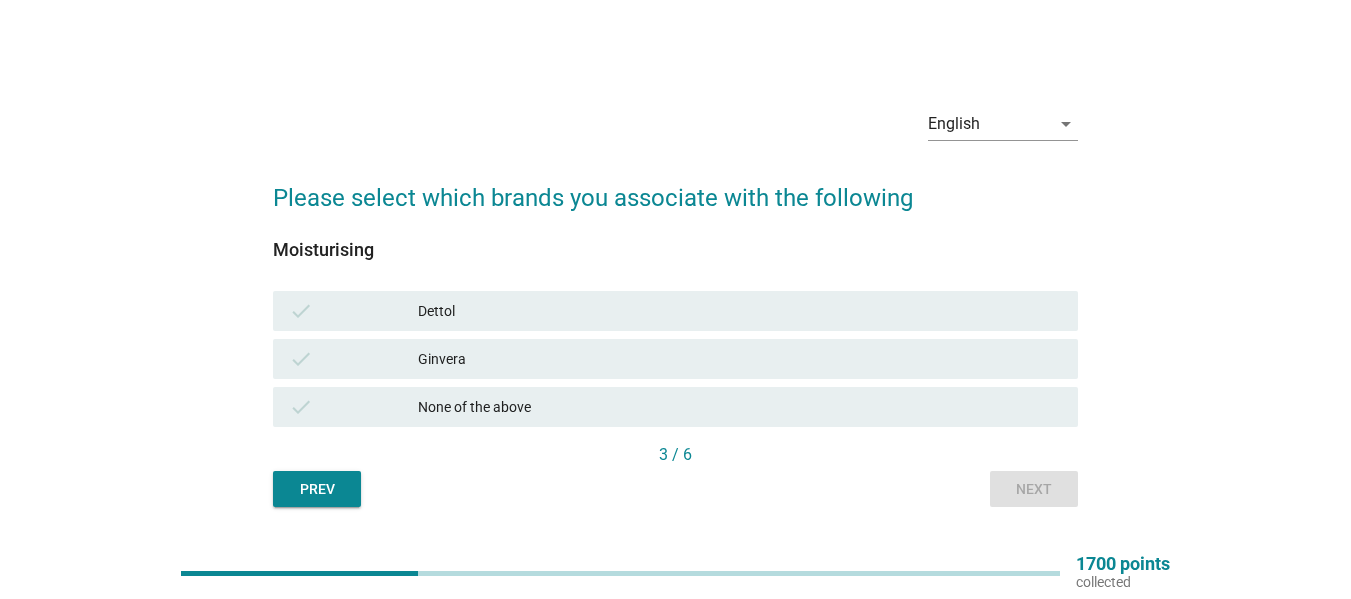 click on "Dettol" at bounding box center [740, 311] 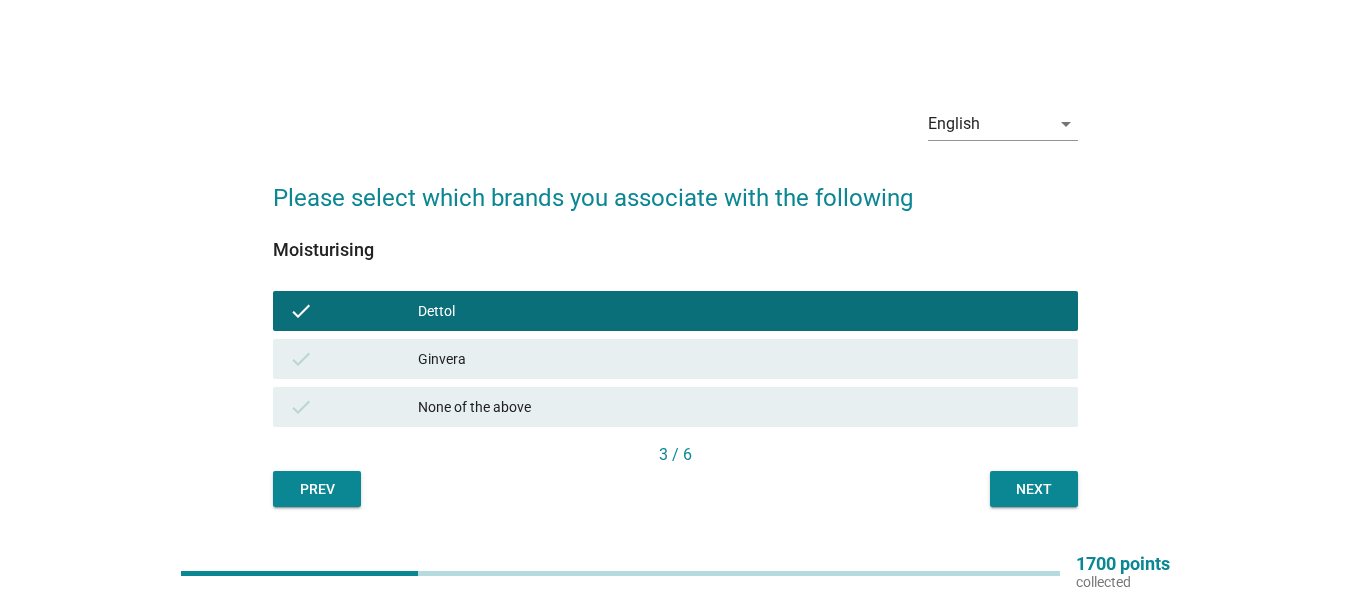click on "Next" at bounding box center (1034, 489) 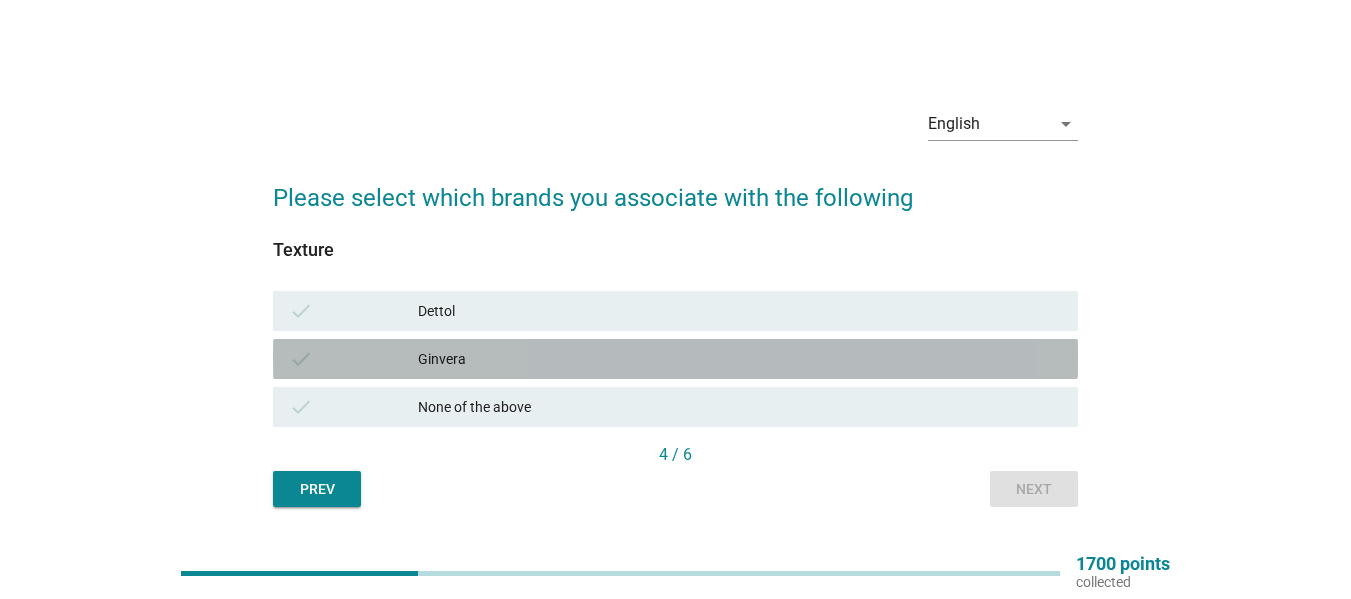 click on "Ginvera" at bounding box center [740, 359] 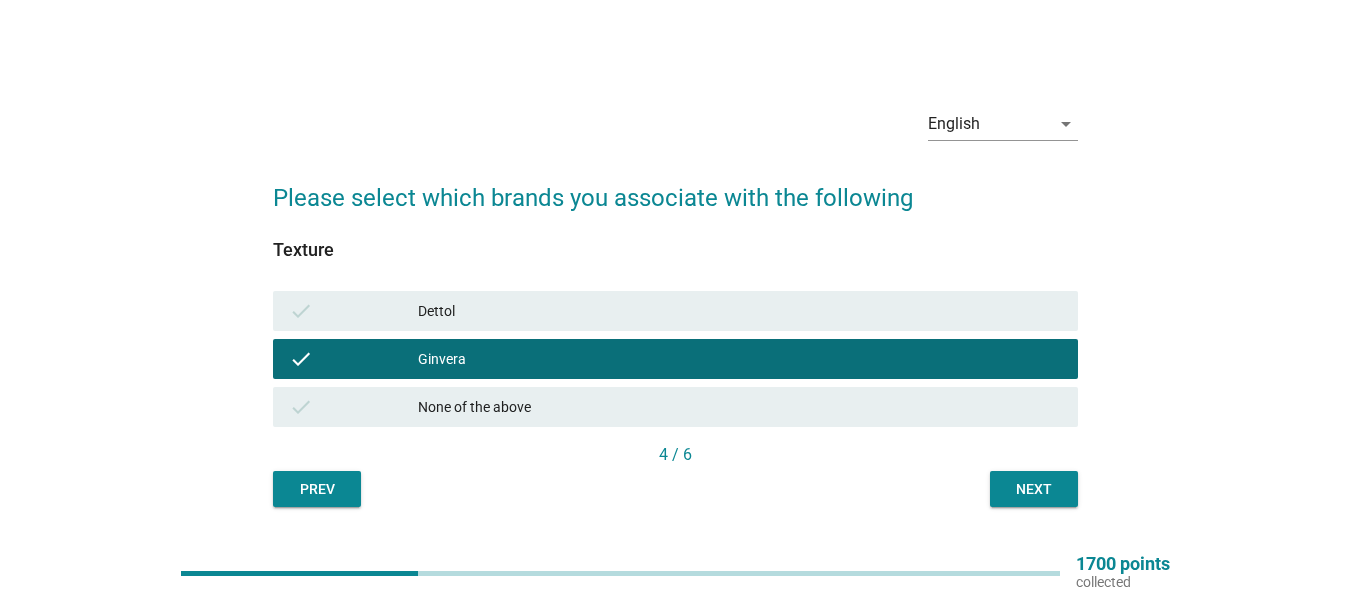 click on "check   Dettol" at bounding box center [675, 311] 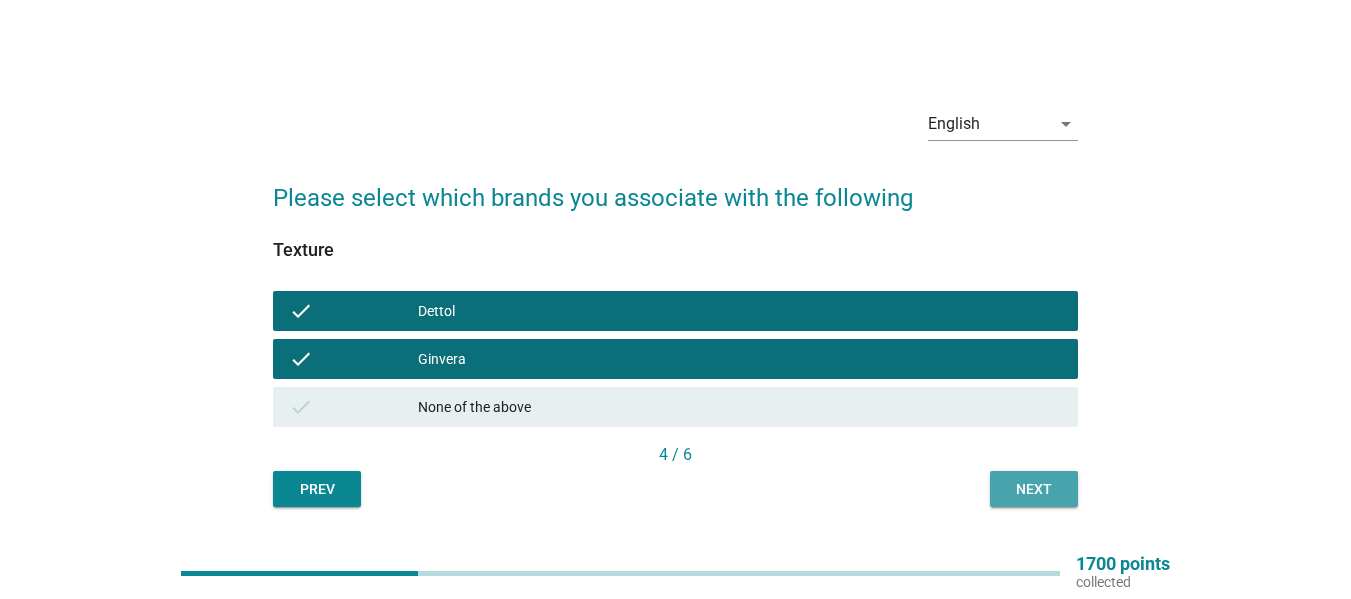 click on "Next" at bounding box center [1034, 489] 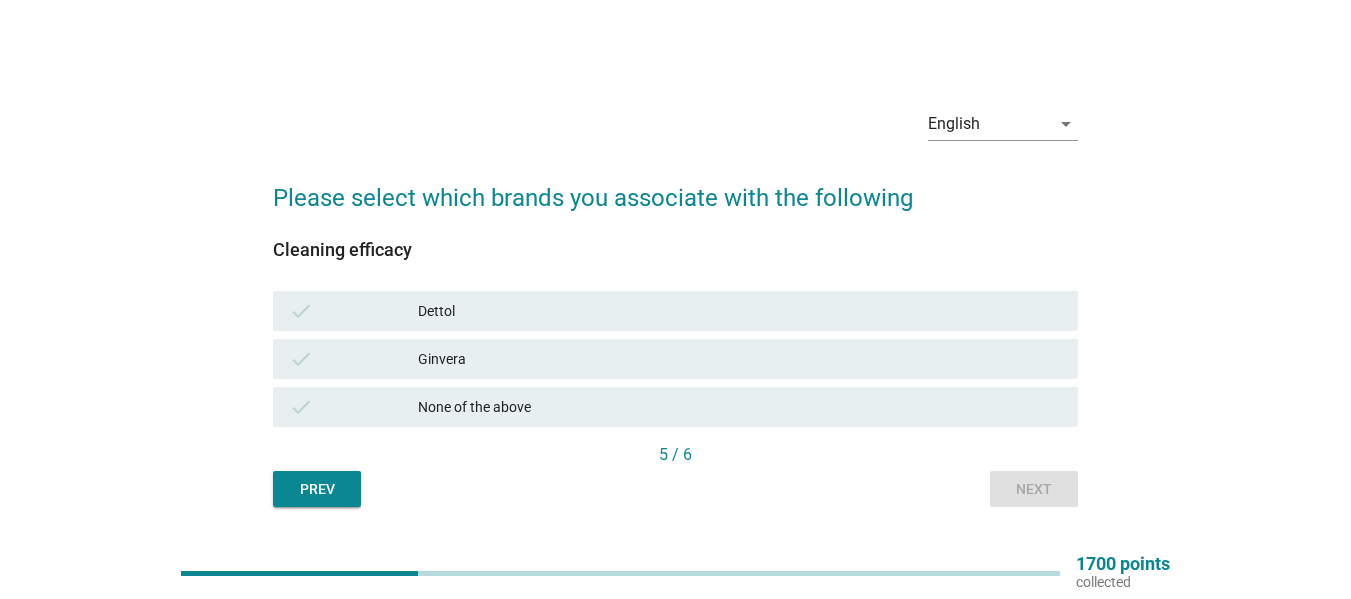 click on "Dettol" at bounding box center [740, 311] 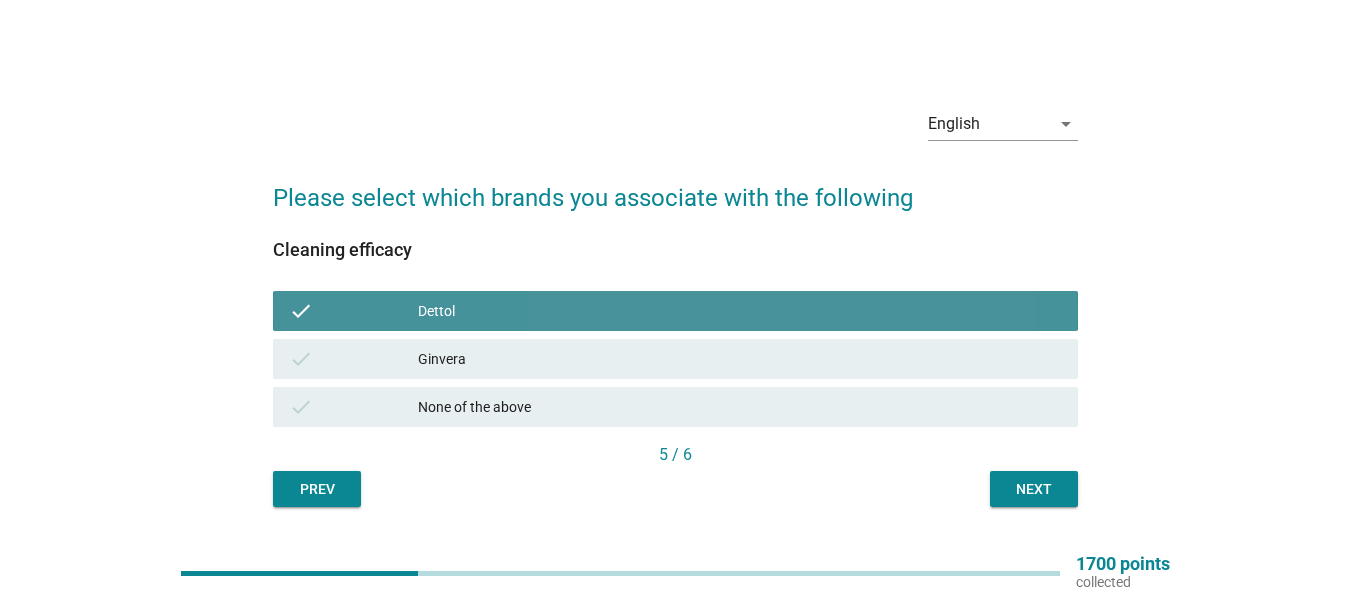 click on "Ginvera" at bounding box center [740, 359] 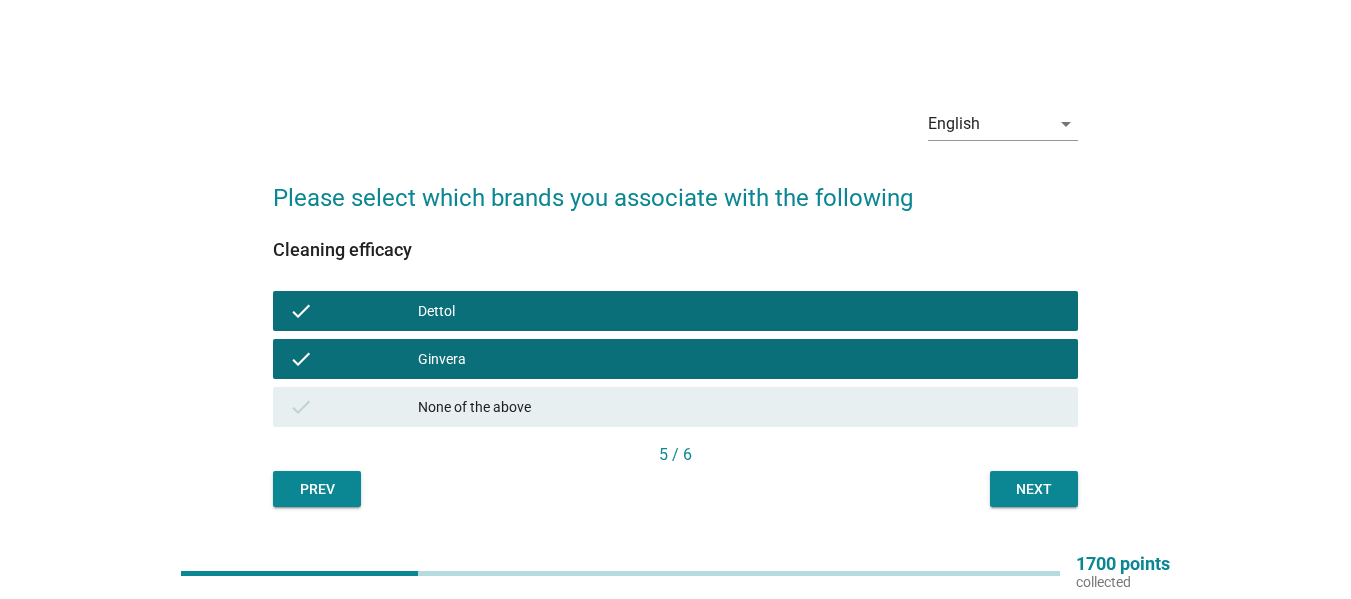 click on "Next" at bounding box center (1034, 489) 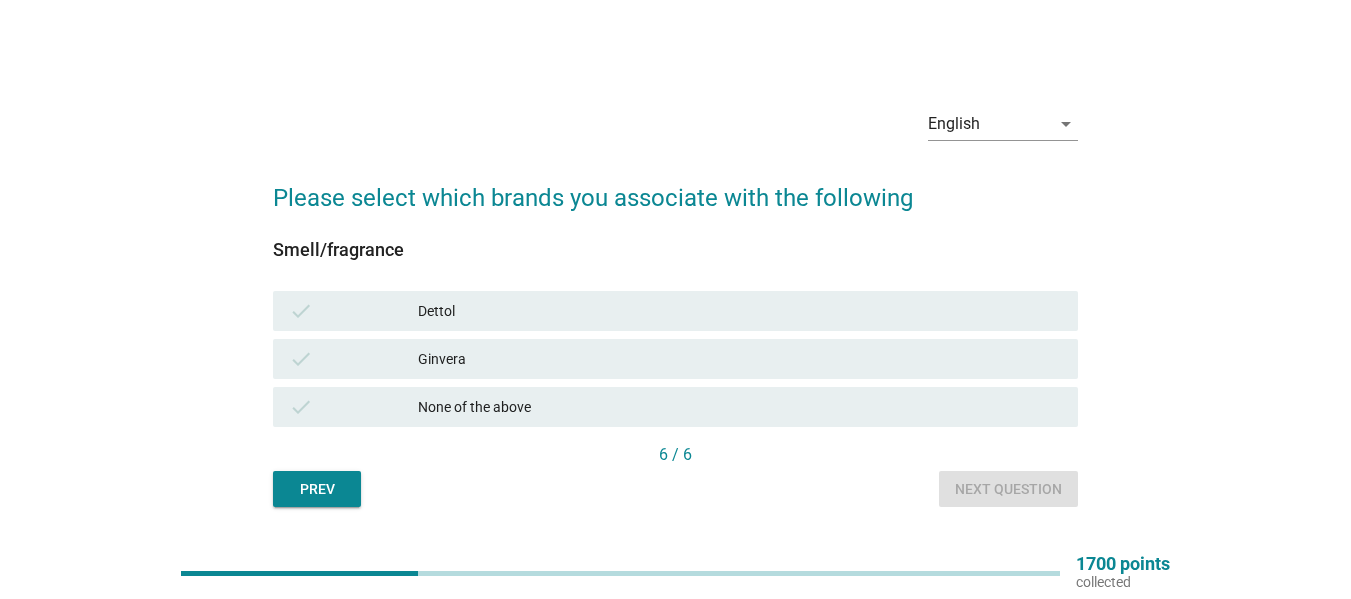 click on "Ginvera" at bounding box center (740, 359) 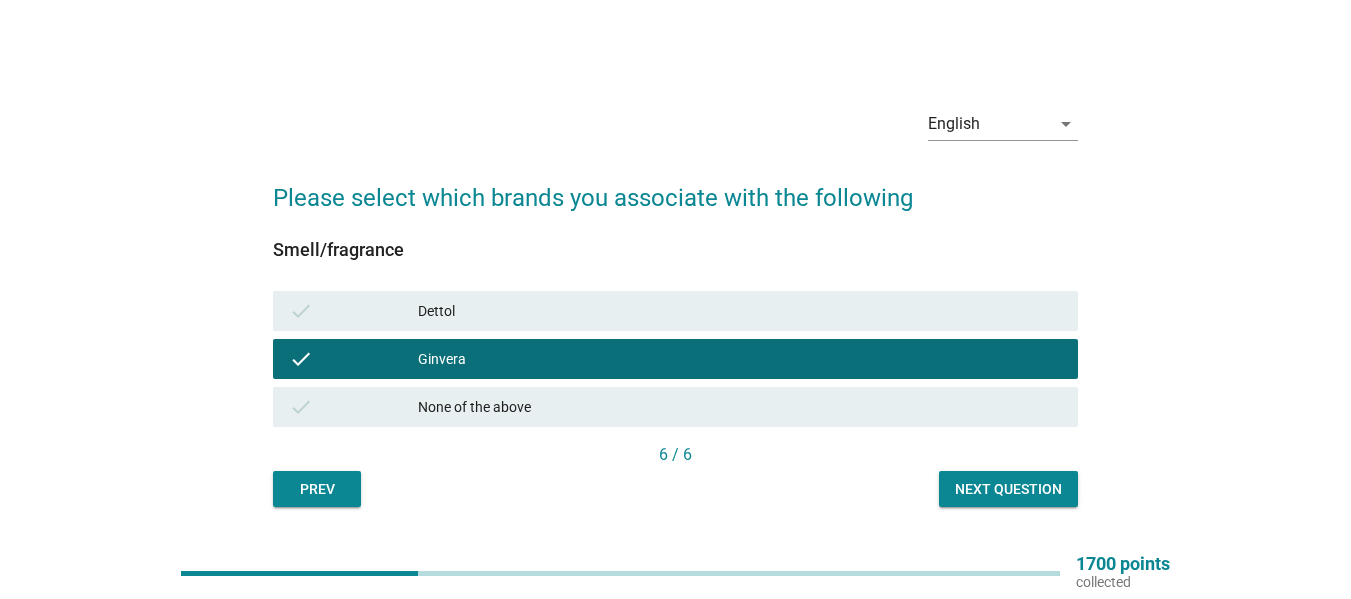 click on "Next question" at bounding box center (1008, 489) 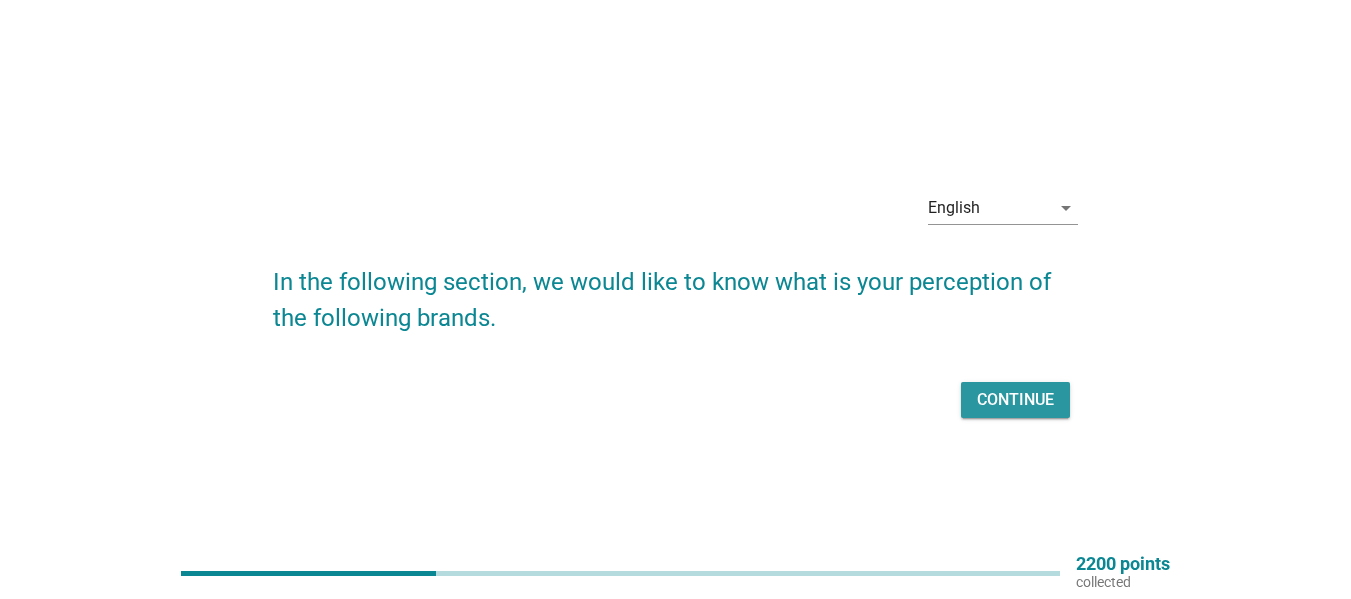 click on "Continue" at bounding box center [1015, 400] 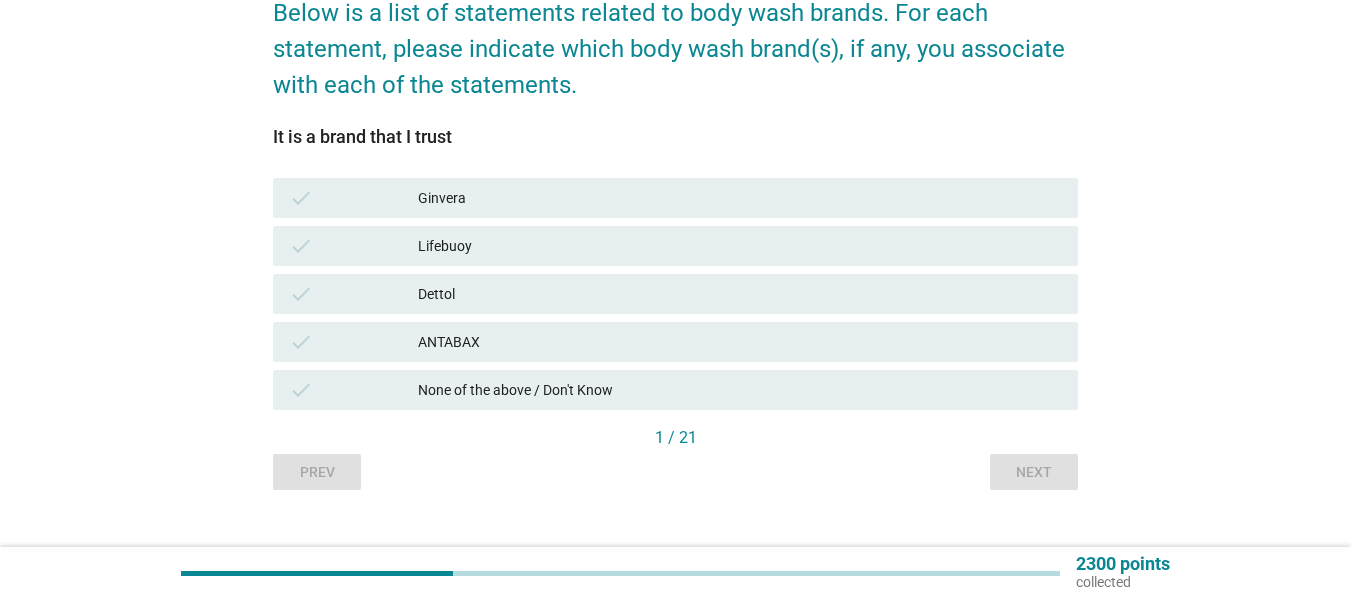 scroll, scrollTop: 200, scrollLeft: 0, axis: vertical 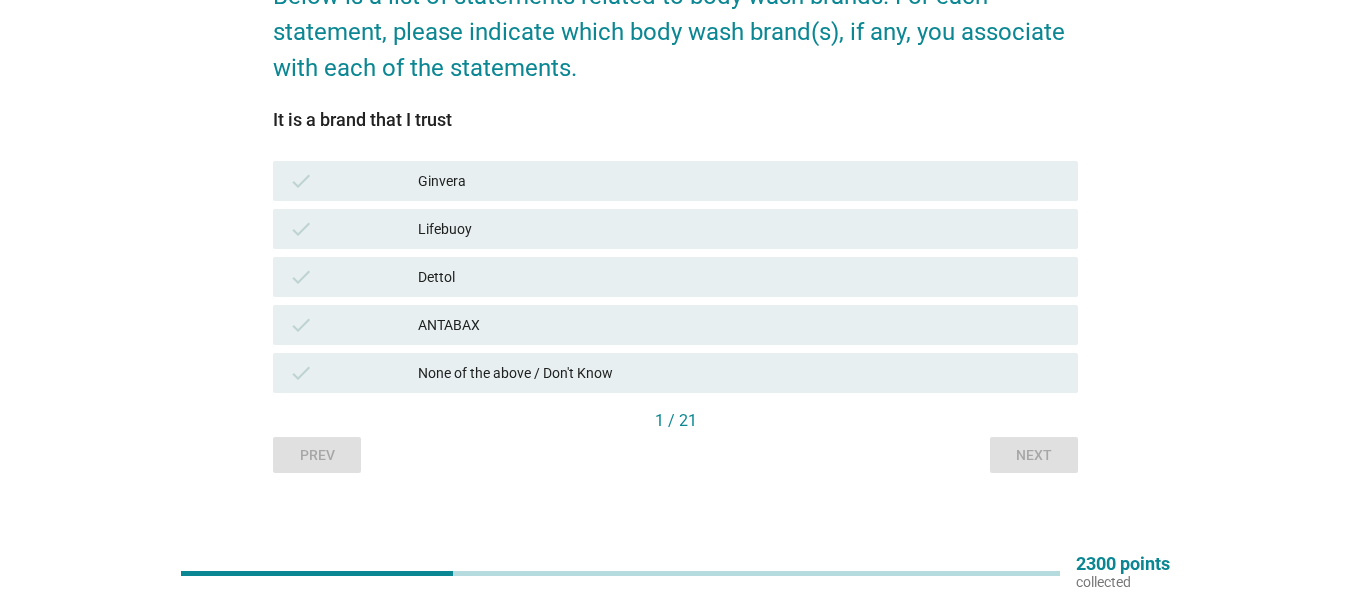 click on "check   Ginvera" at bounding box center [675, 181] 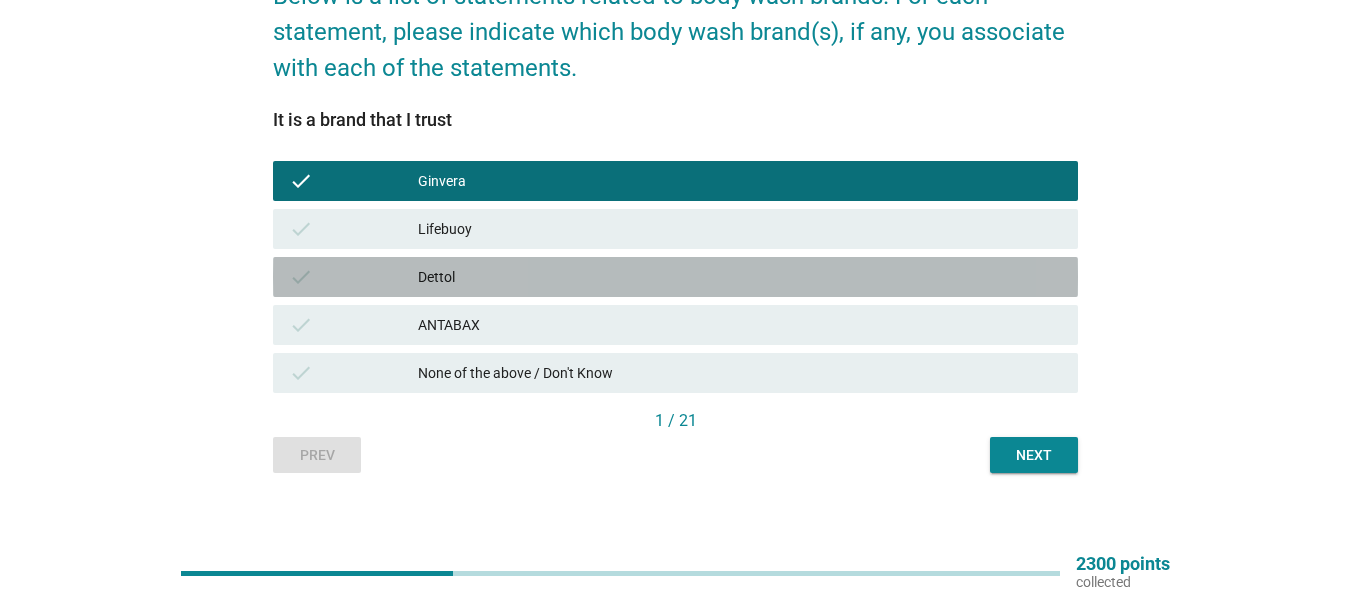 click on "Dettol" at bounding box center (740, 277) 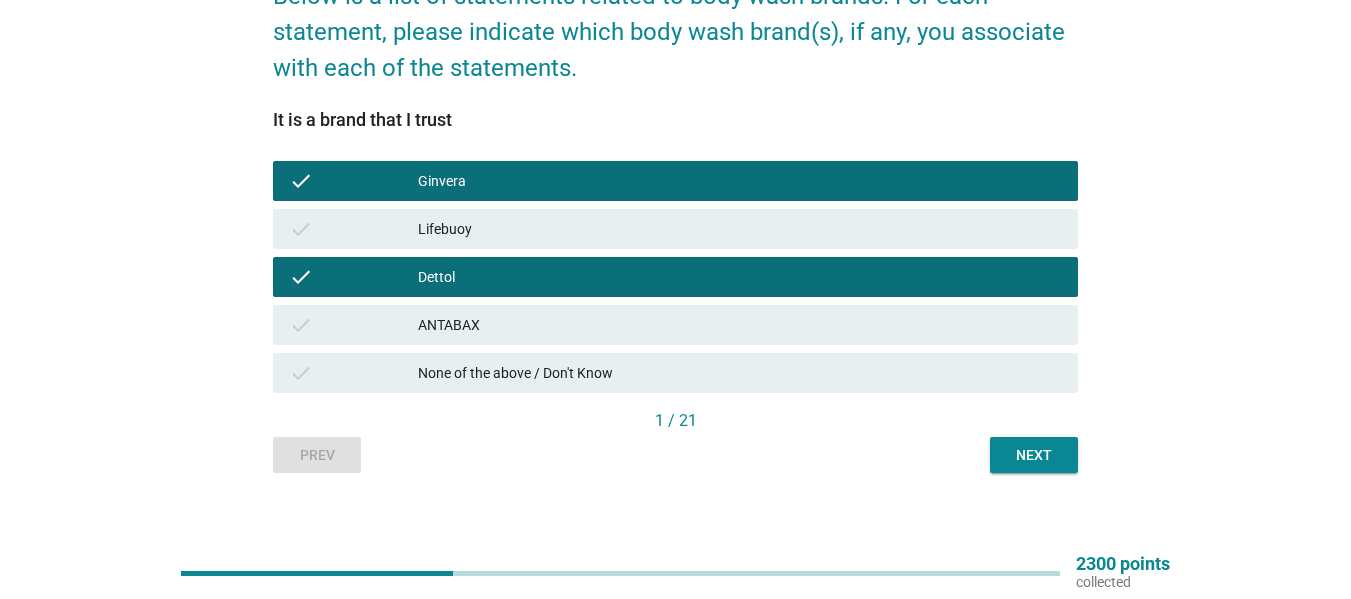 click on "Next" at bounding box center (1034, 455) 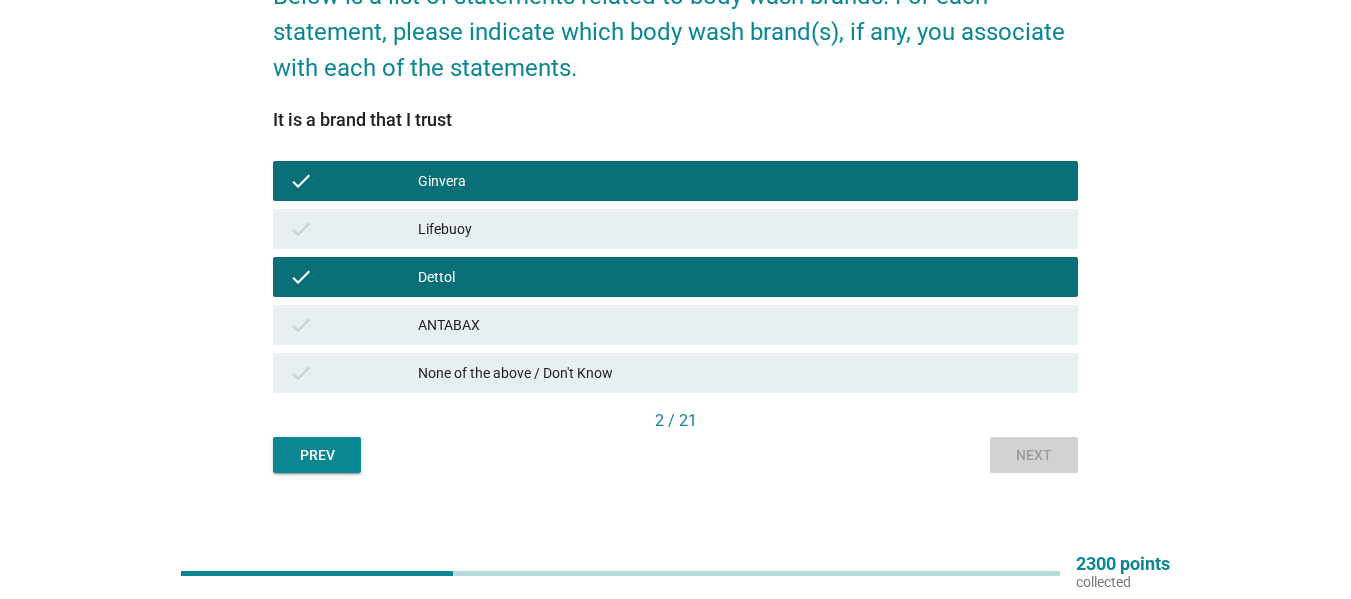 scroll, scrollTop: 0, scrollLeft: 0, axis: both 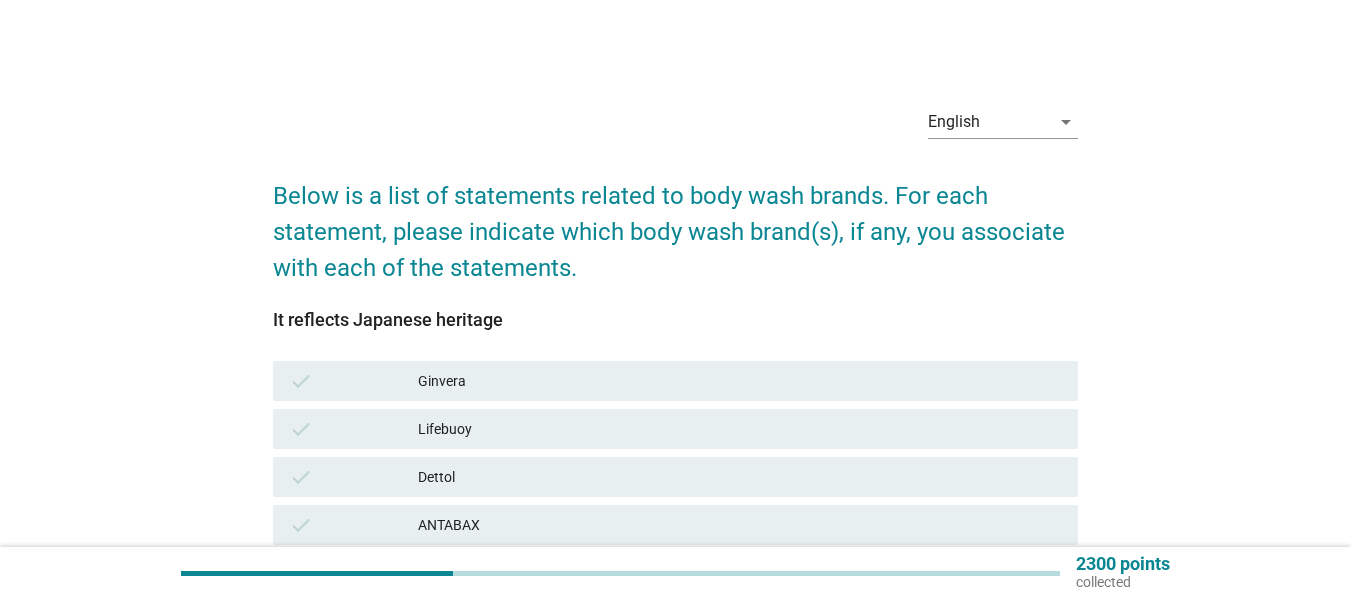 click on "Ginvera" at bounding box center [740, 381] 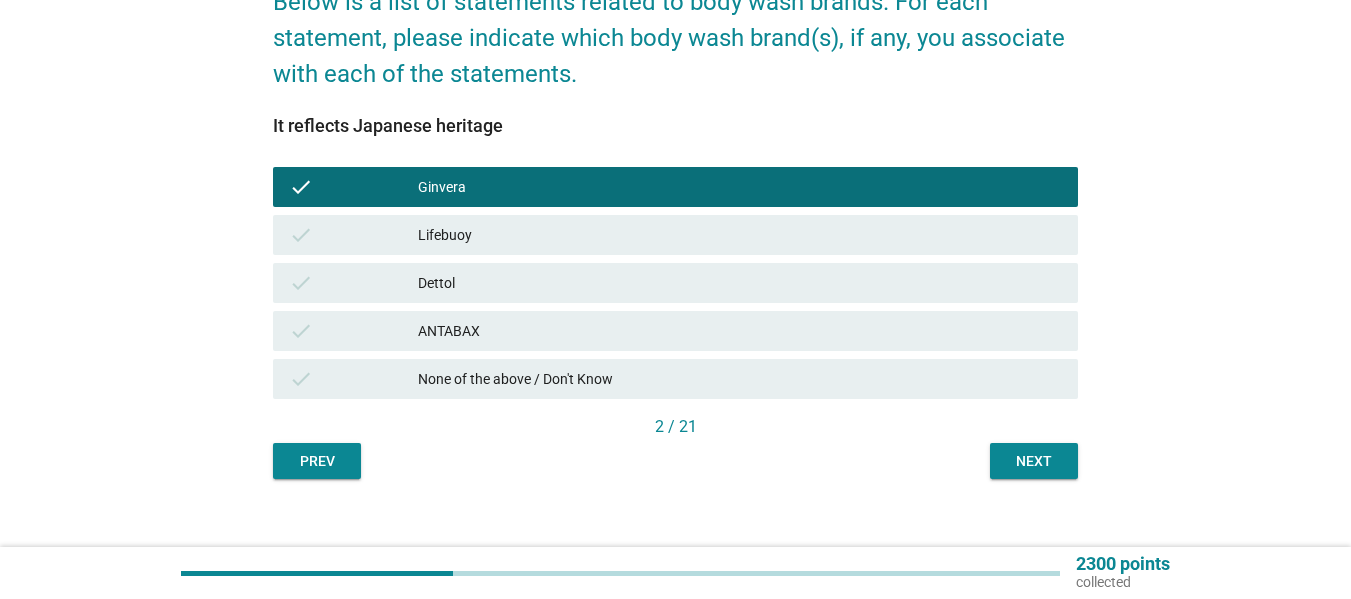 scroll, scrollTop: 200, scrollLeft: 0, axis: vertical 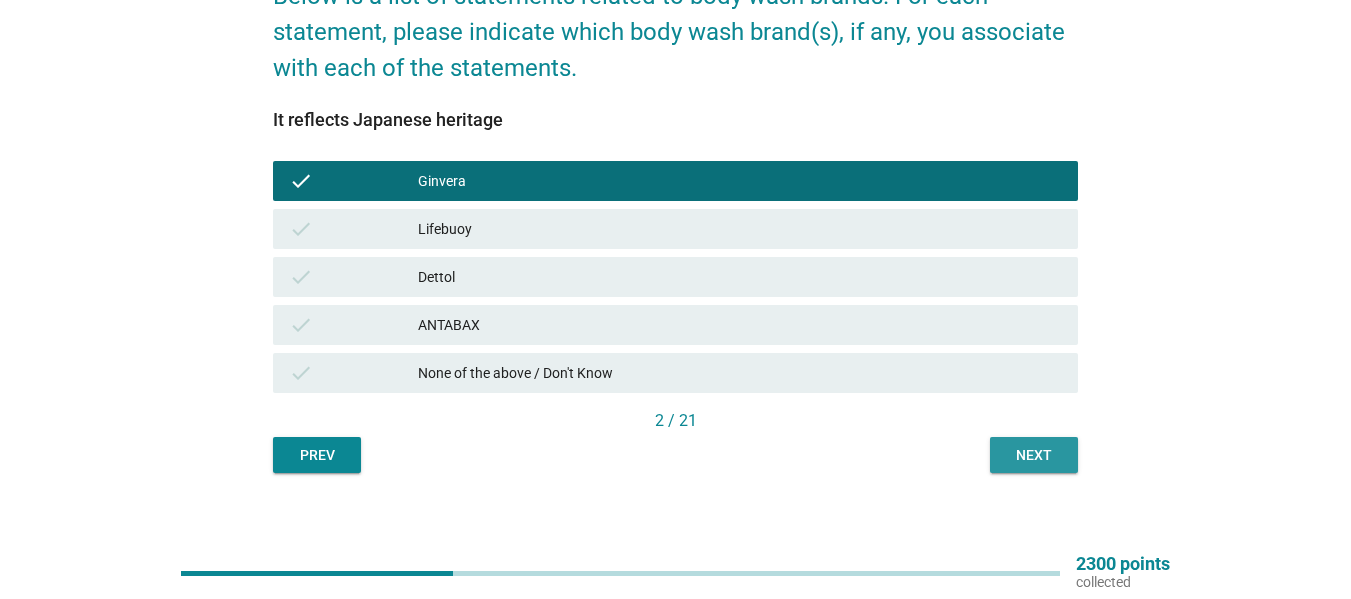 click on "Next" at bounding box center [1034, 455] 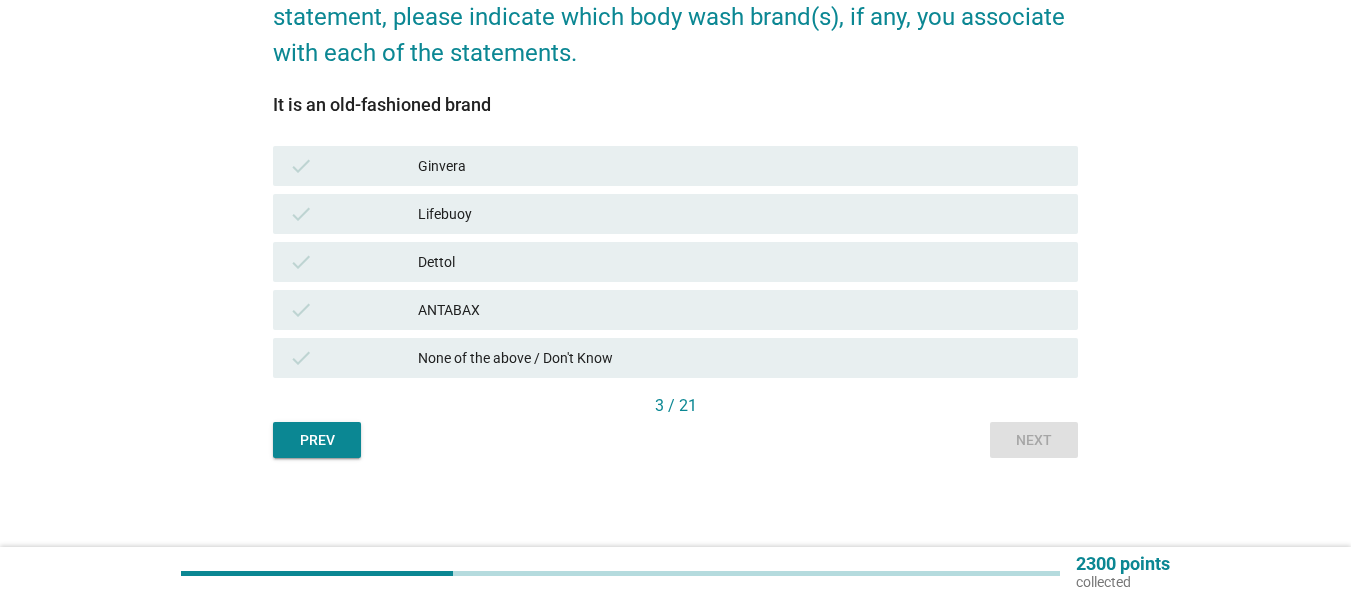 scroll, scrollTop: 216, scrollLeft: 0, axis: vertical 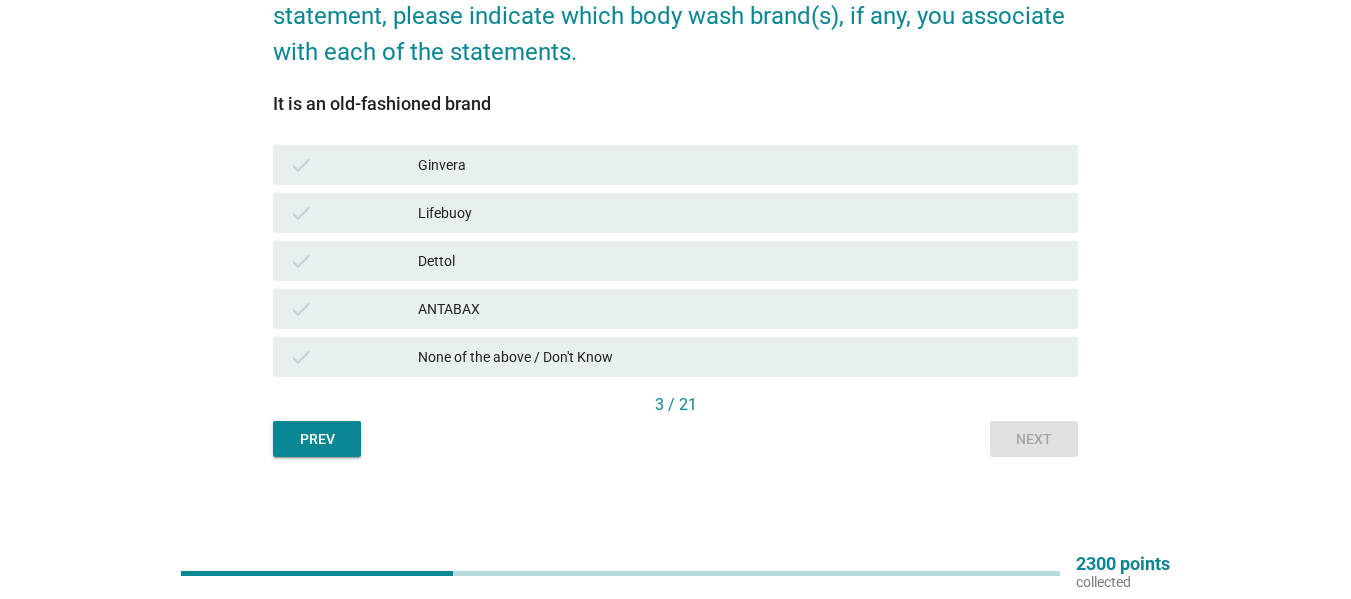 click on "Ginvera" at bounding box center [740, 165] 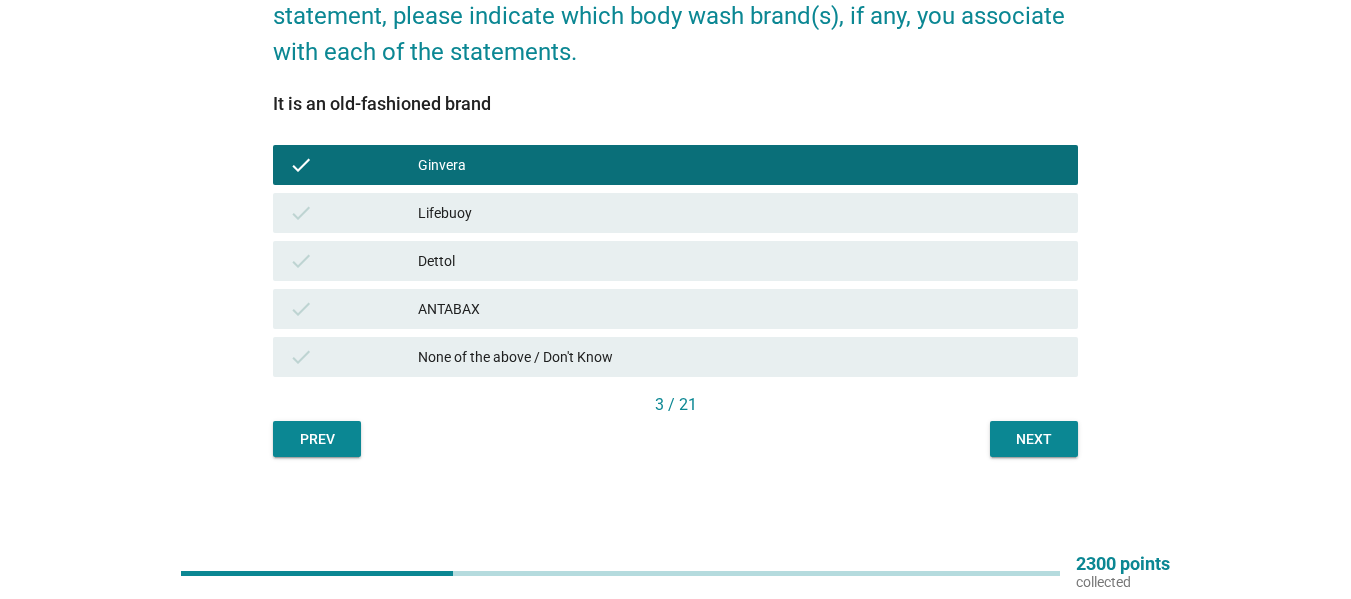 click on "check   Dettol" at bounding box center [675, 261] 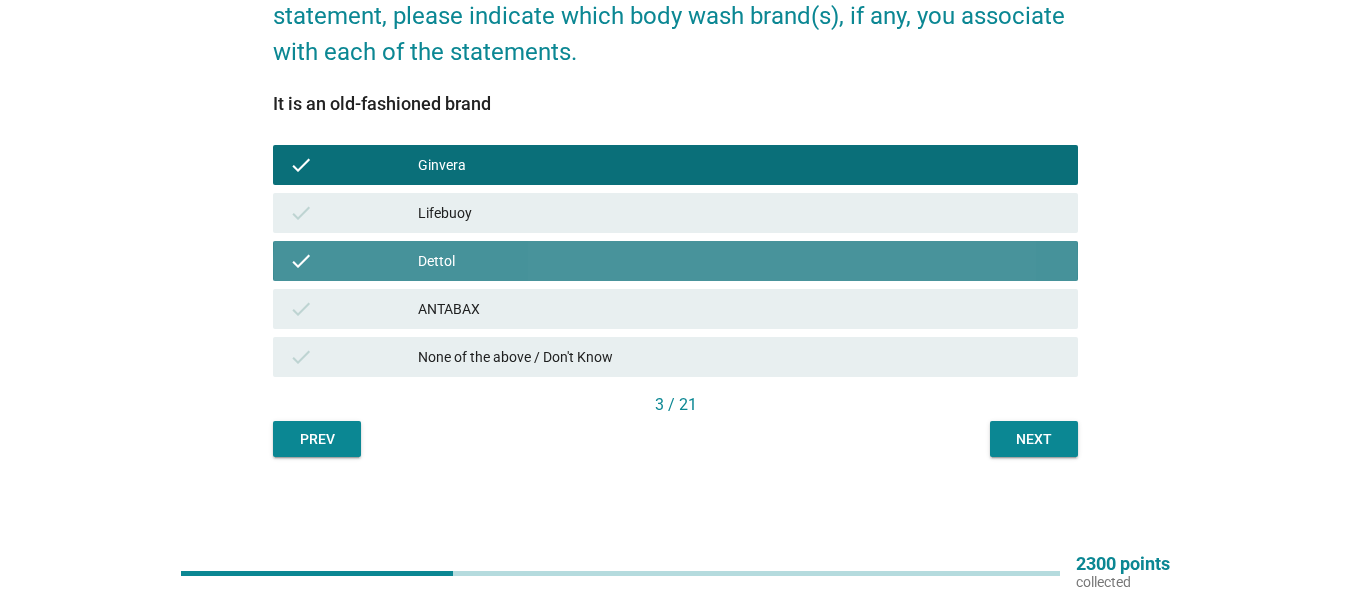 click on "check   Lifebuoy" at bounding box center (675, 213) 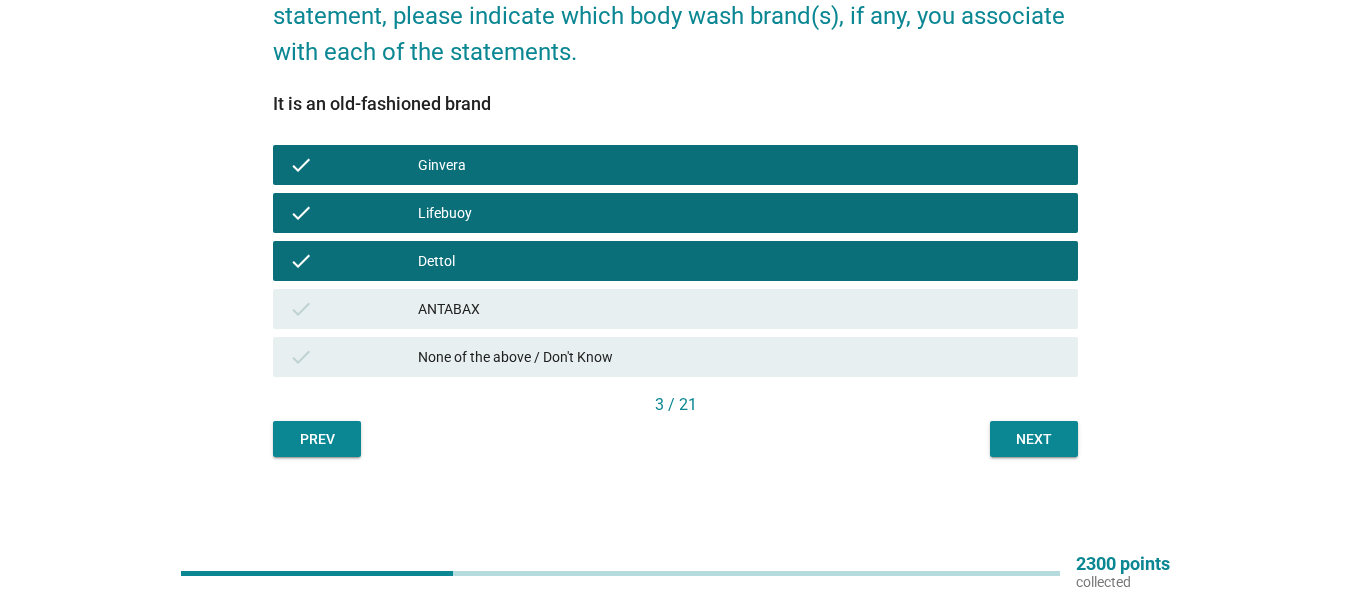 click on "Next" at bounding box center [1034, 439] 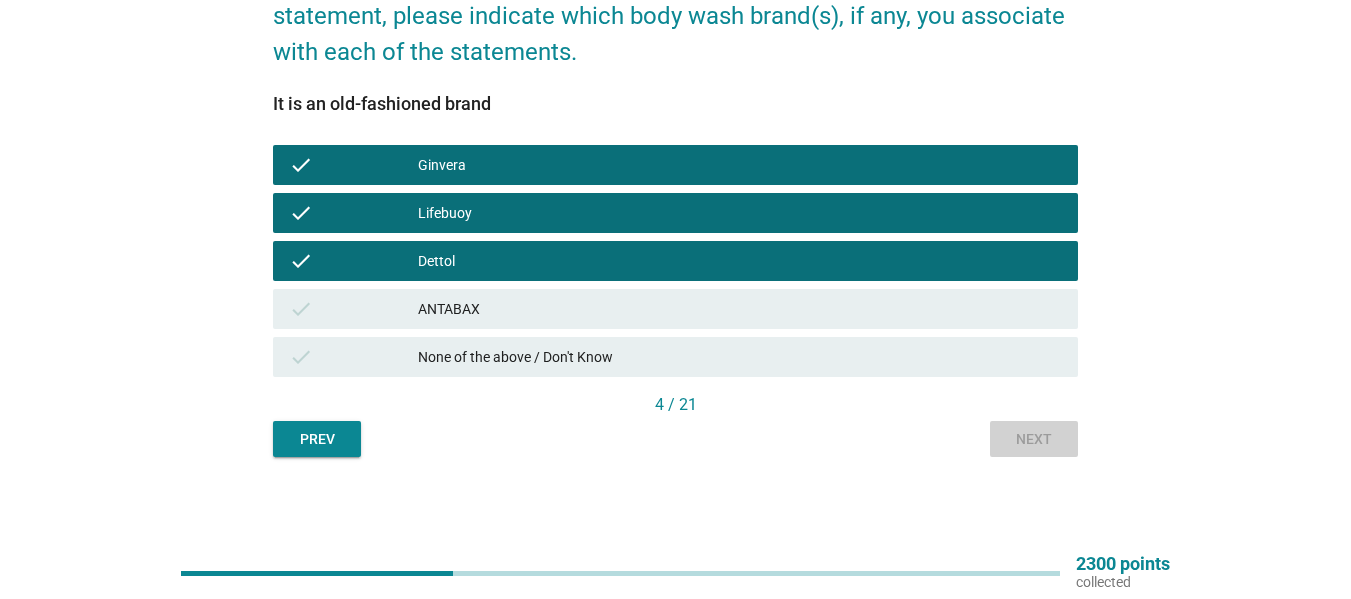 scroll, scrollTop: 0, scrollLeft: 0, axis: both 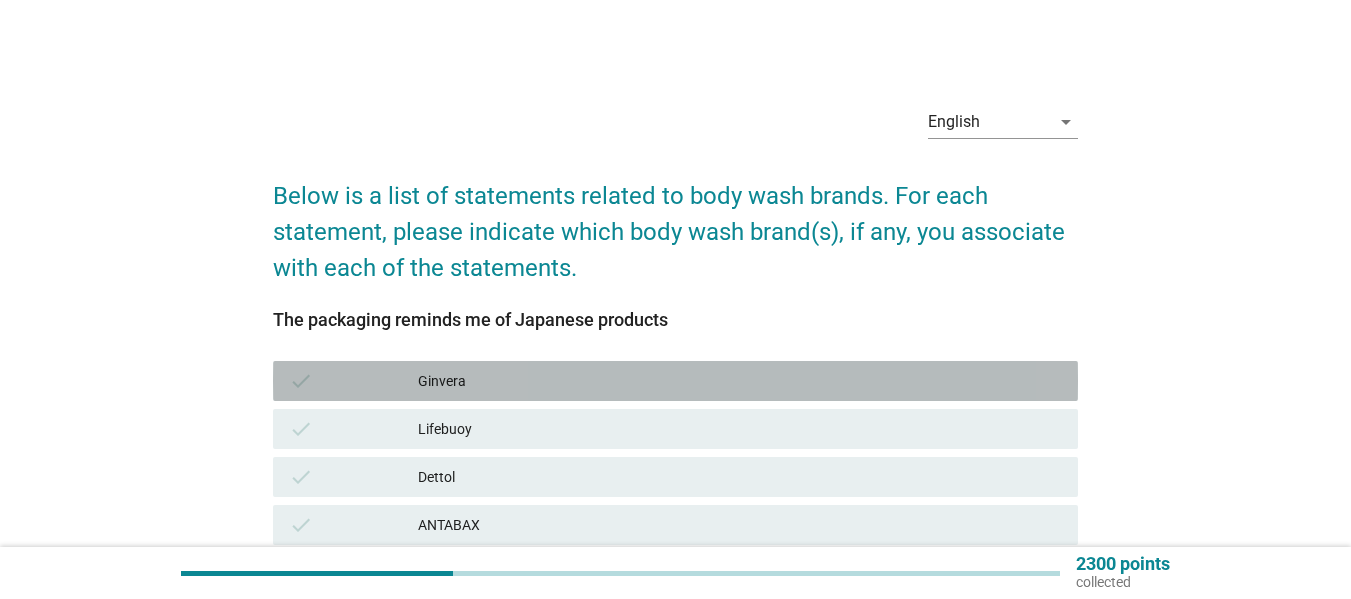 click on "Ginvera" at bounding box center [740, 381] 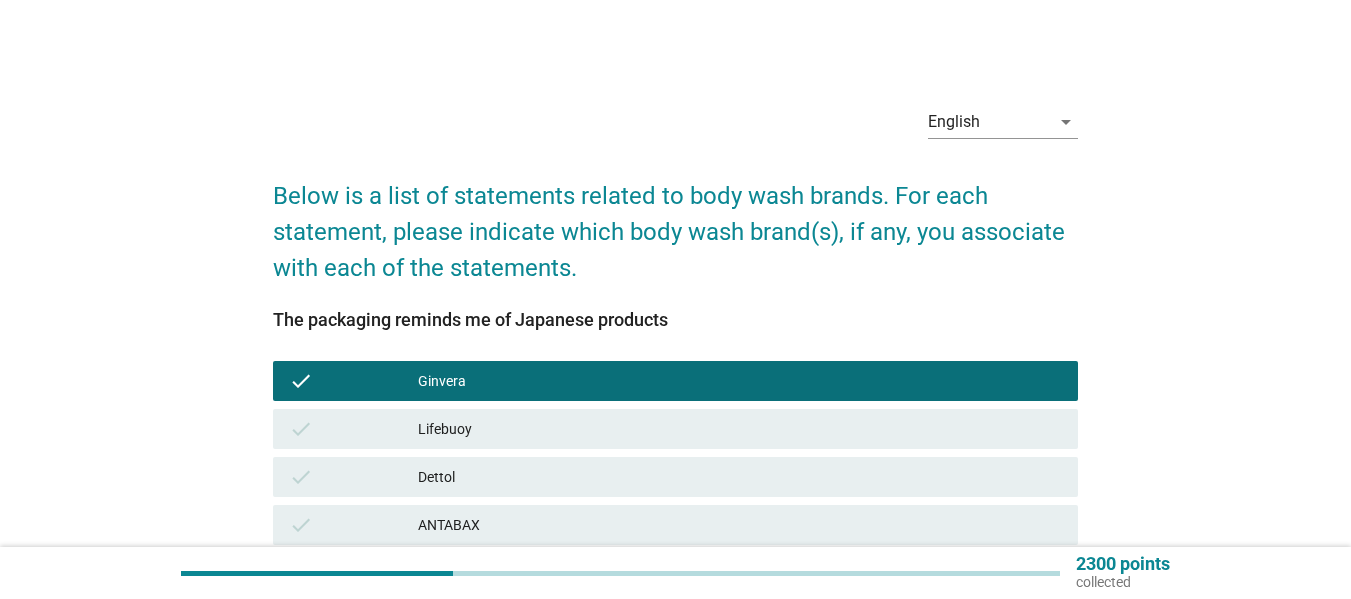click on "Dettol" at bounding box center [740, 477] 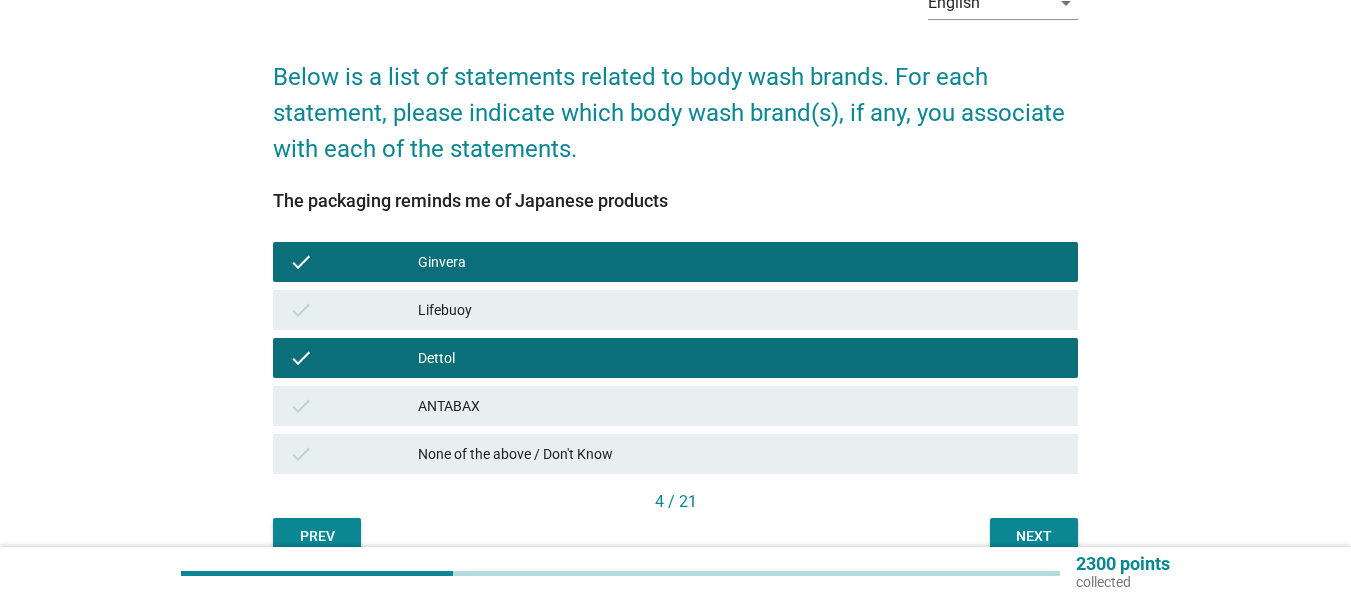scroll, scrollTop: 116, scrollLeft: 0, axis: vertical 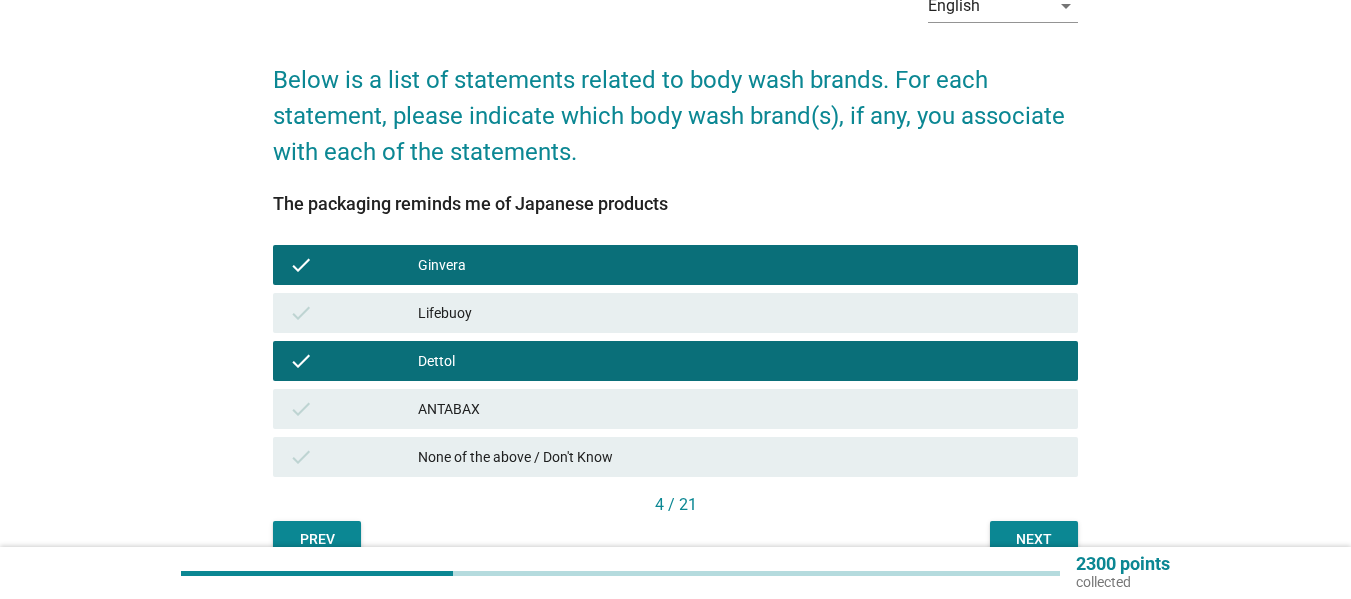 click on "check   None of the above / Don't Know" at bounding box center [675, 457] 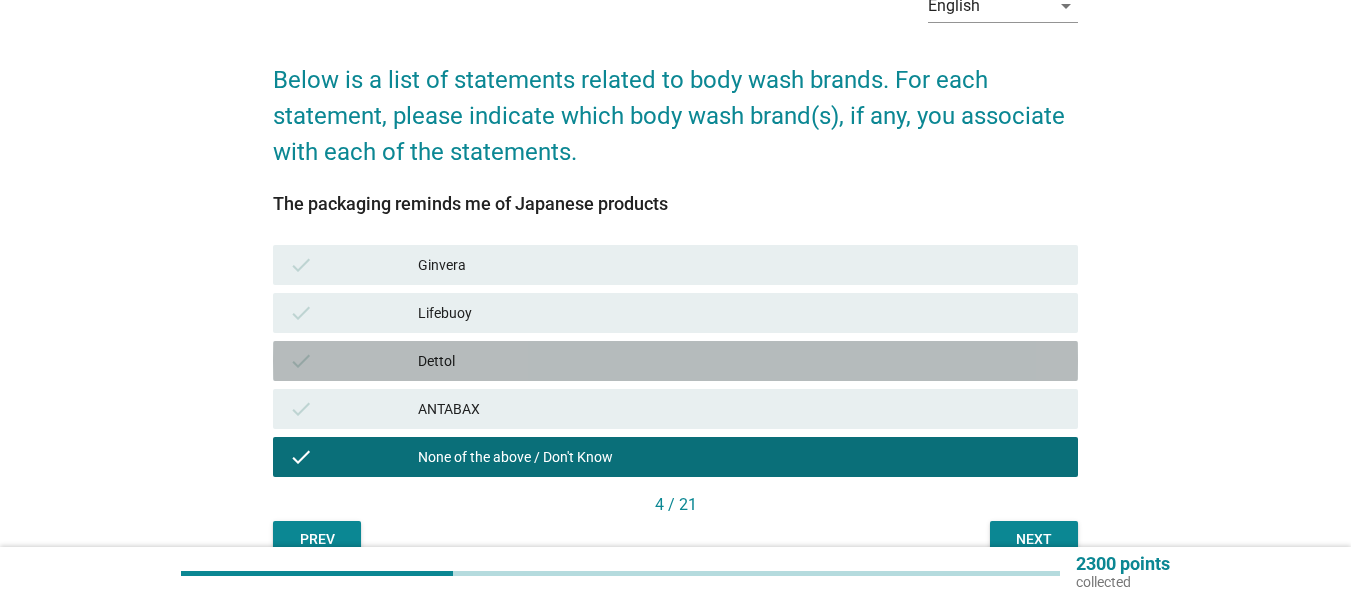click on "check   Dettol" at bounding box center (675, 361) 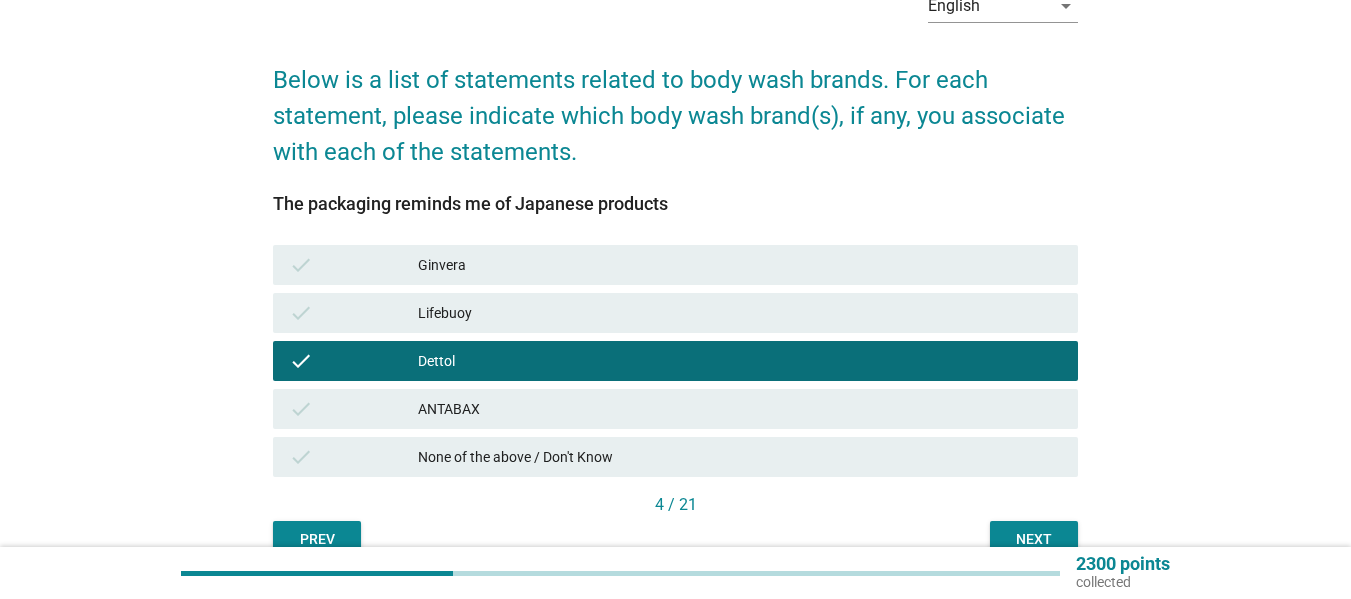 click on "check   Lifebuoy" at bounding box center (675, 313) 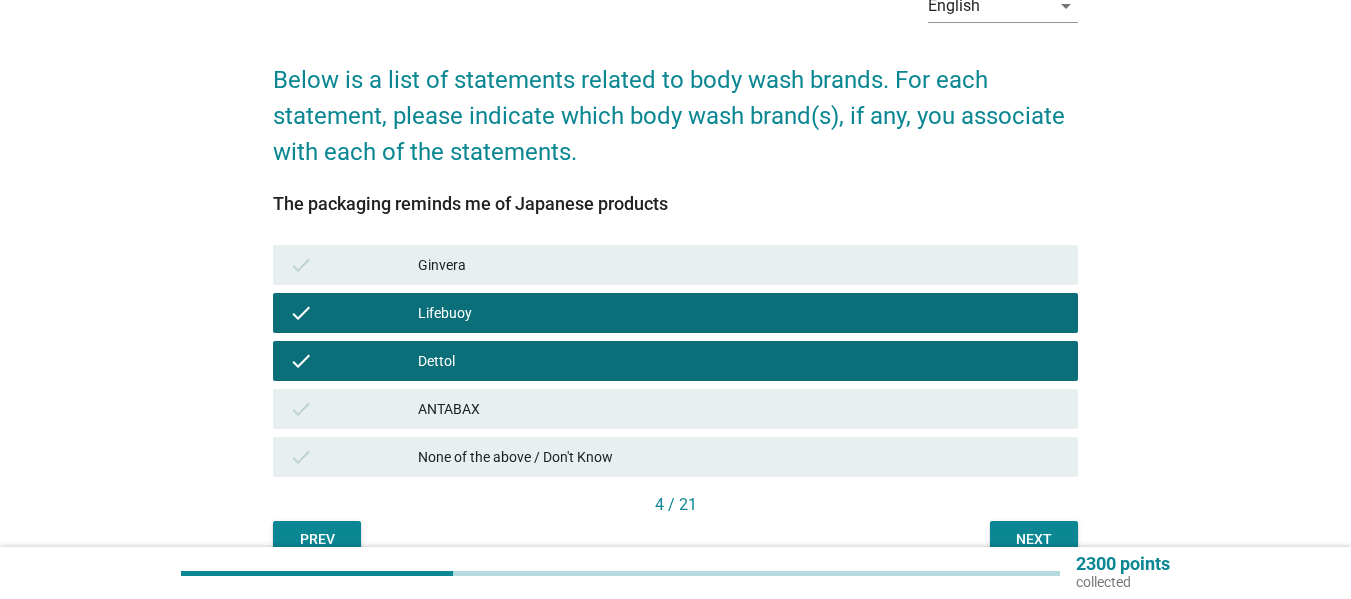 click on "Next" at bounding box center (1034, 539) 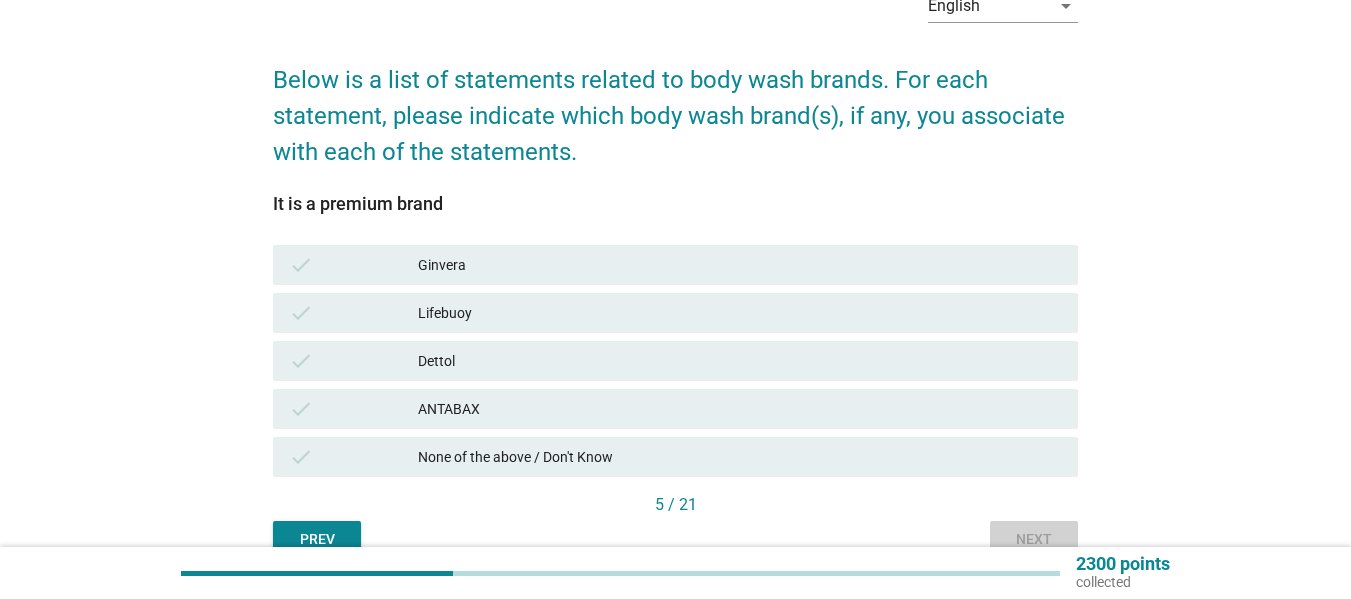 scroll, scrollTop: 0, scrollLeft: 0, axis: both 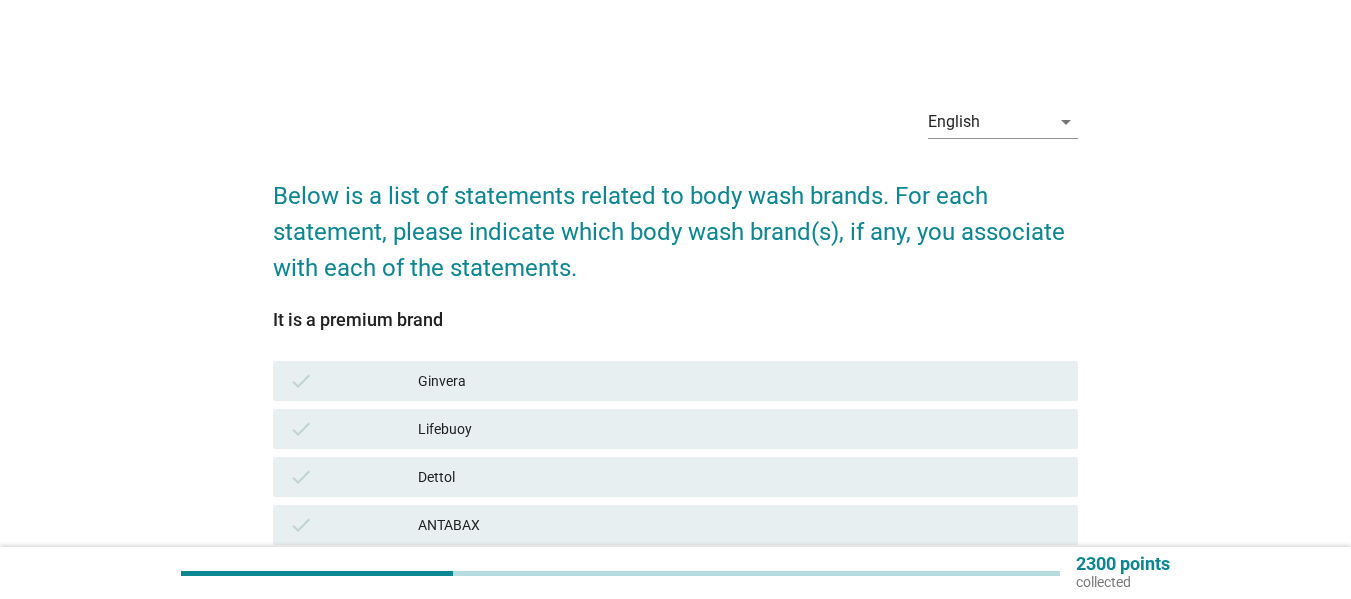 click on "Ginvera" at bounding box center (740, 381) 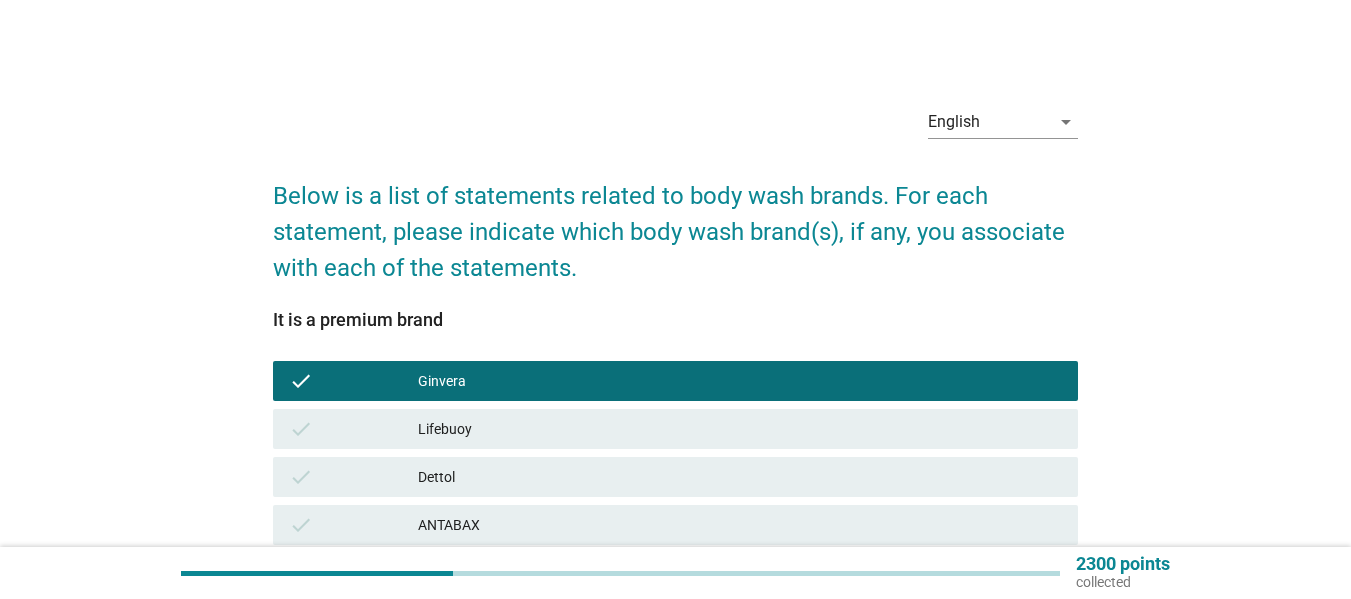 click on "check   Dettol" at bounding box center (675, 477) 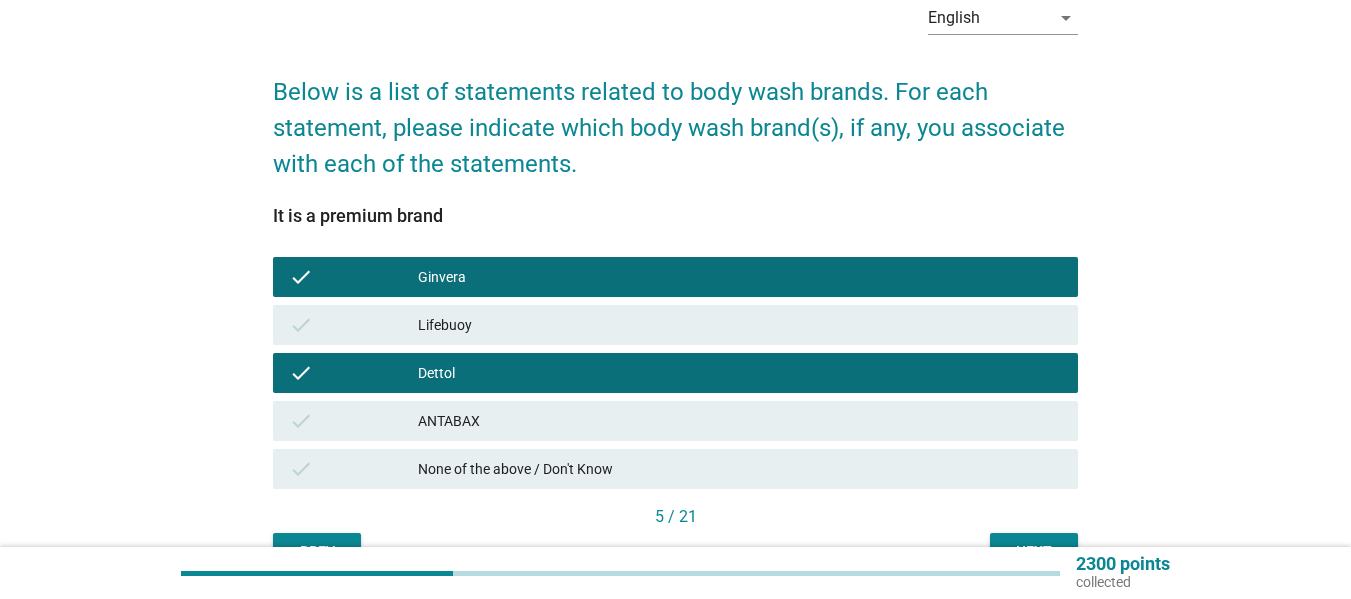 scroll, scrollTop: 200, scrollLeft: 0, axis: vertical 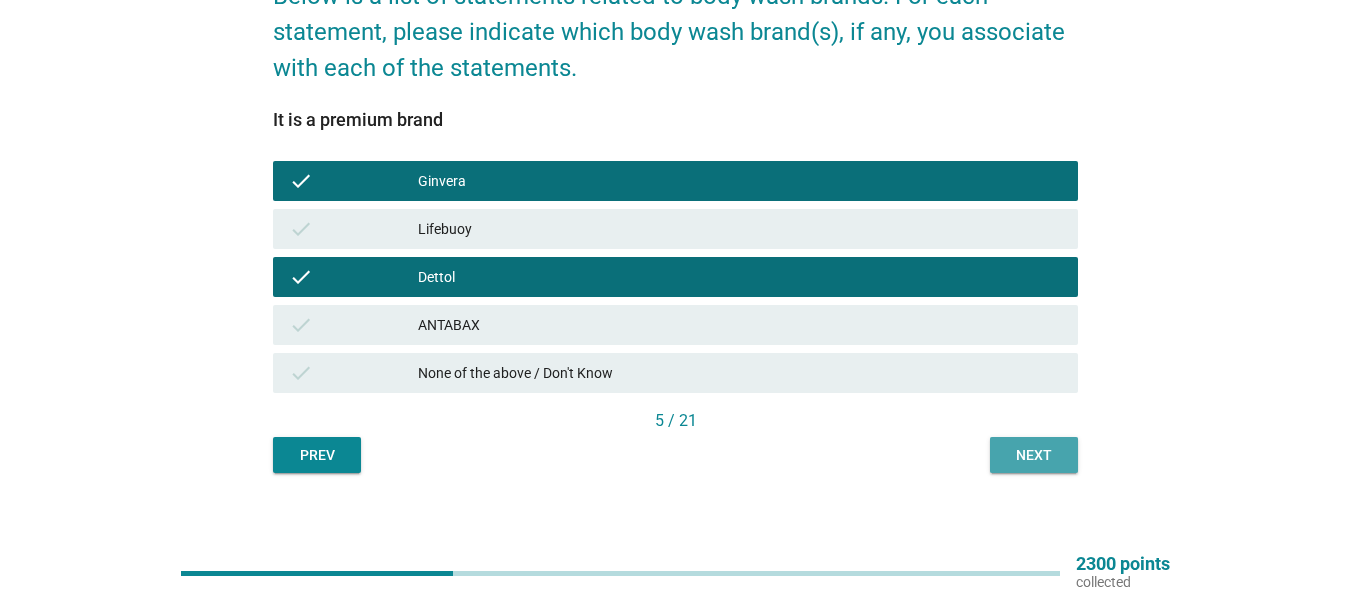 click on "Next" at bounding box center (1034, 455) 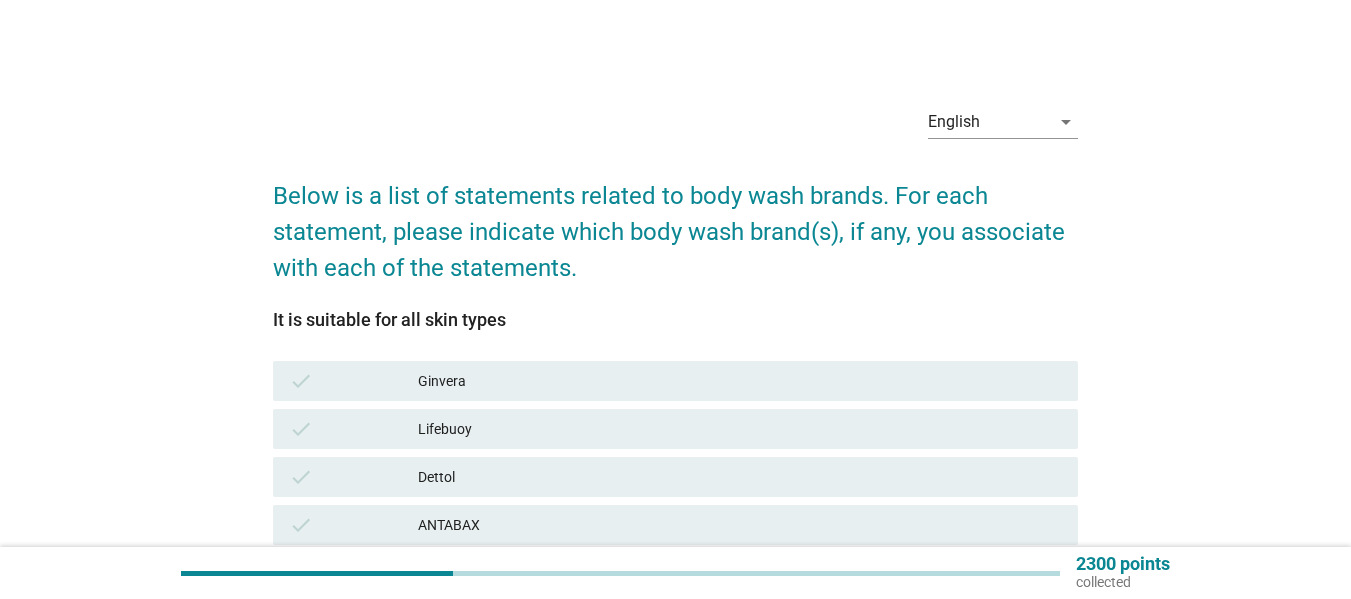 click on "Ginvera" at bounding box center [740, 381] 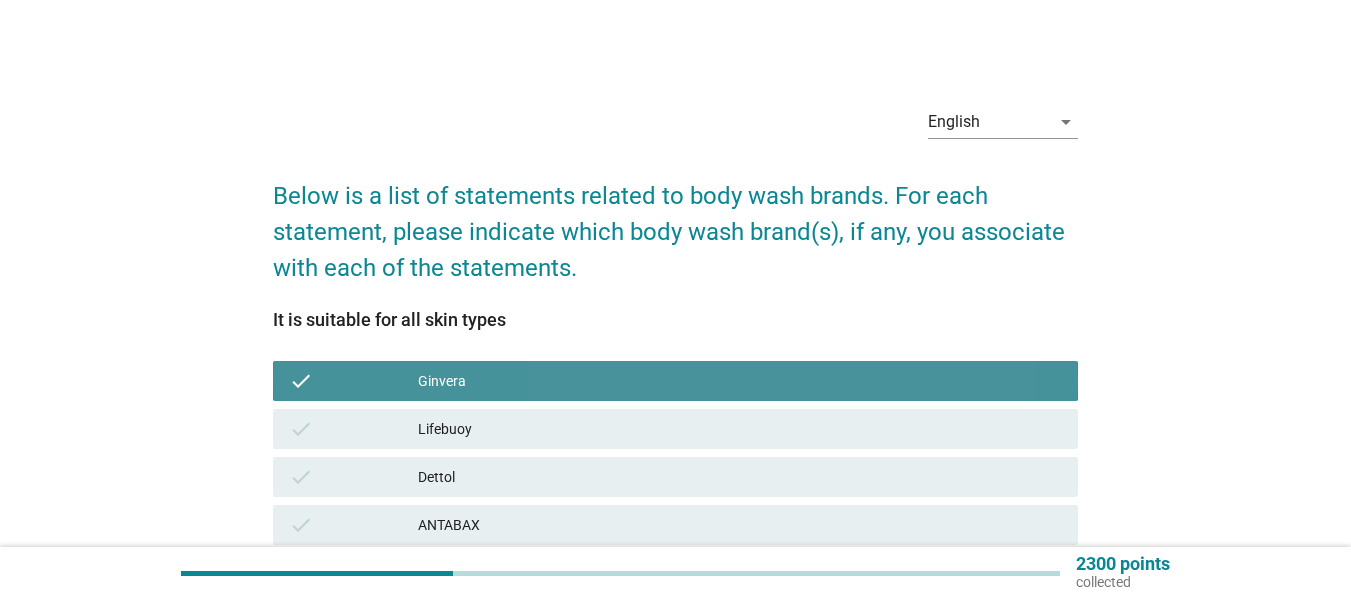 click on "check   Lifebuoy" at bounding box center [675, 429] 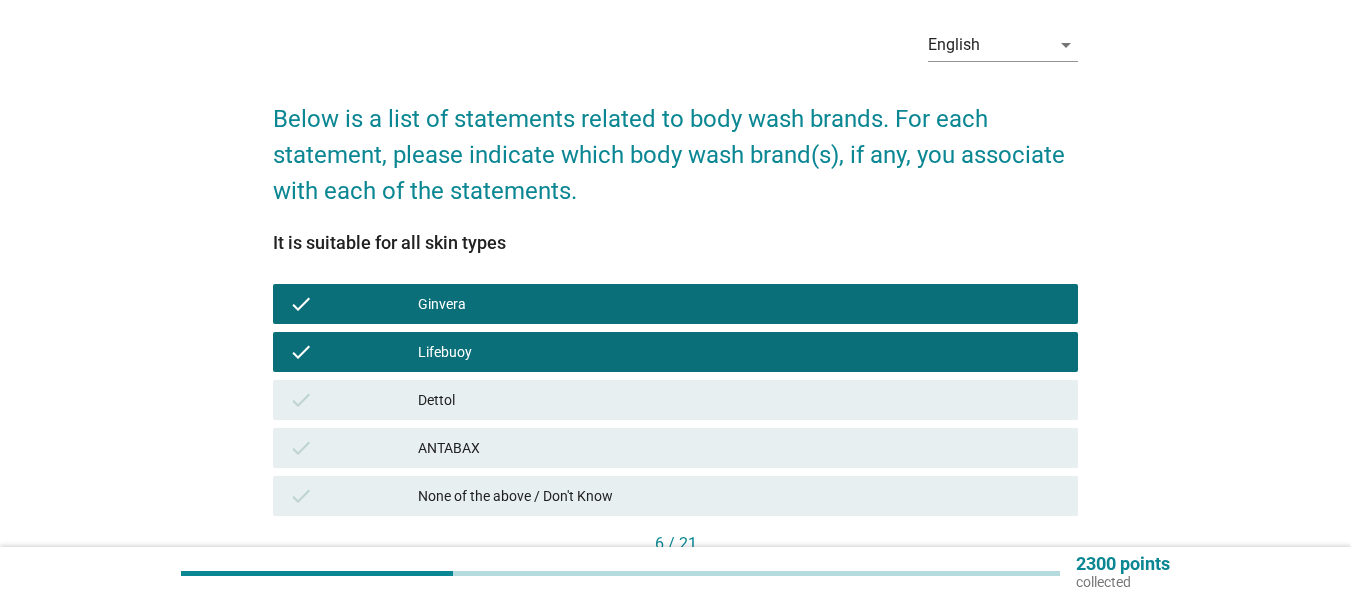 scroll, scrollTop: 200, scrollLeft: 0, axis: vertical 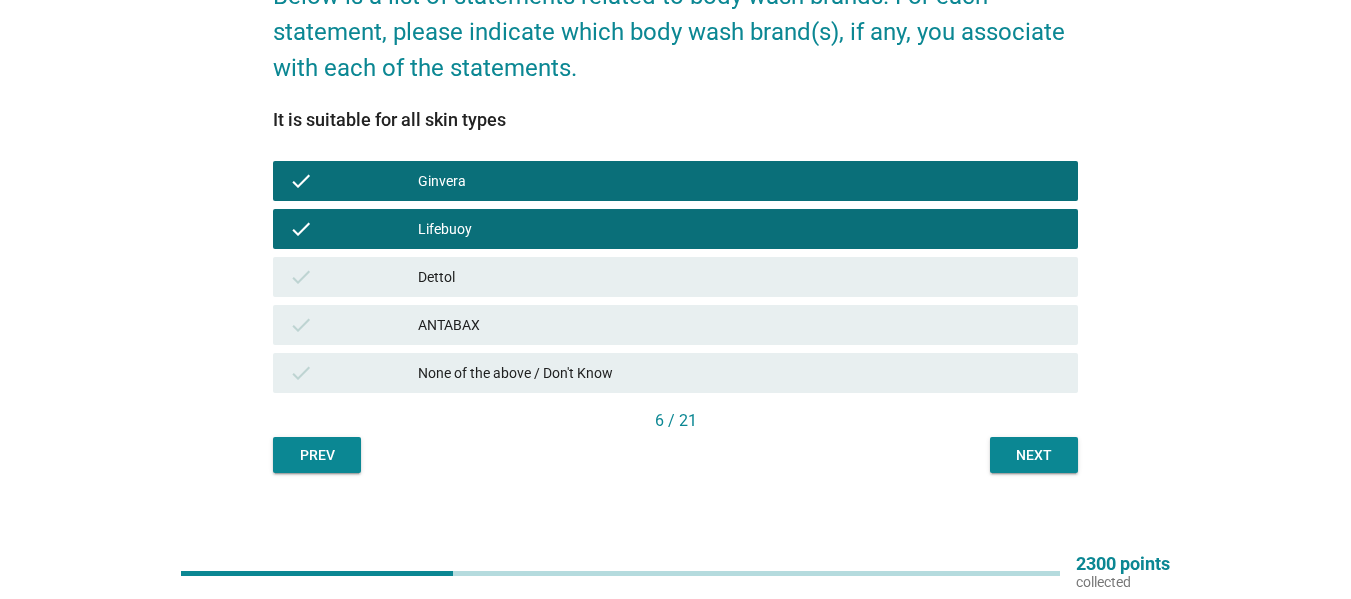 click on "English arrow_drop_down   Below is a list of statements related to body wash brands. For each statement, please indicate which body wash brand(s), if any, you associate with each of the statements.
It is suitable for all skin types
check   Ginvera check   Lifebuoy check   Dettol check   ANTABAX check   None of the above / Don't Know
6 / 21
Prev   Next" at bounding box center (675, 181) 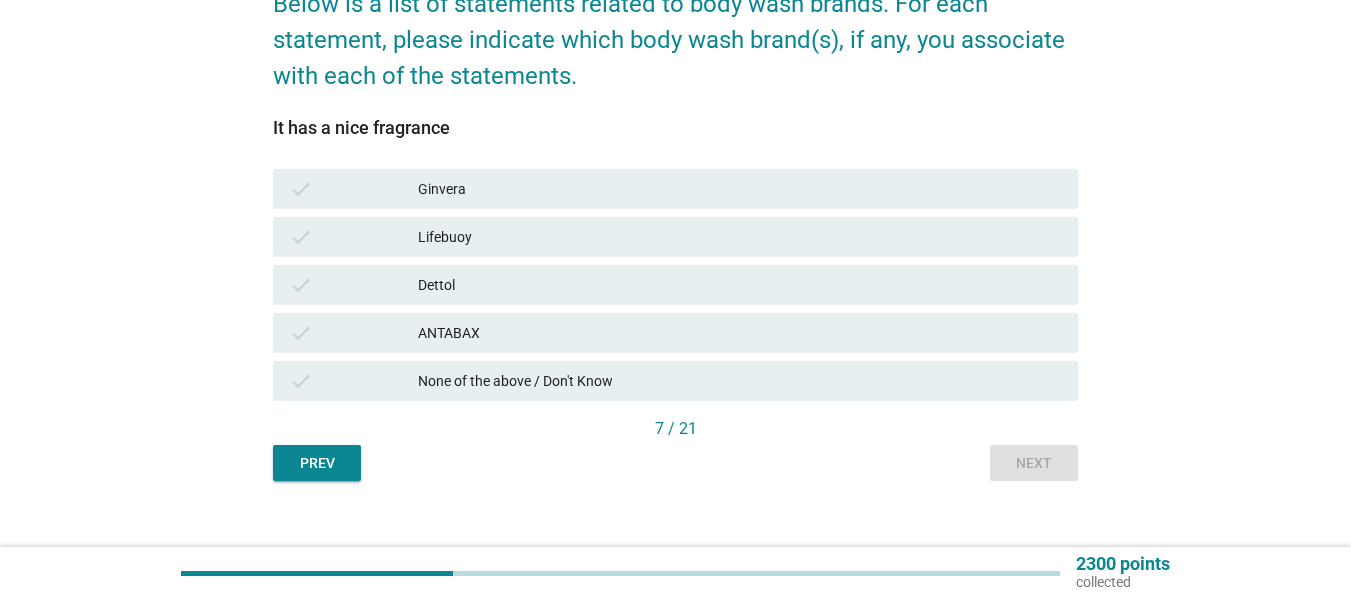 scroll, scrollTop: 200, scrollLeft: 0, axis: vertical 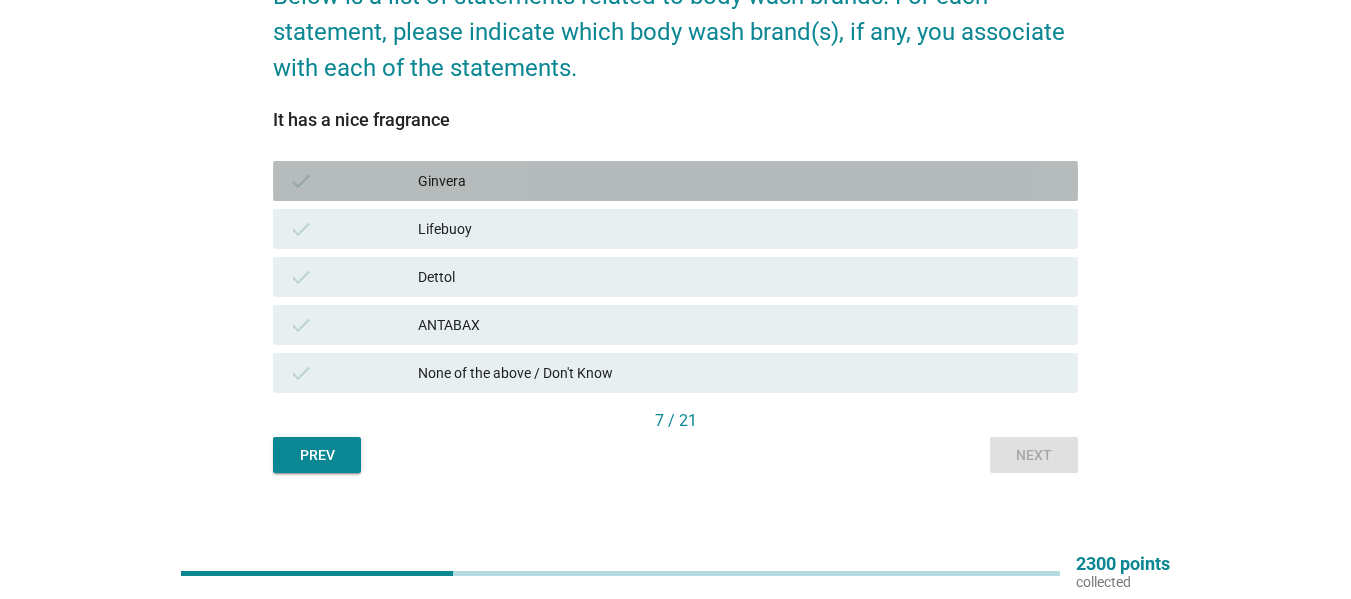 click on "Ginvera" at bounding box center (740, 181) 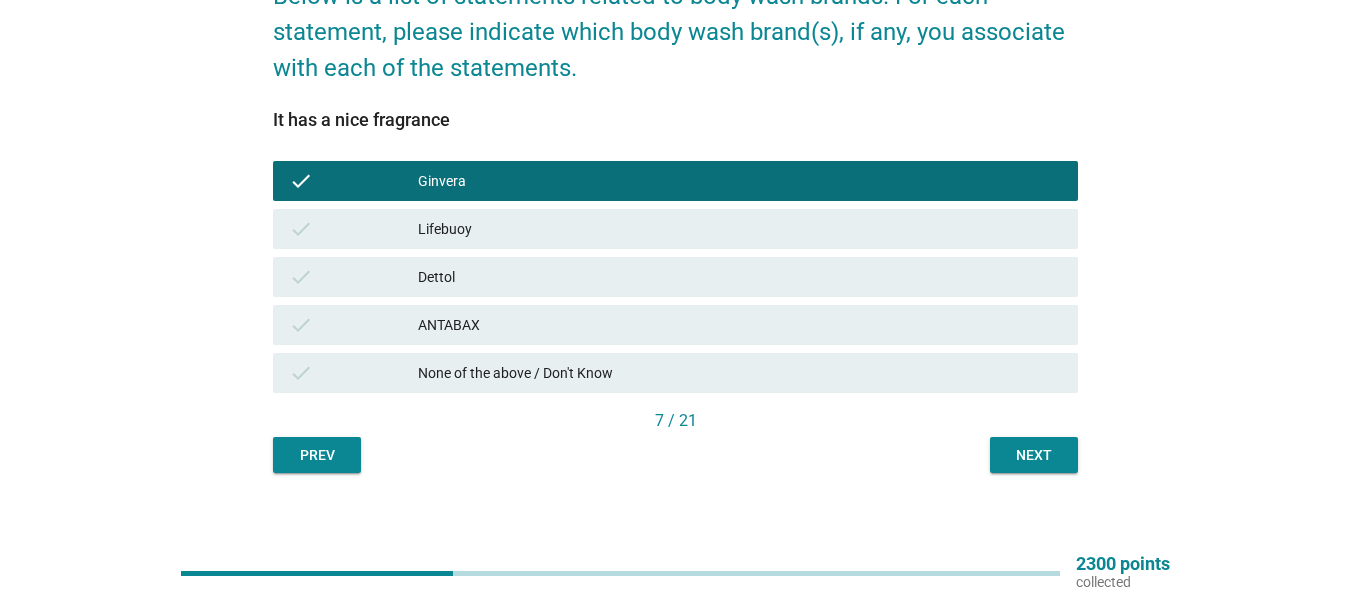 click on "Lifebuoy" at bounding box center (740, 229) 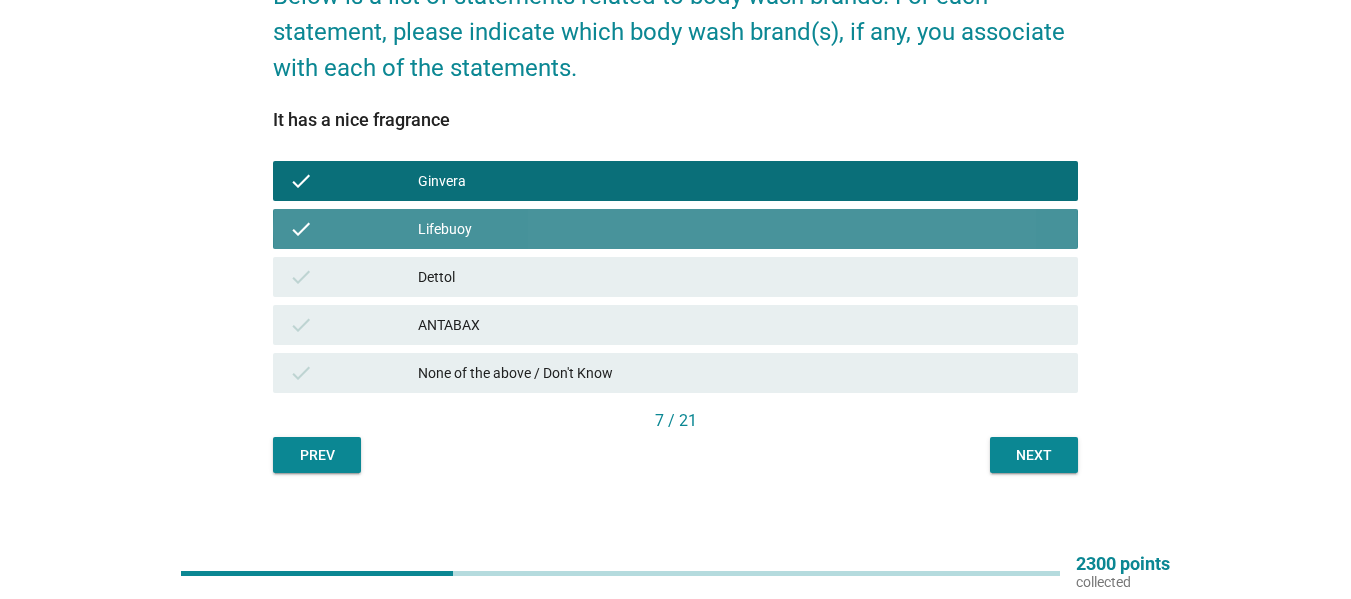 click on "Dettol" at bounding box center (740, 277) 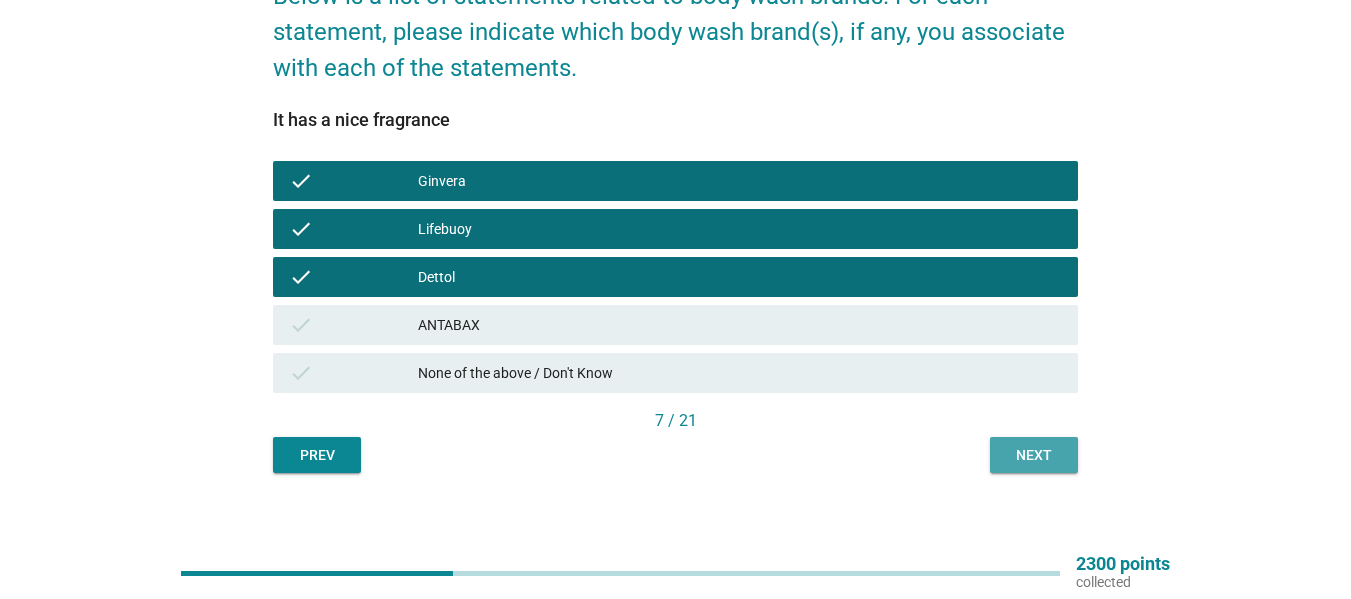 drag, startPoint x: 1018, startPoint y: 451, endPoint x: 1000, endPoint y: 448, distance: 18.248287 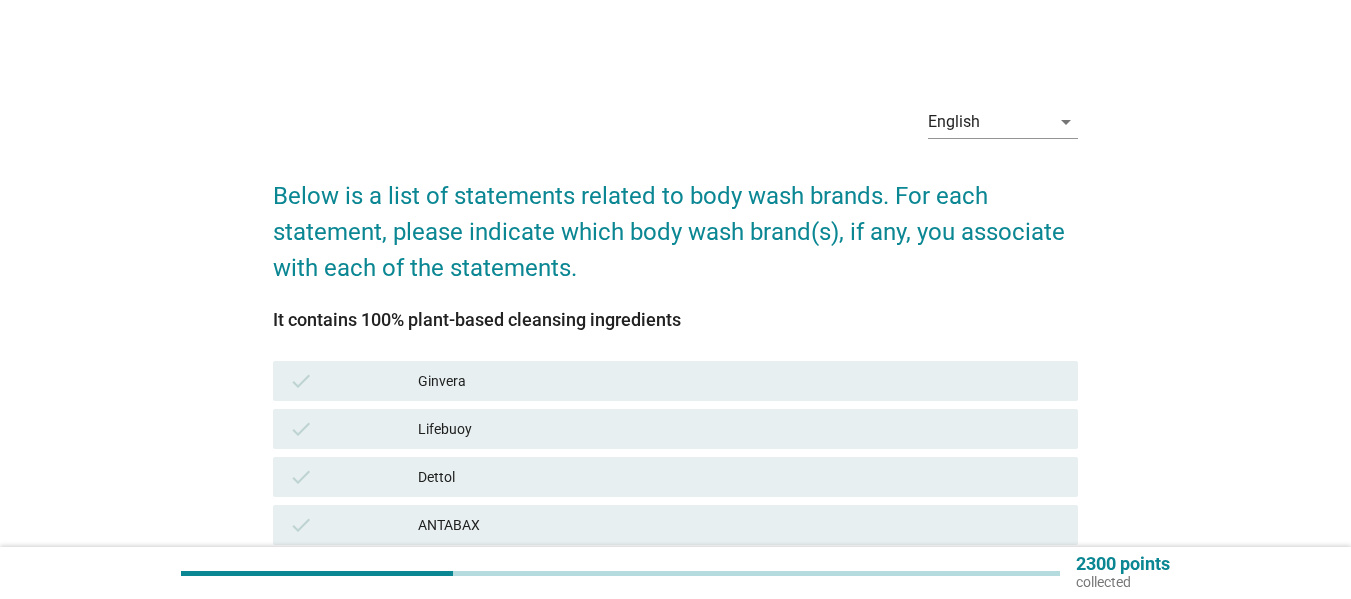 click on "Lifebuoy" at bounding box center (740, 429) 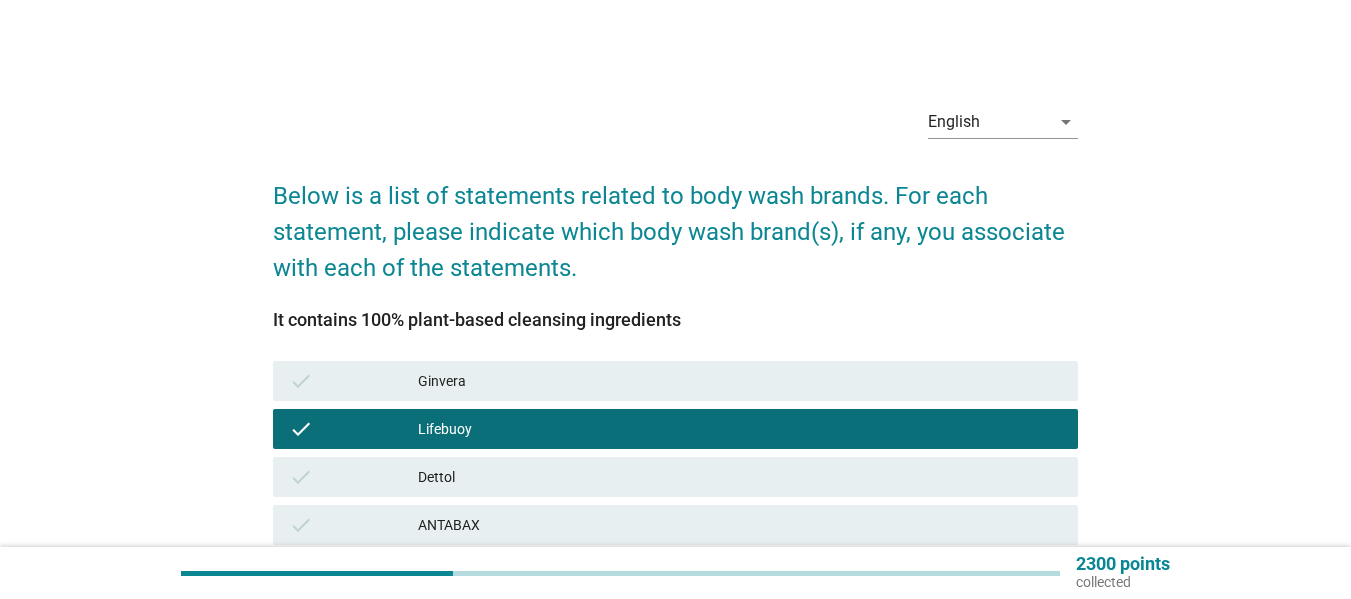 click on "Ginvera" at bounding box center (740, 381) 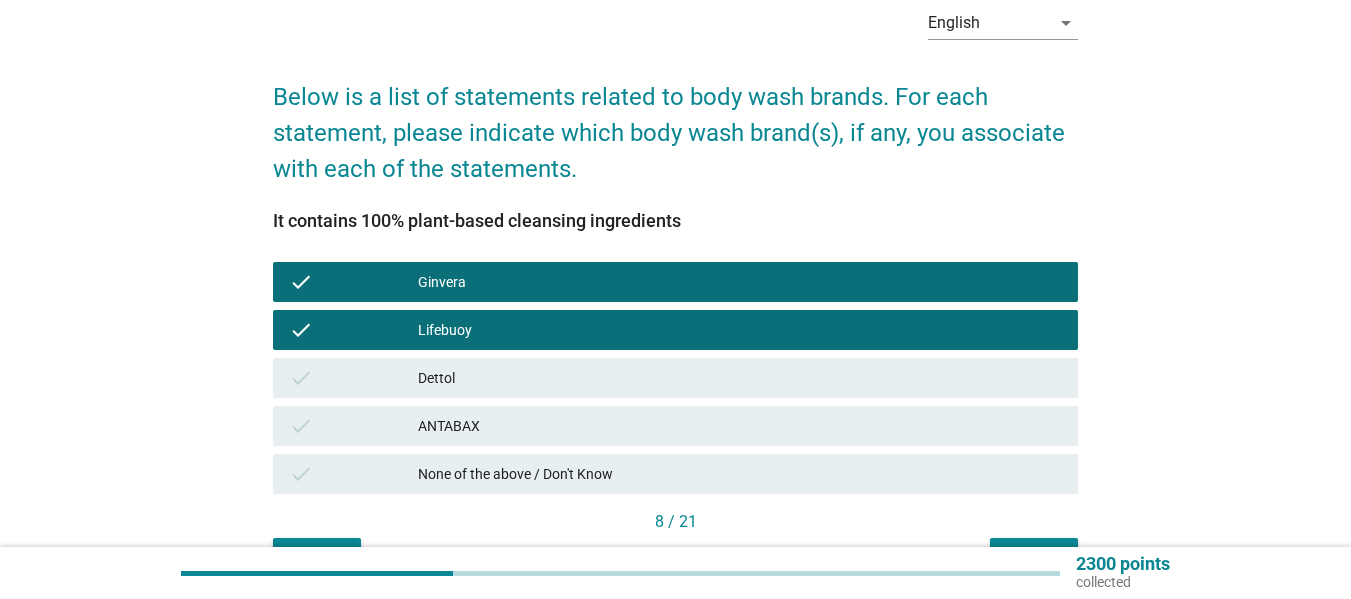 scroll, scrollTop: 216, scrollLeft: 0, axis: vertical 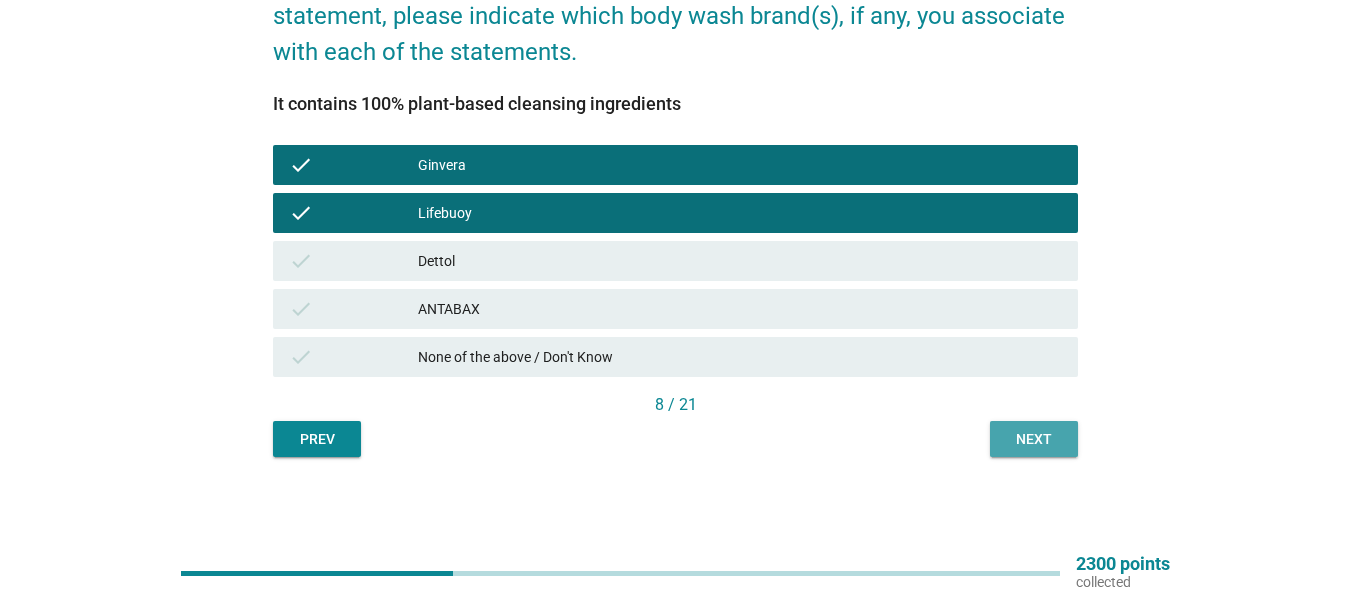 click on "Next" at bounding box center [1034, 439] 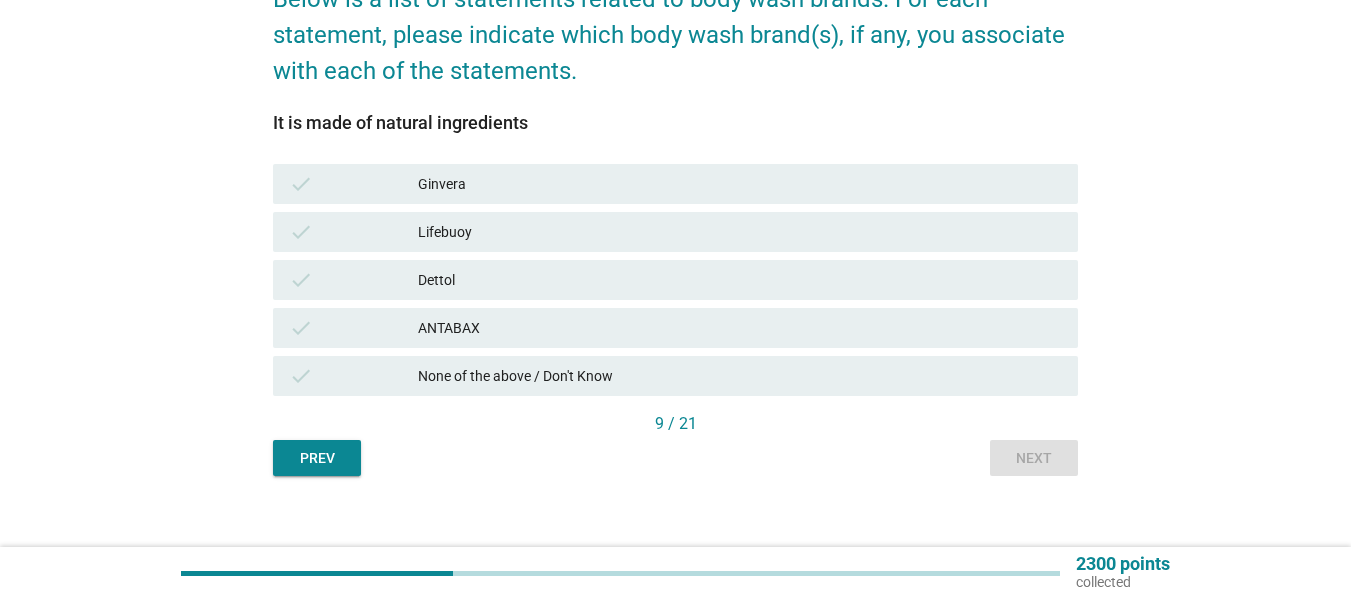 scroll, scrollTop: 216, scrollLeft: 0, axis: vertical 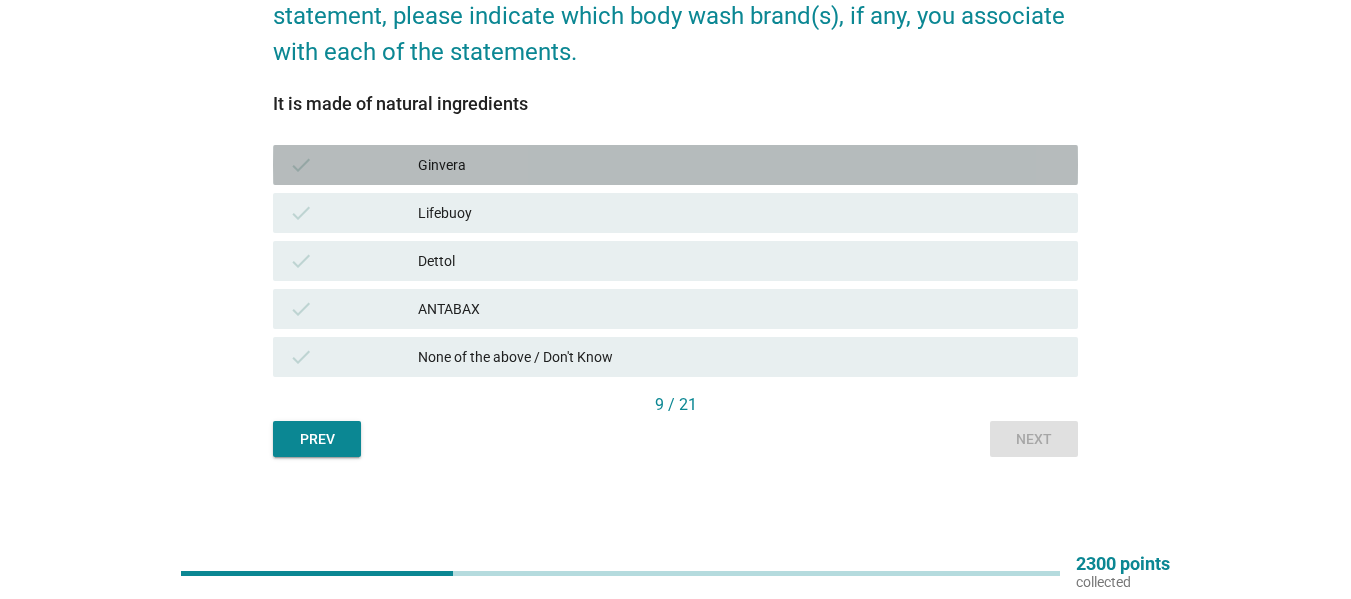click on "Ginvera" at bounding box center [740, 165] 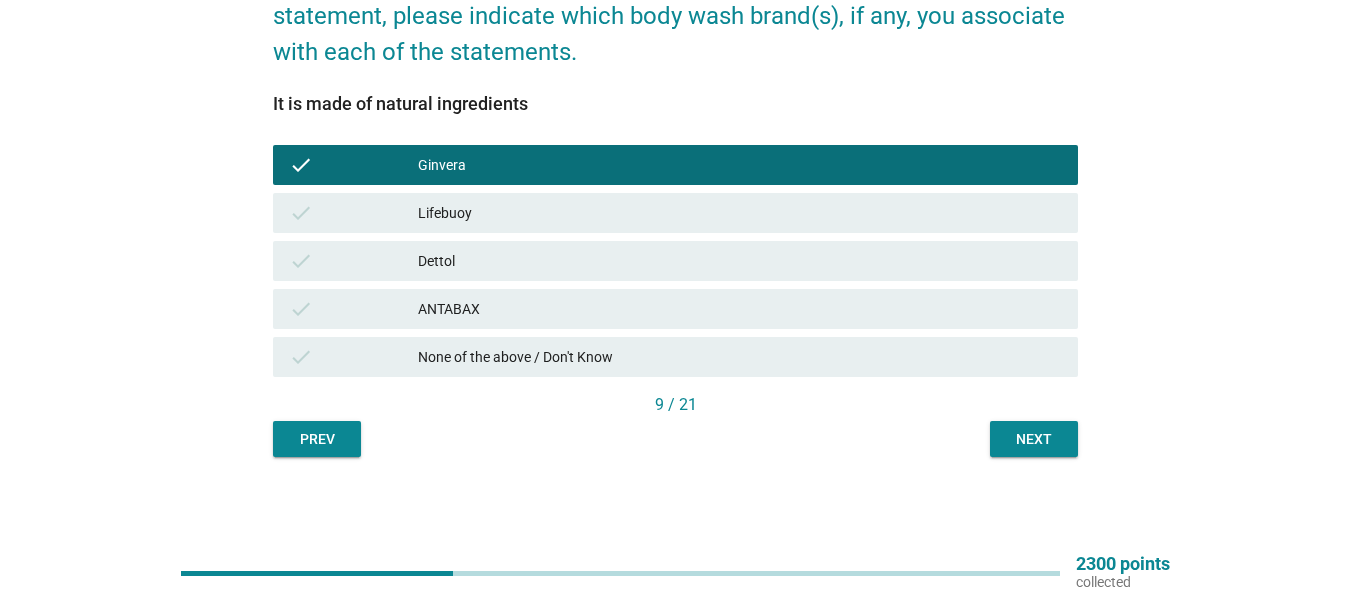 click on "Lifebuoy" at bounding box center [740, 213] 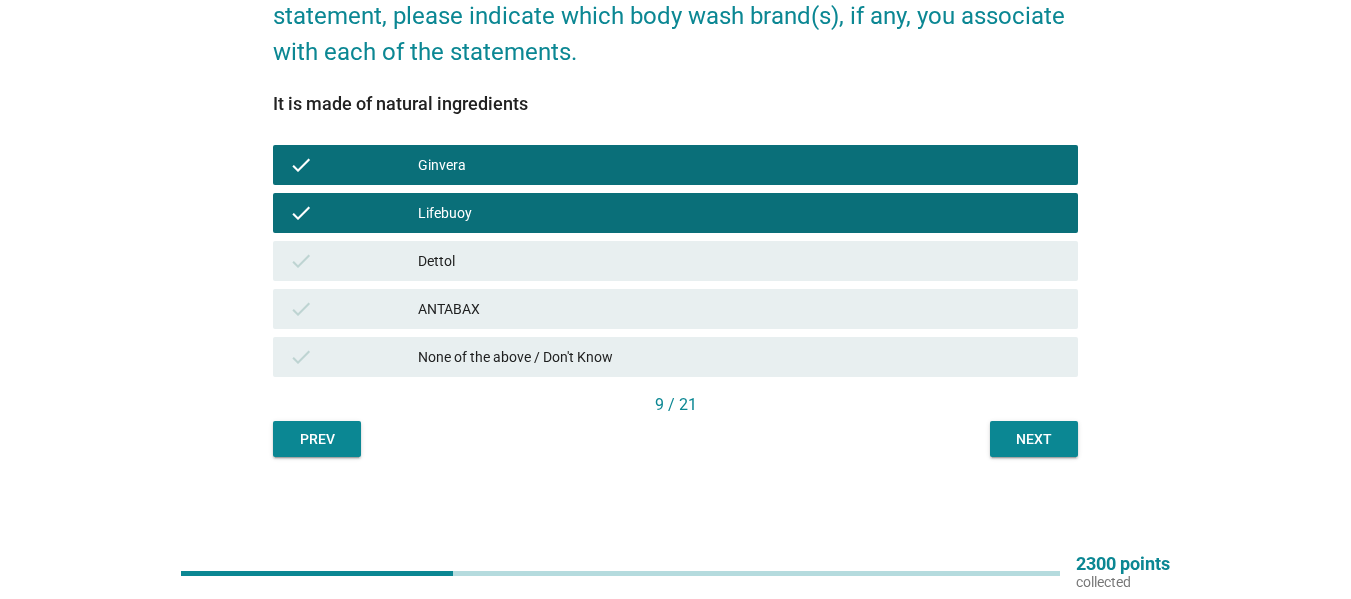 click on "Next" at bounding box center [1034, 439] 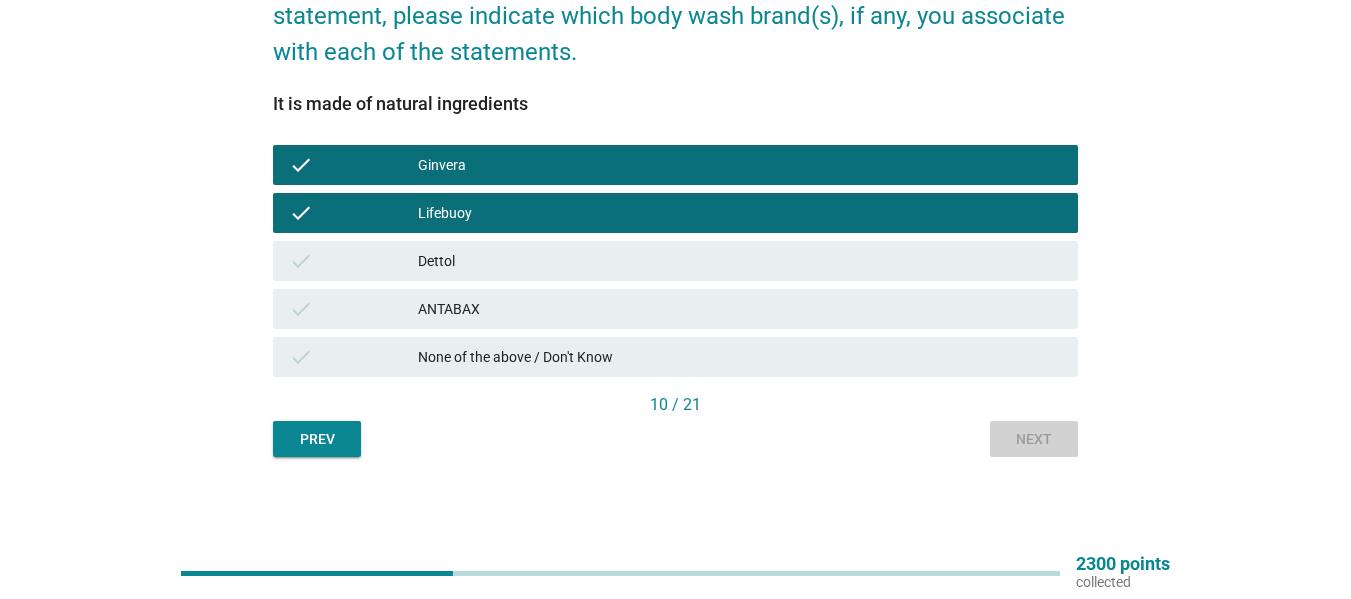 scroll, scrollTop: 0, scrollLeft: 0, axis: both 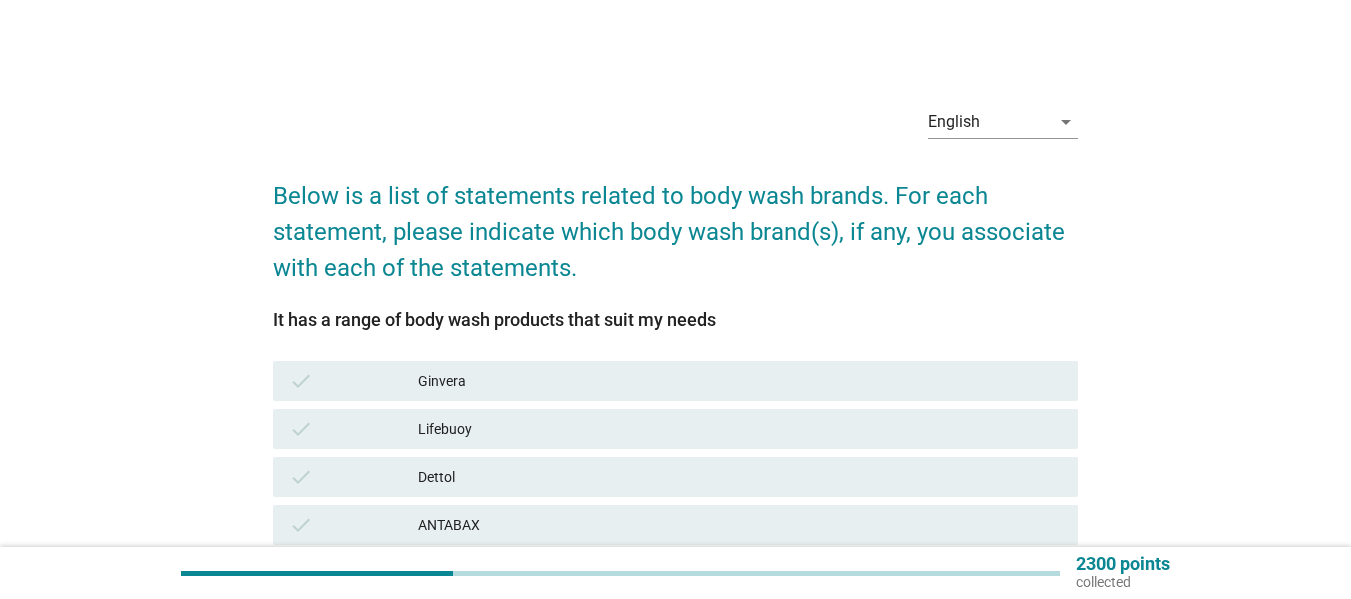 click on "Ginvera" at bounding box center (740, 381) 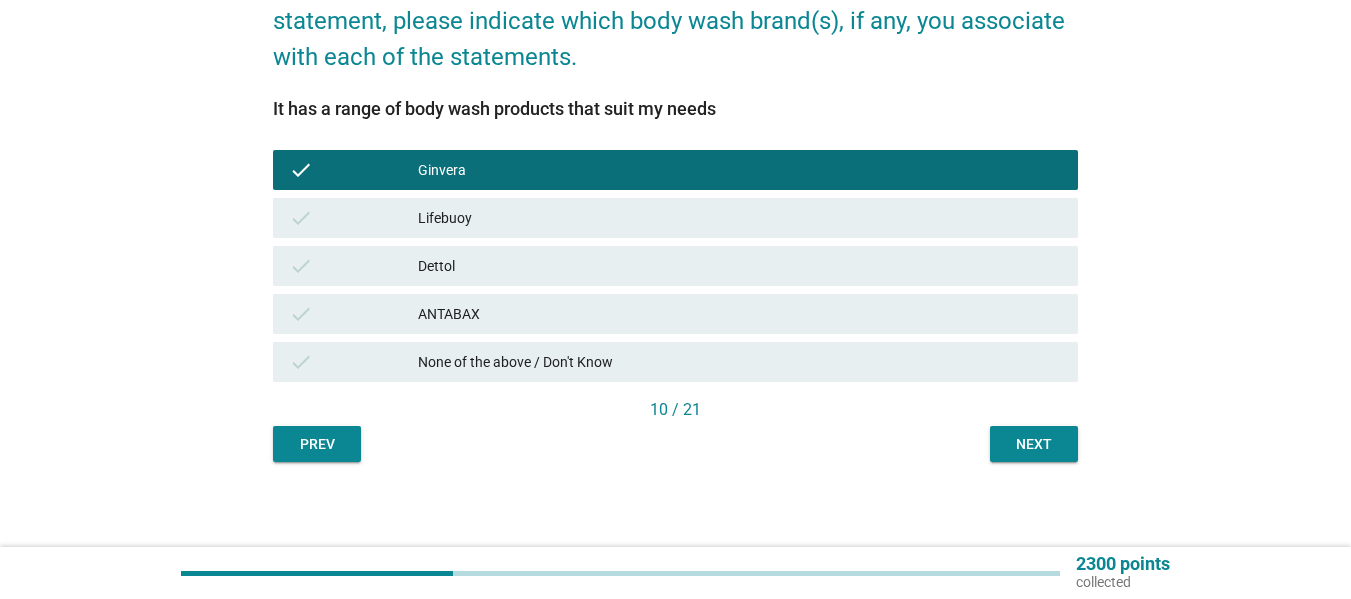 scroll, scrollTop: 216, scrollLeft: 0, axis: vertical 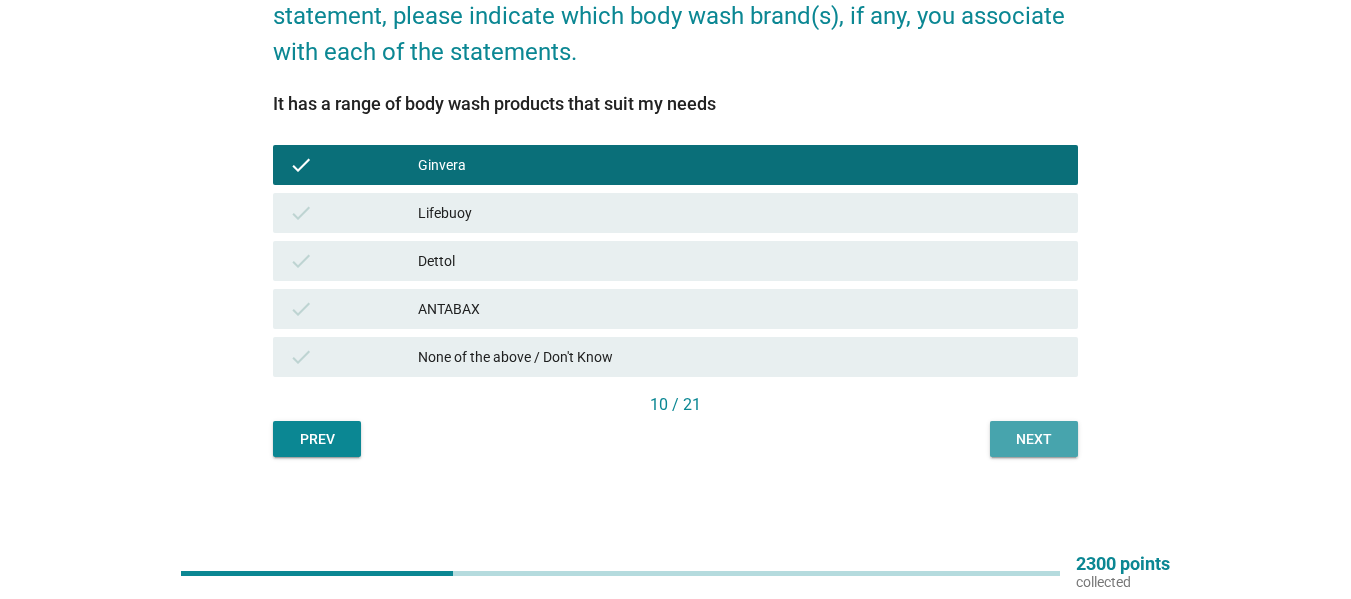 click on "Next" at bounding box center [1034, 439] 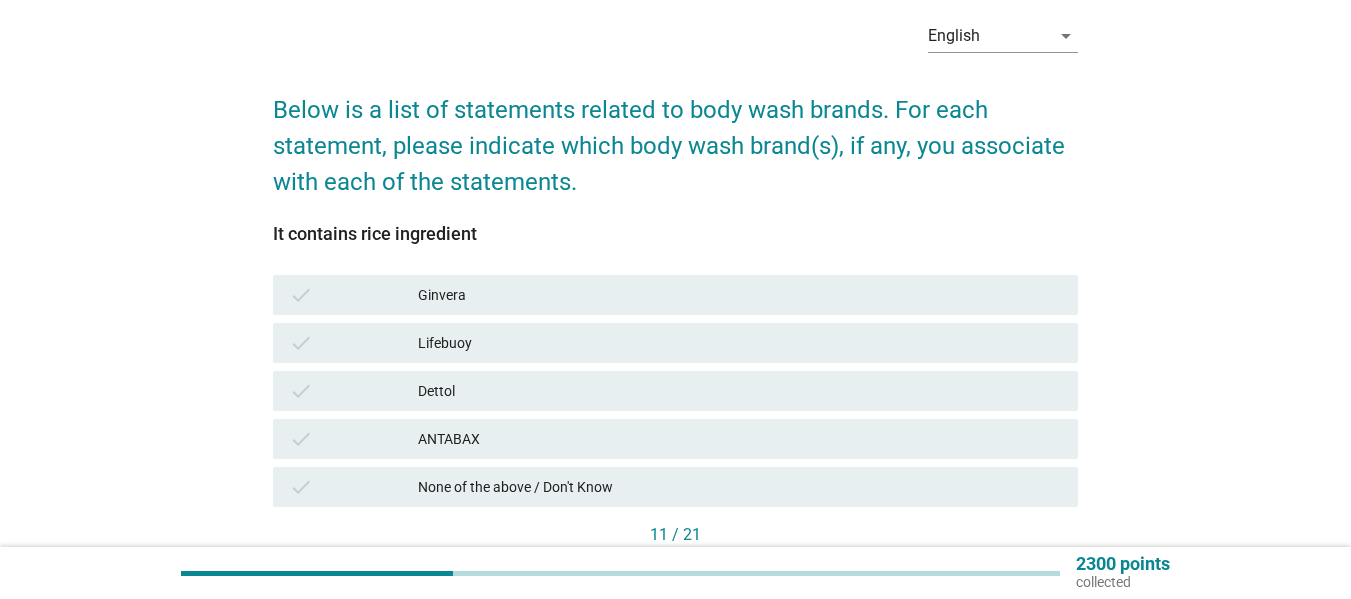 scroll, scrollTop: 200, scrollLeft: 0, axis: vertical 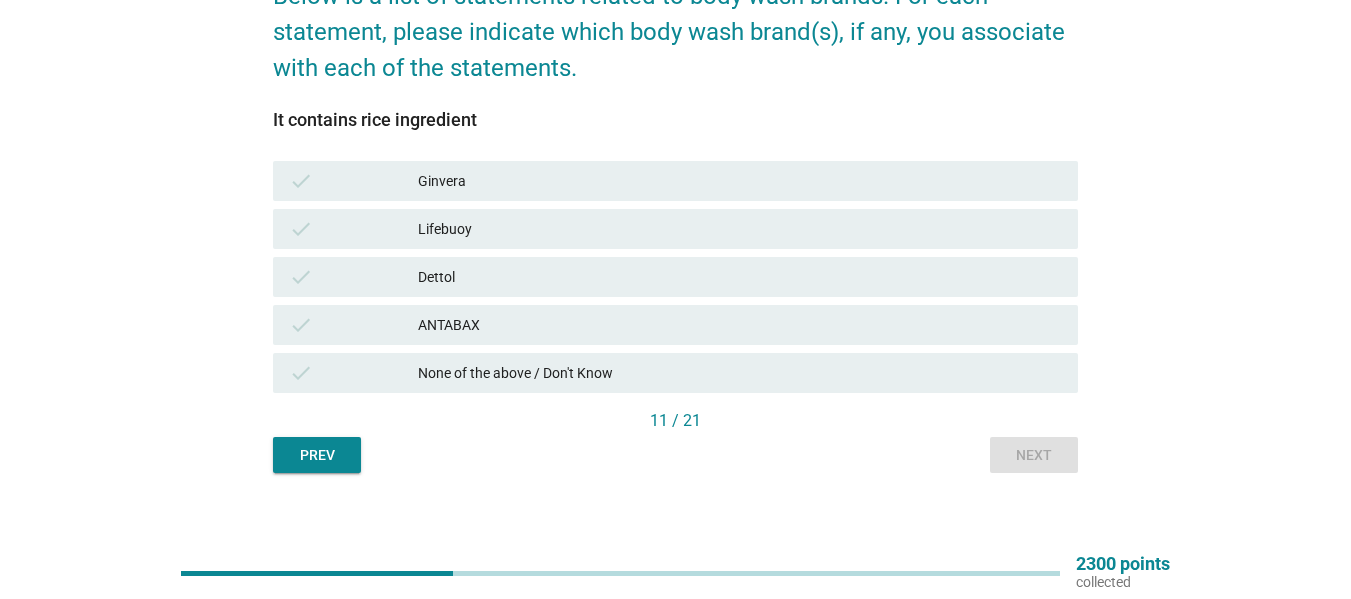click on "Ginvera" at bounding box center [740, 181] 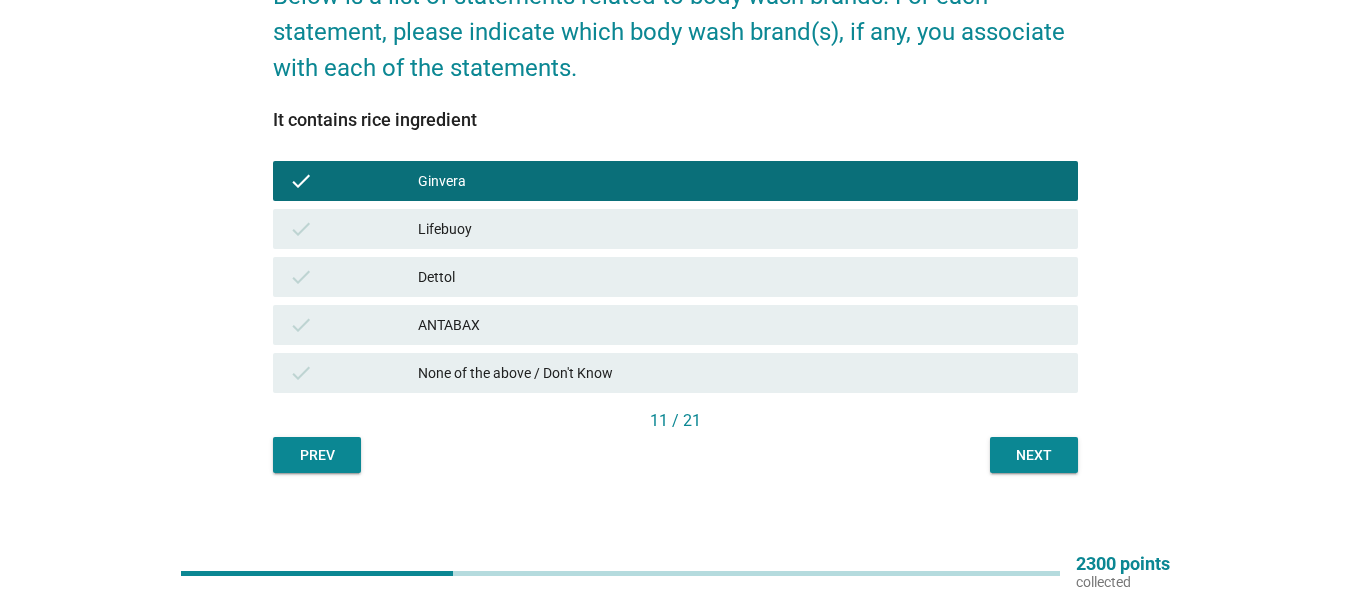 click on "check   Lifebuoy" at bounding box center [675, 229] 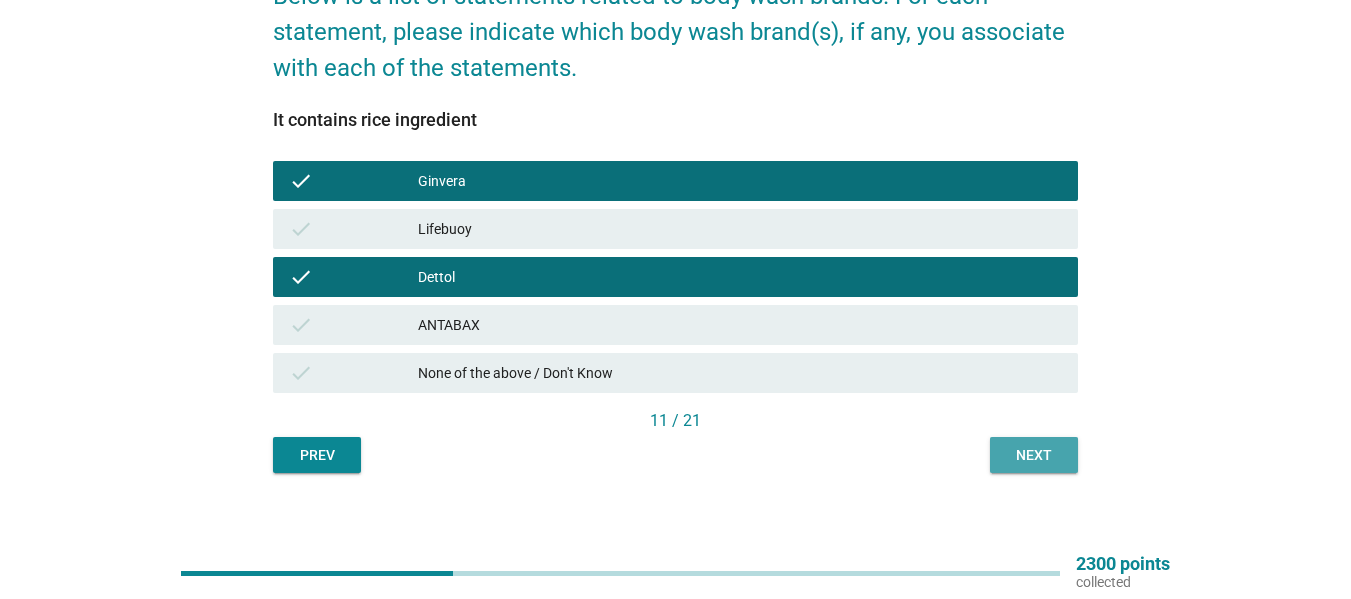 click on "Next" at bounding box center [1034, 455] 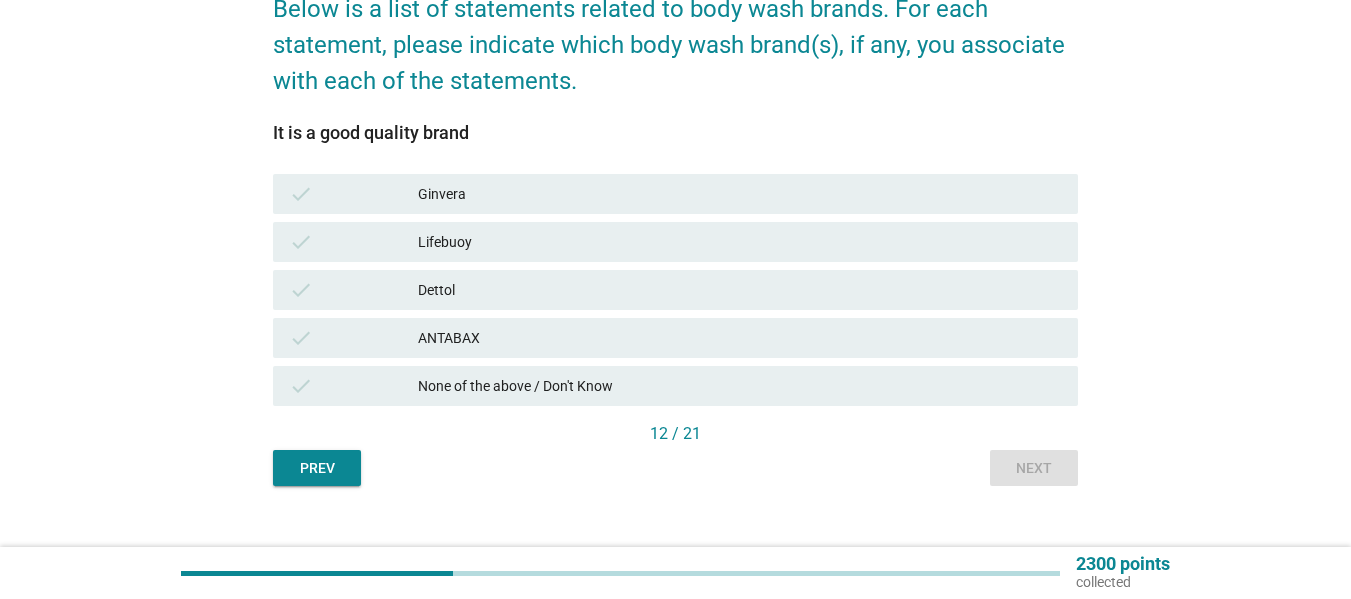 scroll, scrollTop: 200, scrollLeft: 0, axis: vertical 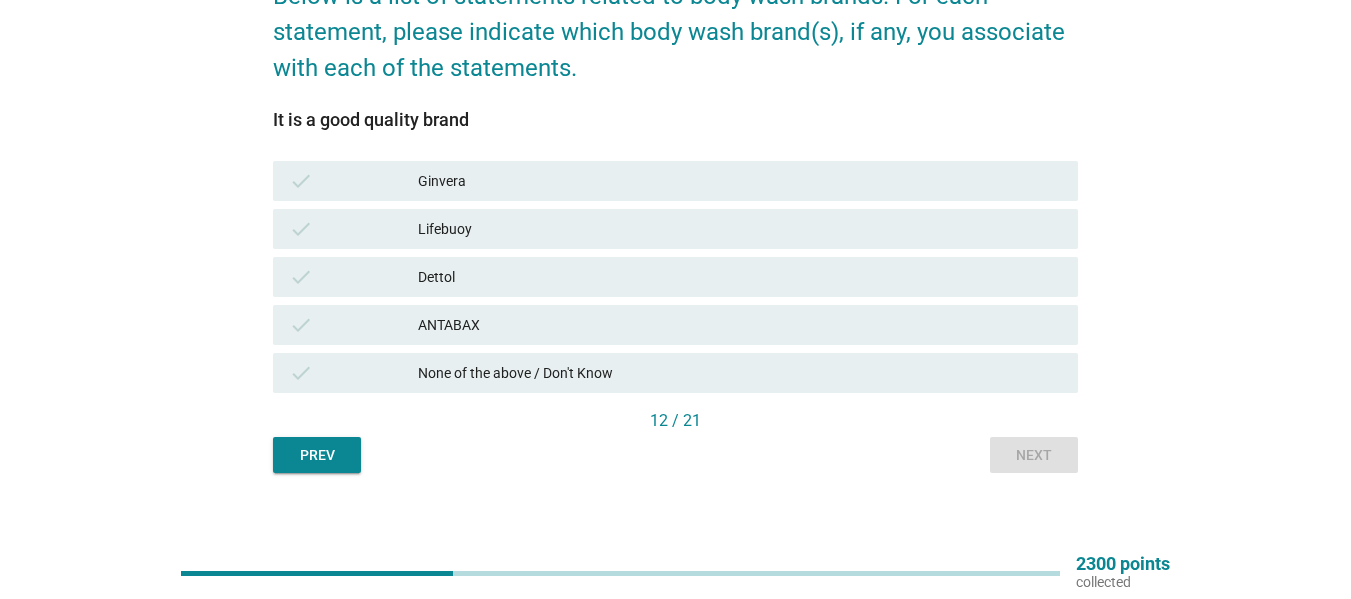 click on "check   Ginvera" at bounding box center (675, 181) 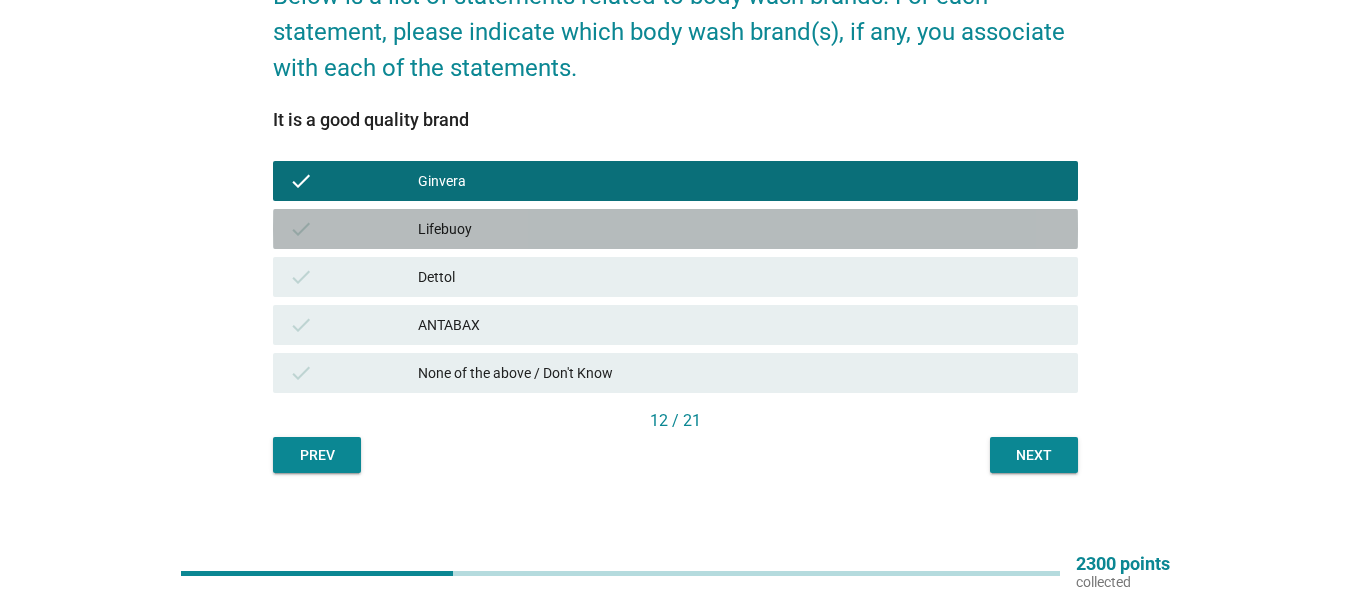 click on "Lifebuoy" at bounding box center [740, 229] 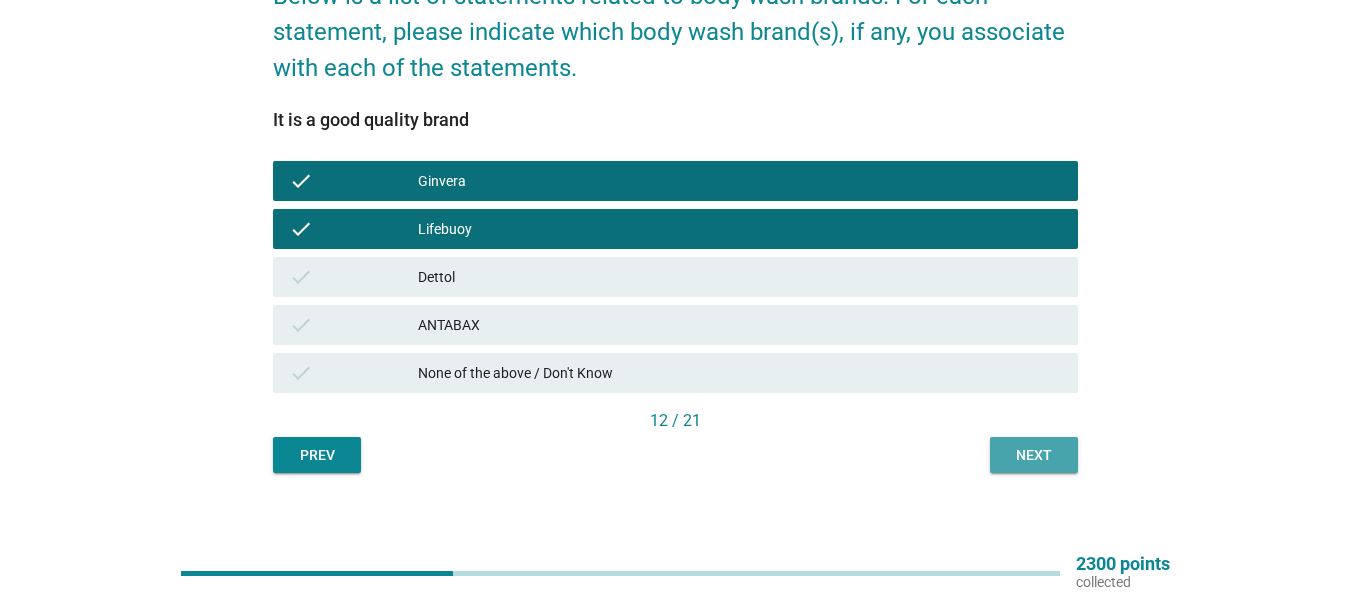 click on "Next" at bounding box center [1034, 455] 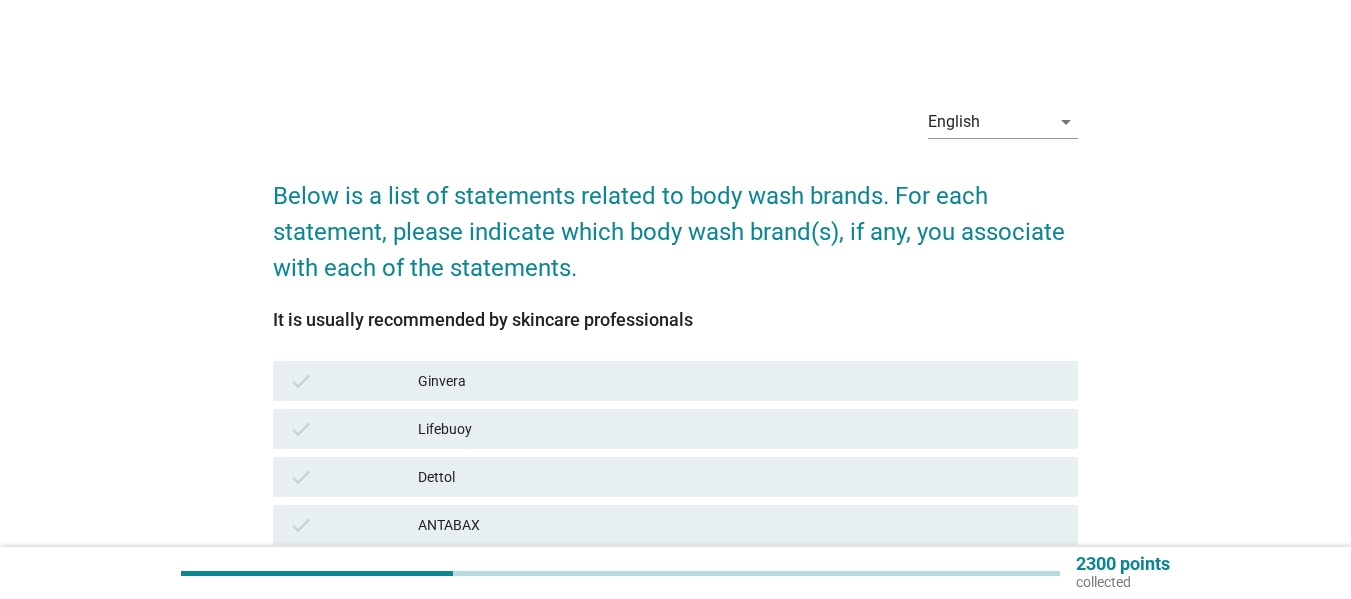 click on "check   Ginvera" at bounding box center [675, 381] 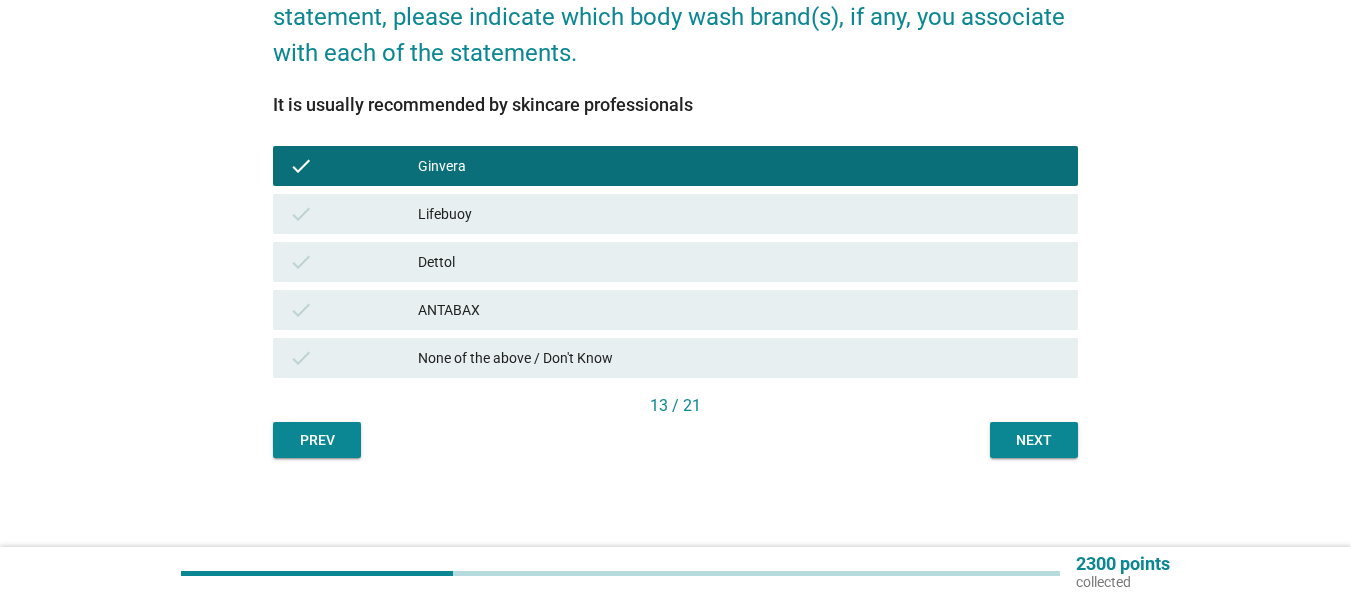 scroll, scrollTop: 216, scrollLeft: 0, axis: vertical 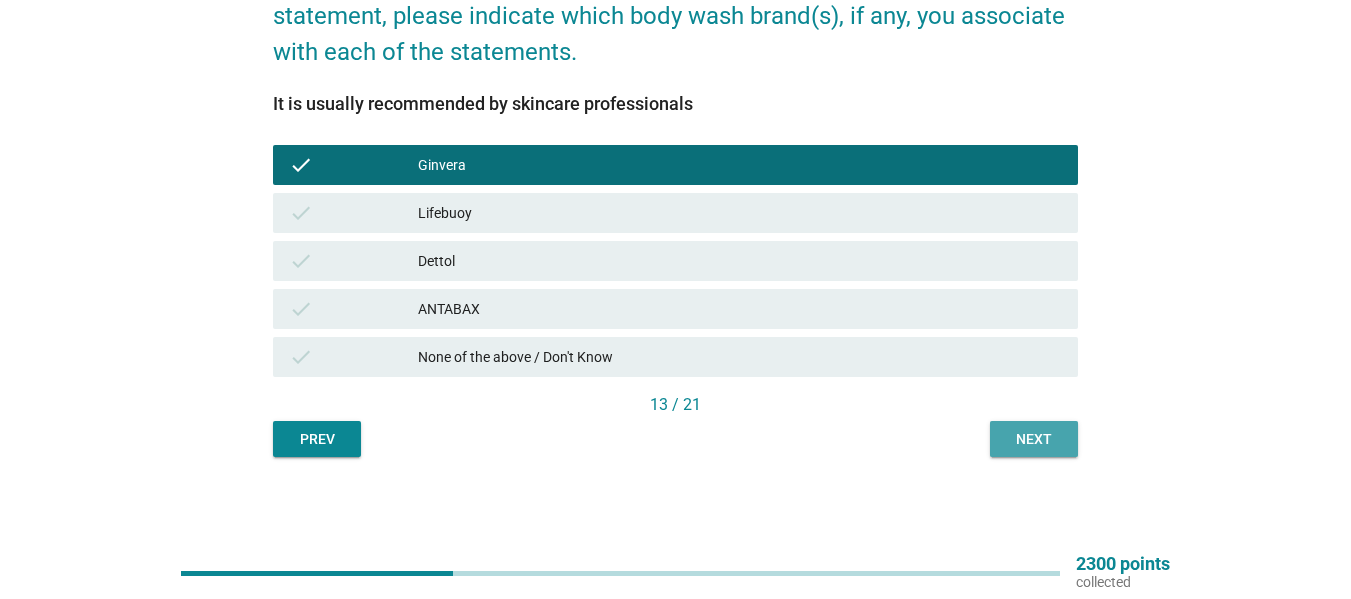 click on "Next" at bounding box center [1034, 439] 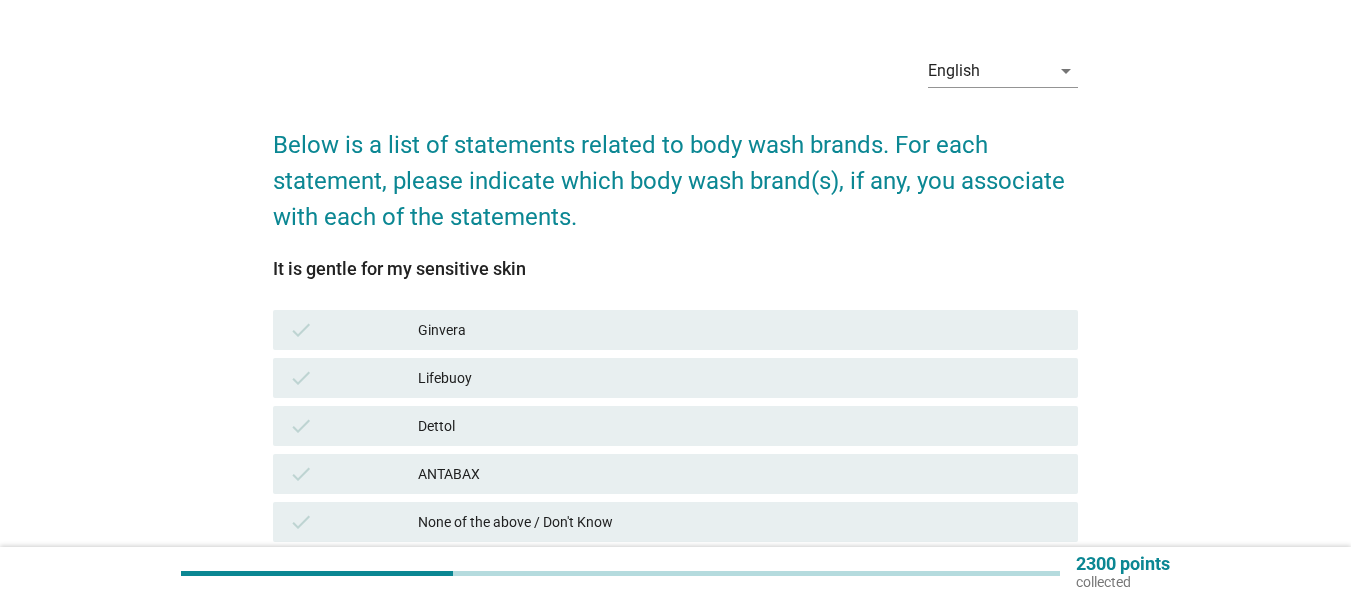 scroll, scrollTop: 100, scrollLeft: 0, axis: vertical 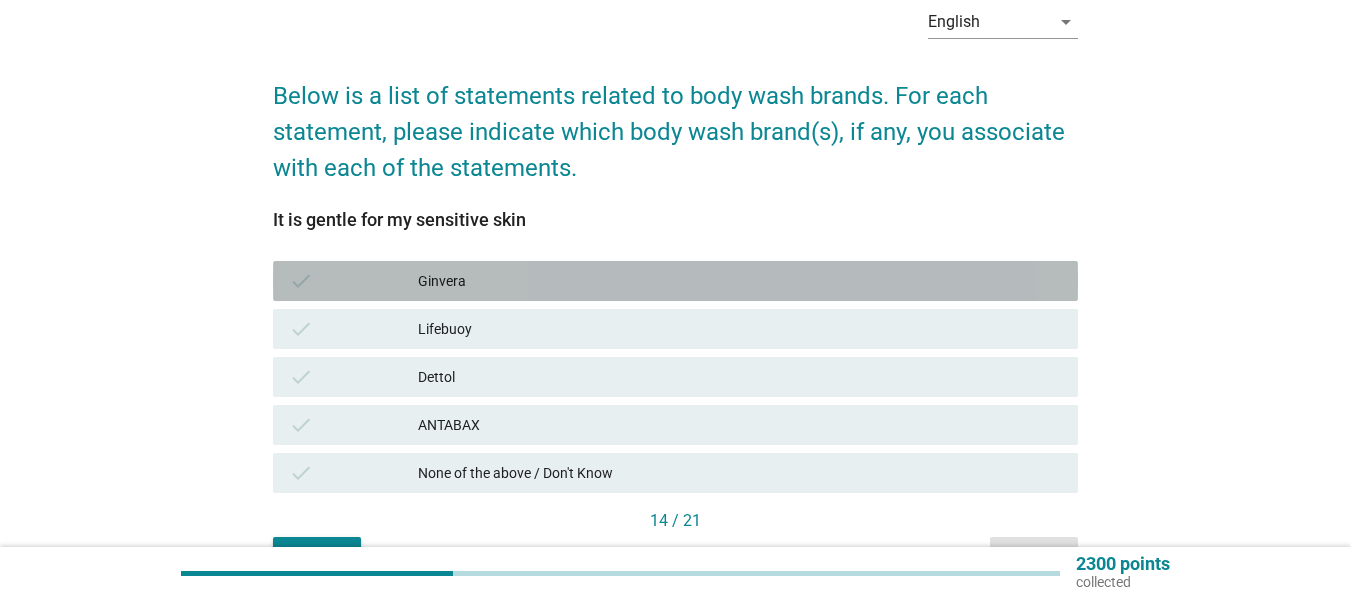 click on "Ginvera" at bounding box center [740, 281] 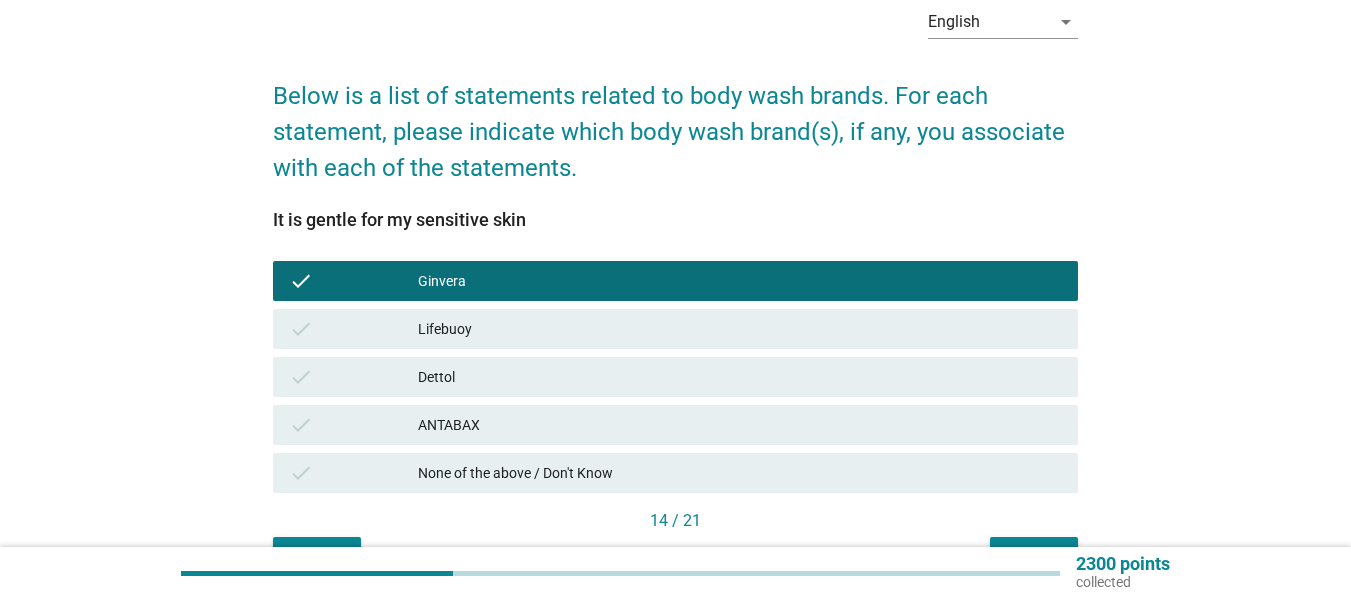 click on "check   Dettol" at bounding box center (675, 377) 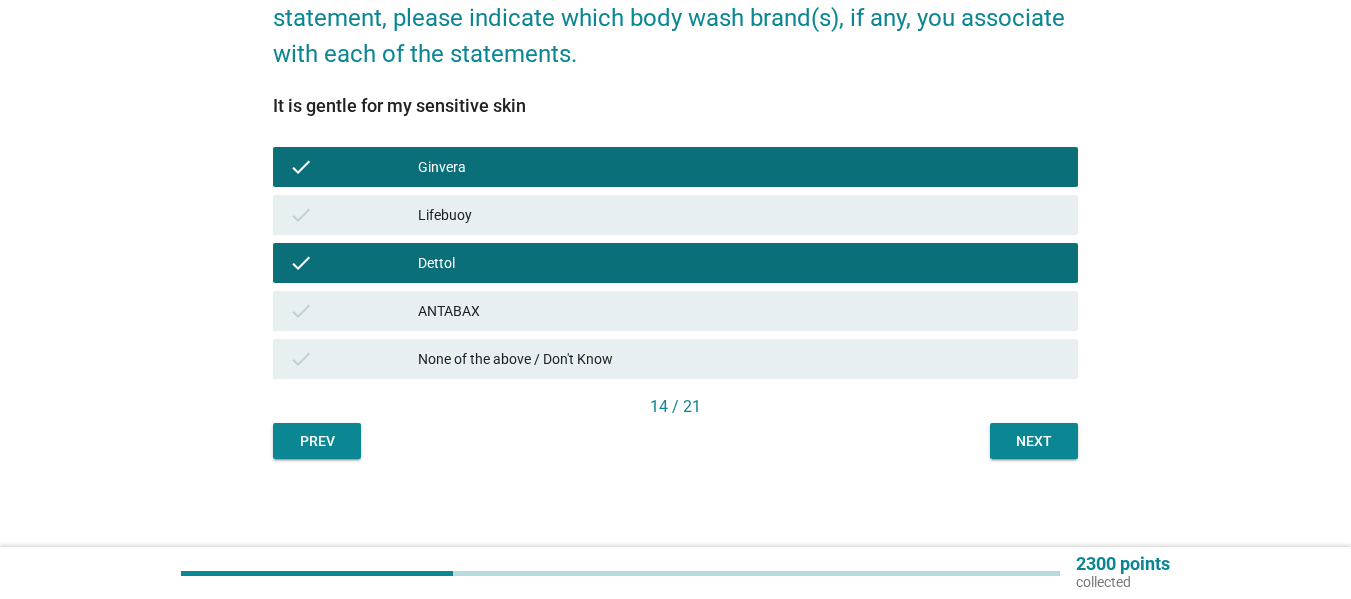 scroll, scrollTop: 216, scrollLeft: 0, axis: vertical 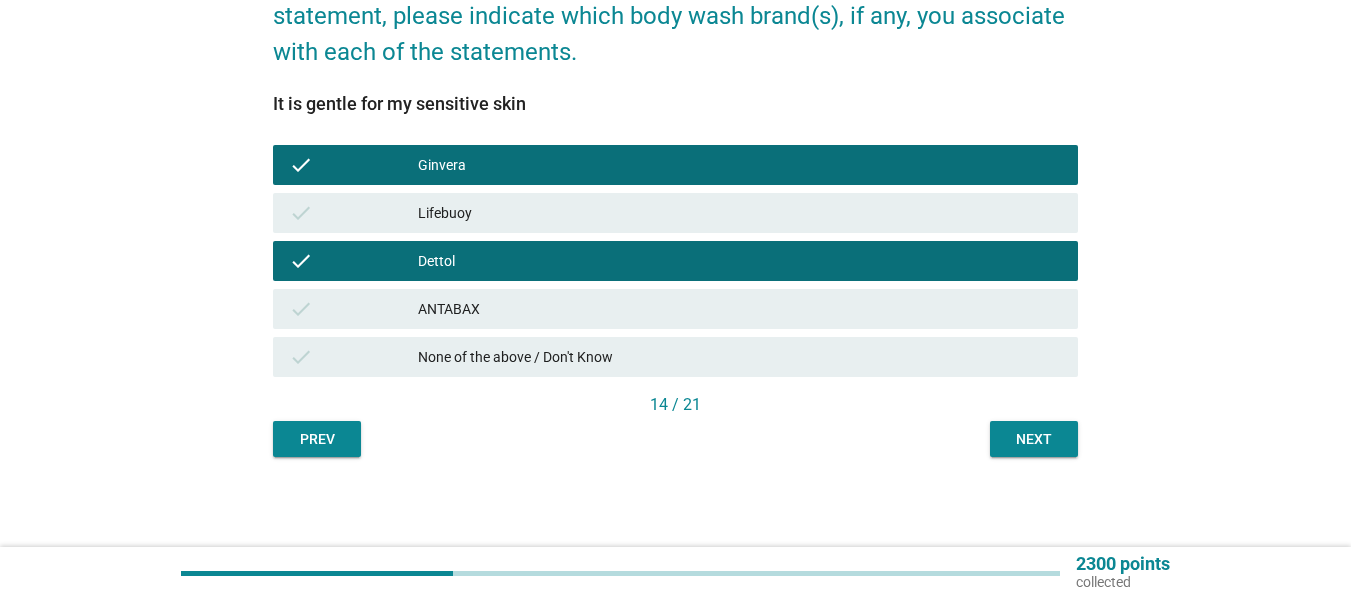 click on "Next" at bounding box center [1034, 439] 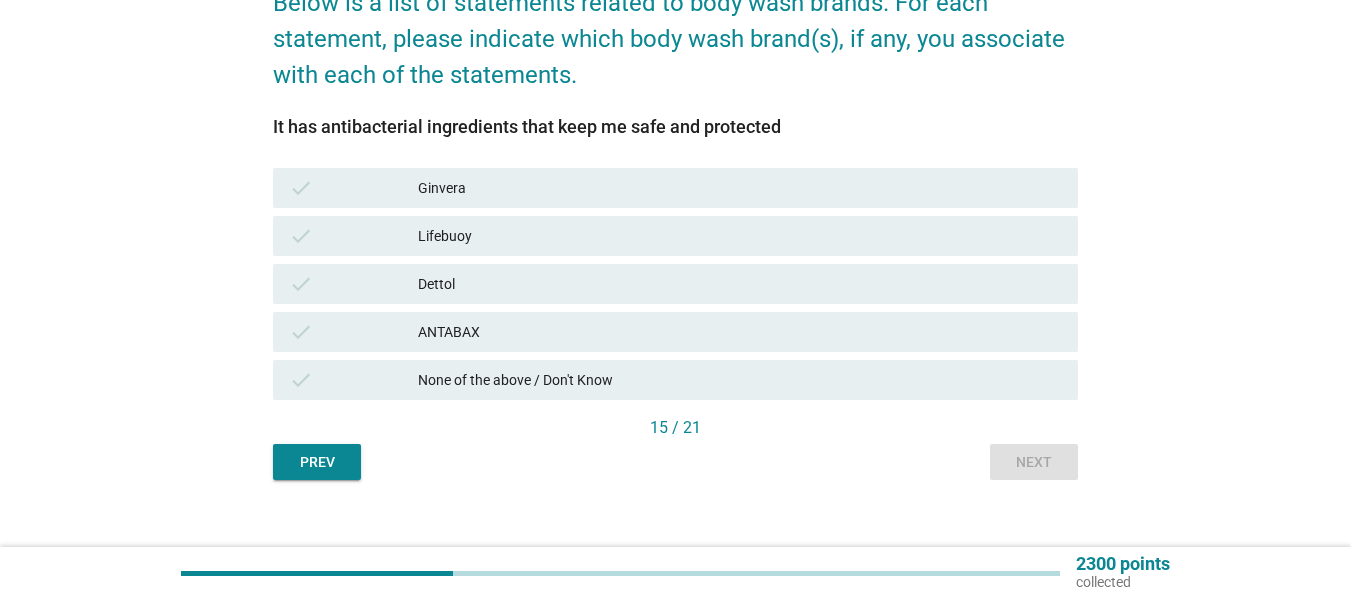 scroll, scrollTop: 200, scrollLeft: 0, axis: vertical 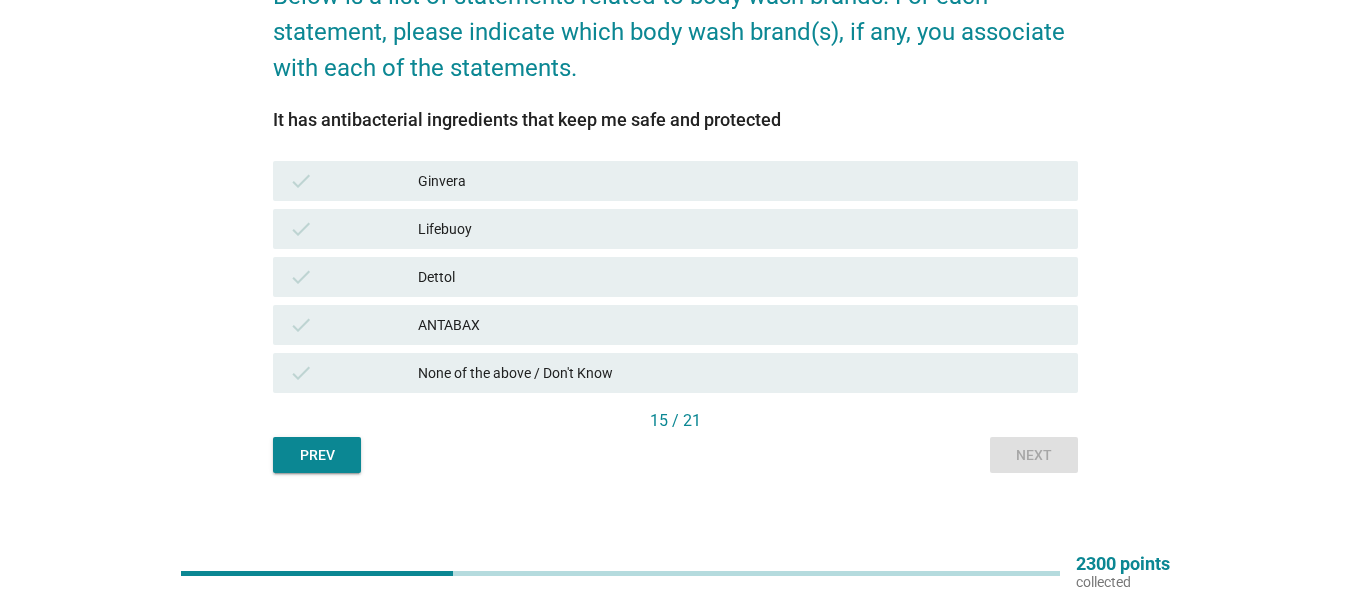 click on "Ginvera" at bounding box center (740, 181) 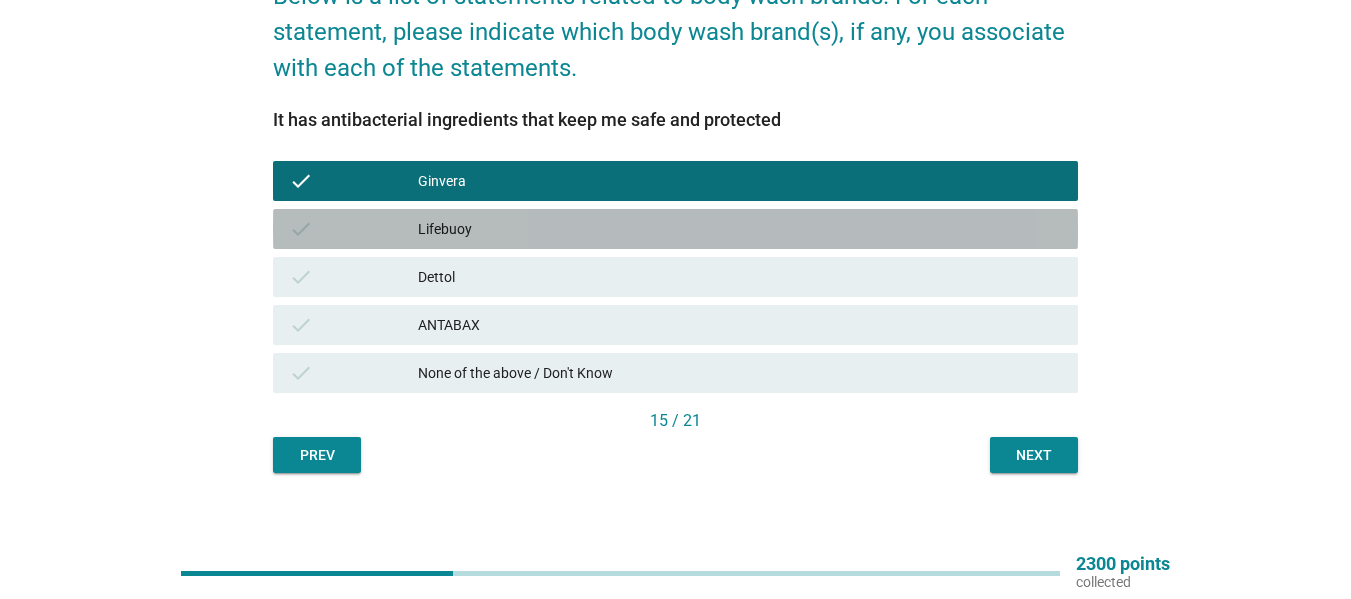 click on "Lifebuoy" at bounding box center [740, 229] 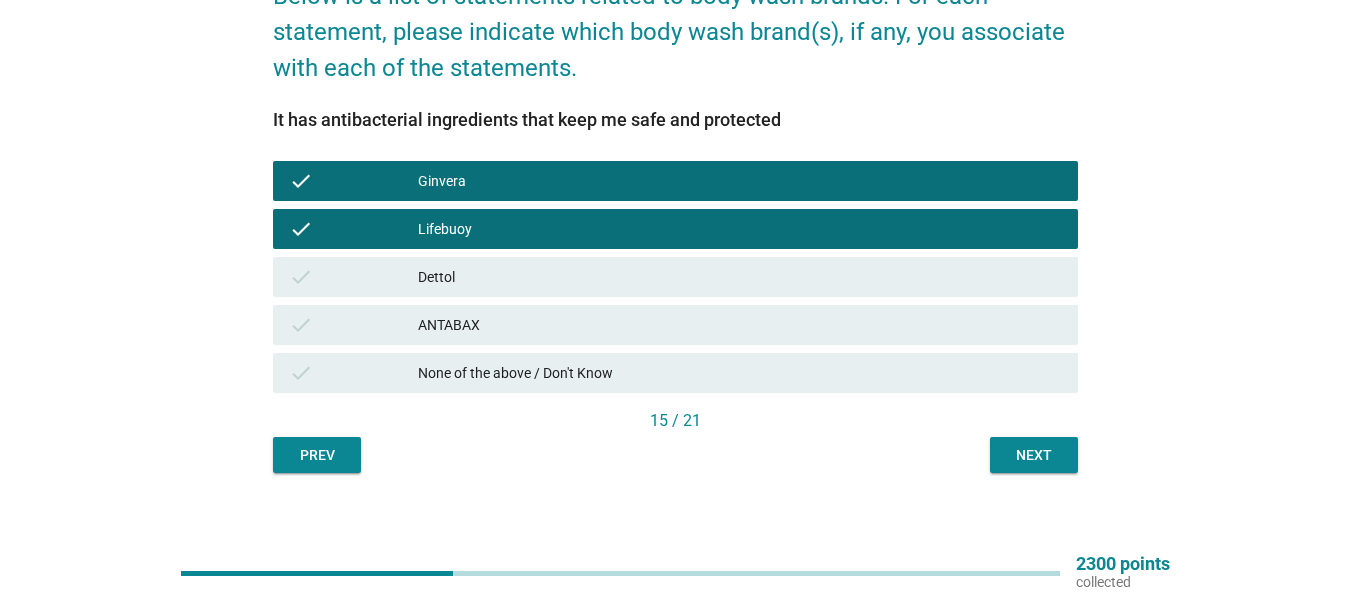 click on "Next" at bounding box center [1034, 455] 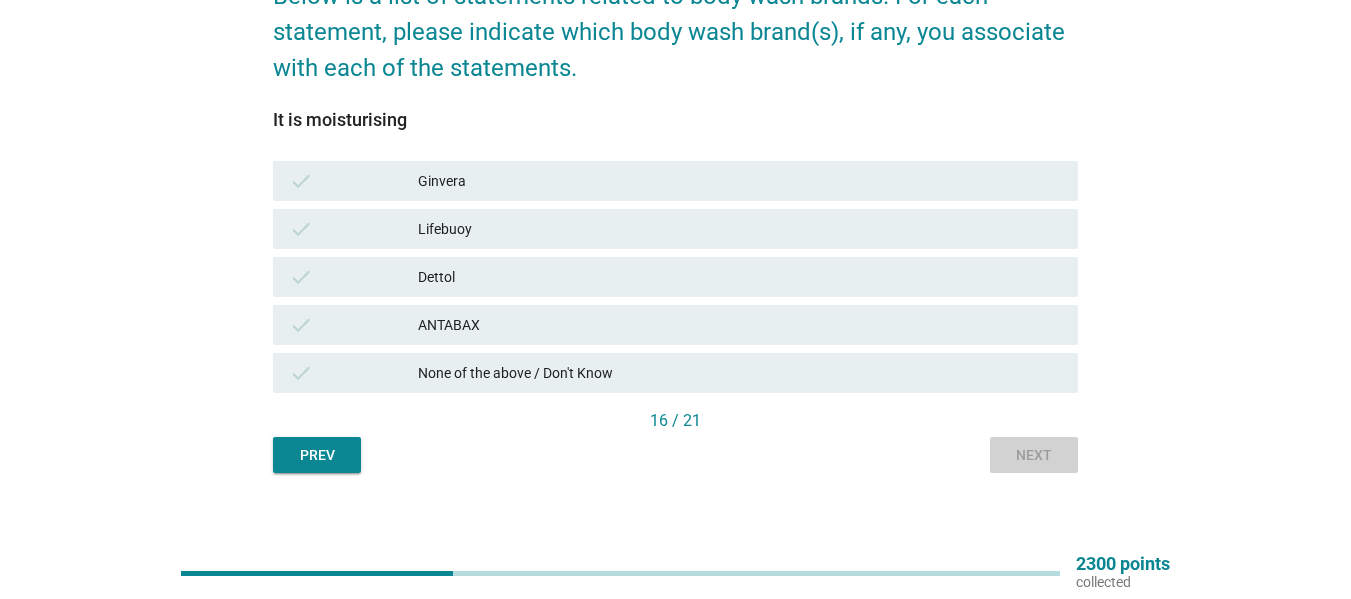 scroll, scrollTop: 0, scrollLeft: 0, axis: both 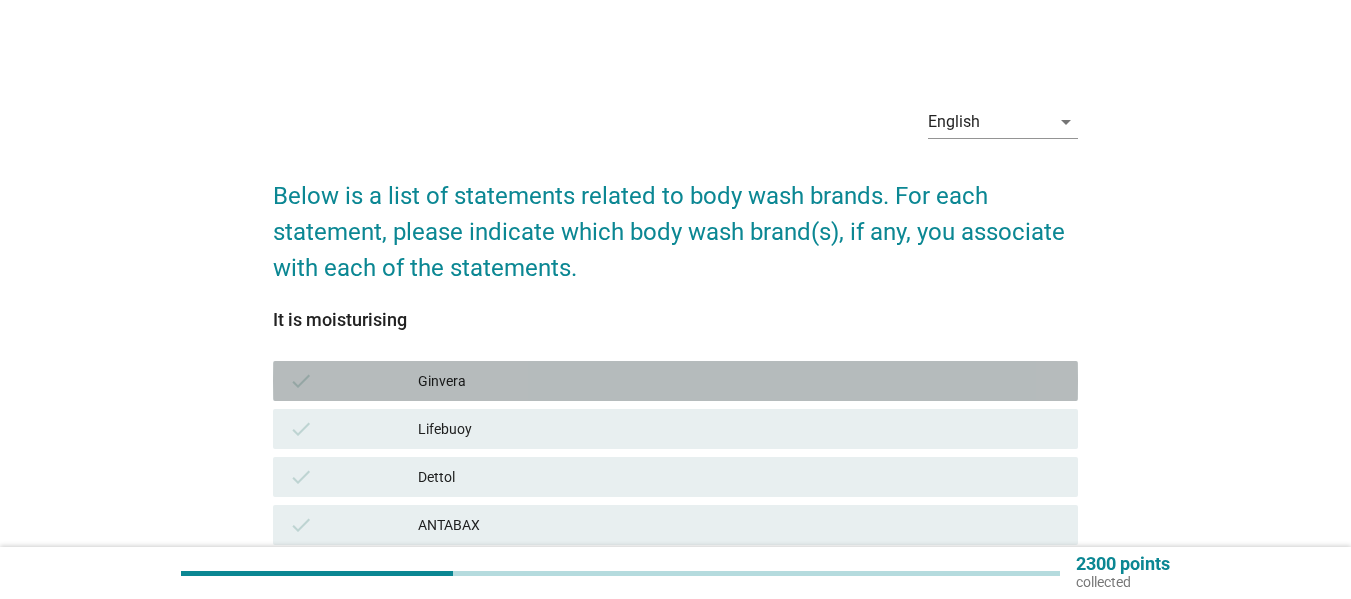 click on "check   Ginvera" at bounding box center (675, 381) 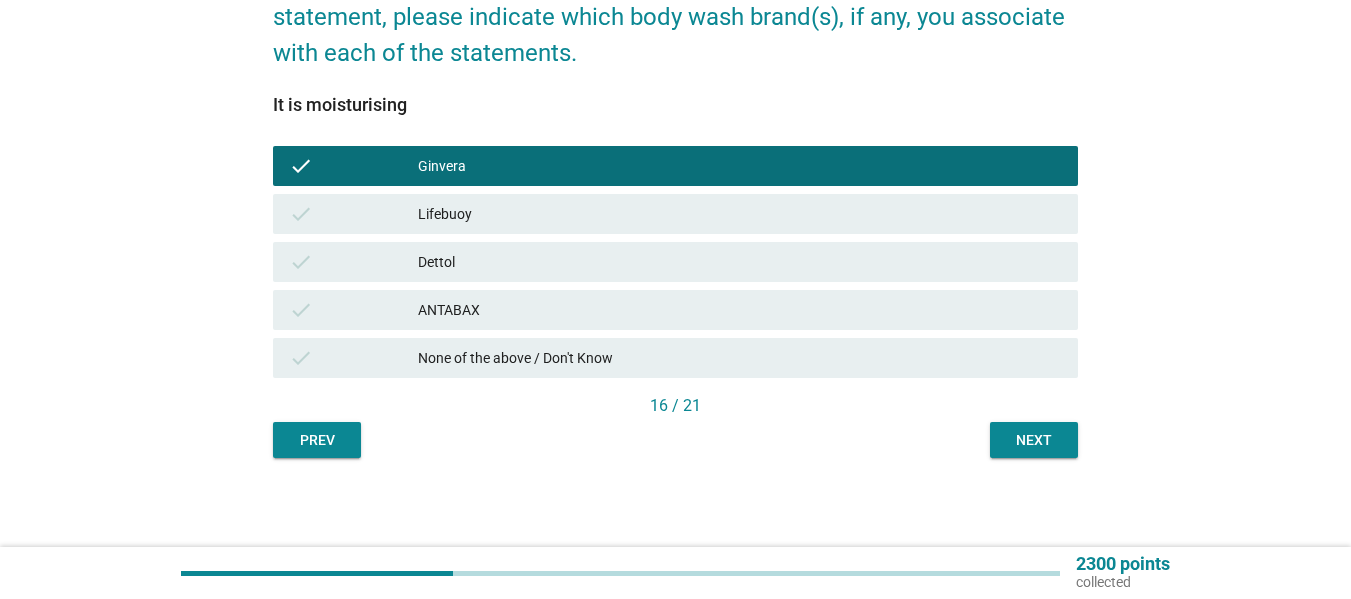 scroll, scrollTop: 216, scrollLeft: 0, axis: vertical 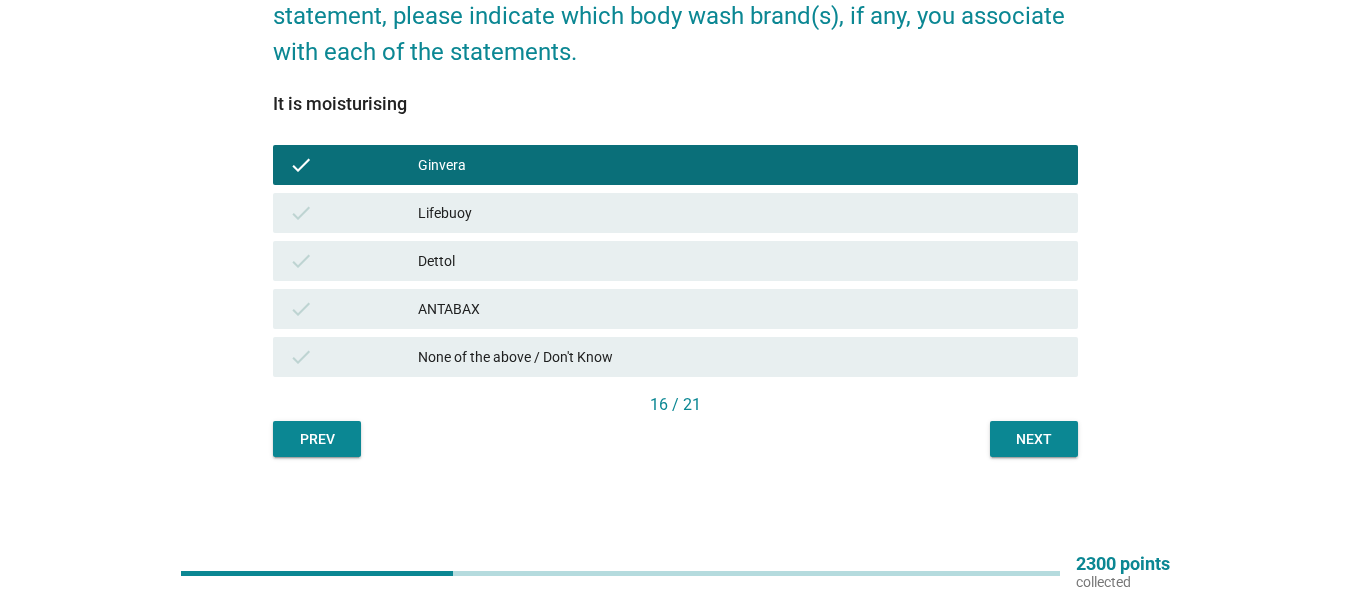 click on "English arrow_drop_down   Below is a list of statements related to body wash brands. For each statement, please indicate which body wash brand(s), if any, you associate with each of the statements.
It is moisturising
check   Ginvera check   Lifebuoy check   Dettol check   ANTABAX check   None of the above / Don't Know
16 / 21
Prev   Next" at bounding box center (675, 165) 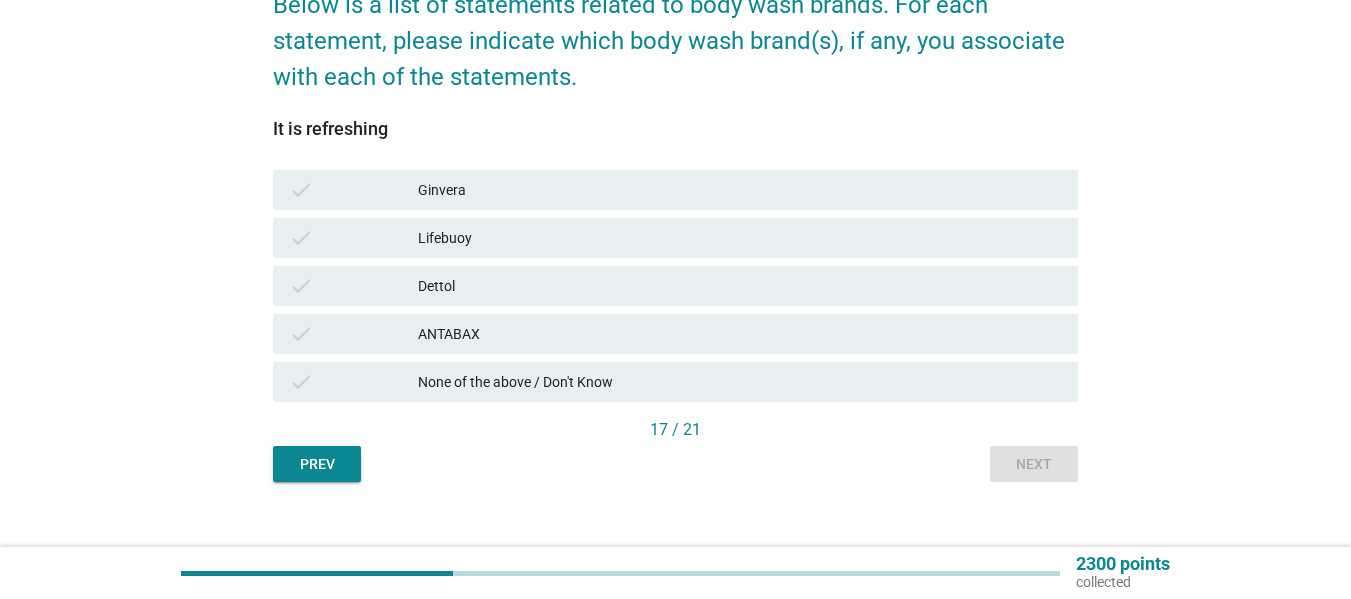 scroll, scrollTop: 200, scrollLeft: 0, axis: vertical 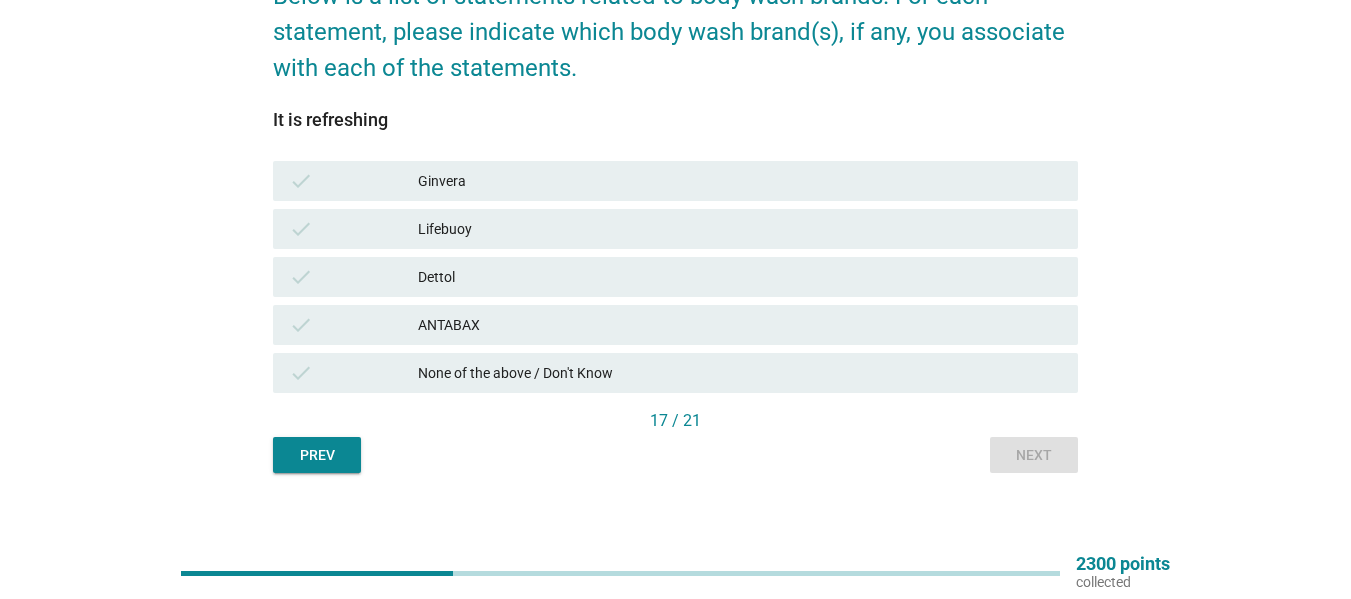 click on "check   Lifebuoy" at bounding box center [675, 229] 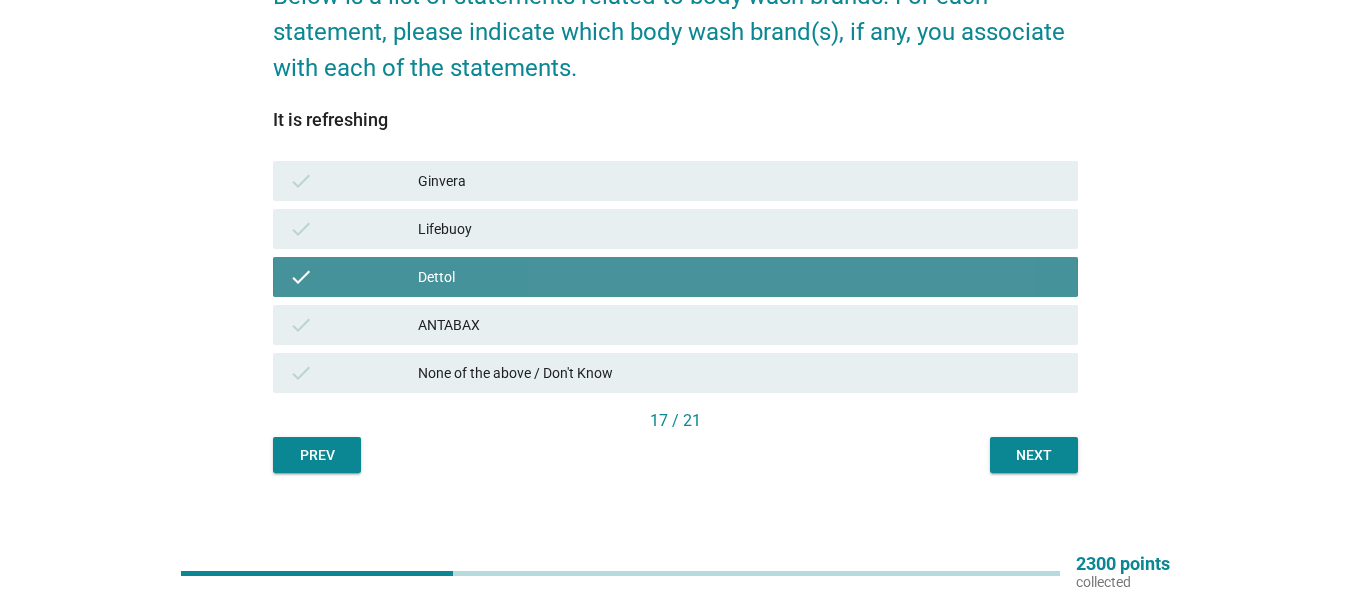 click on "Ginvera" at bounding box center (740, 181) 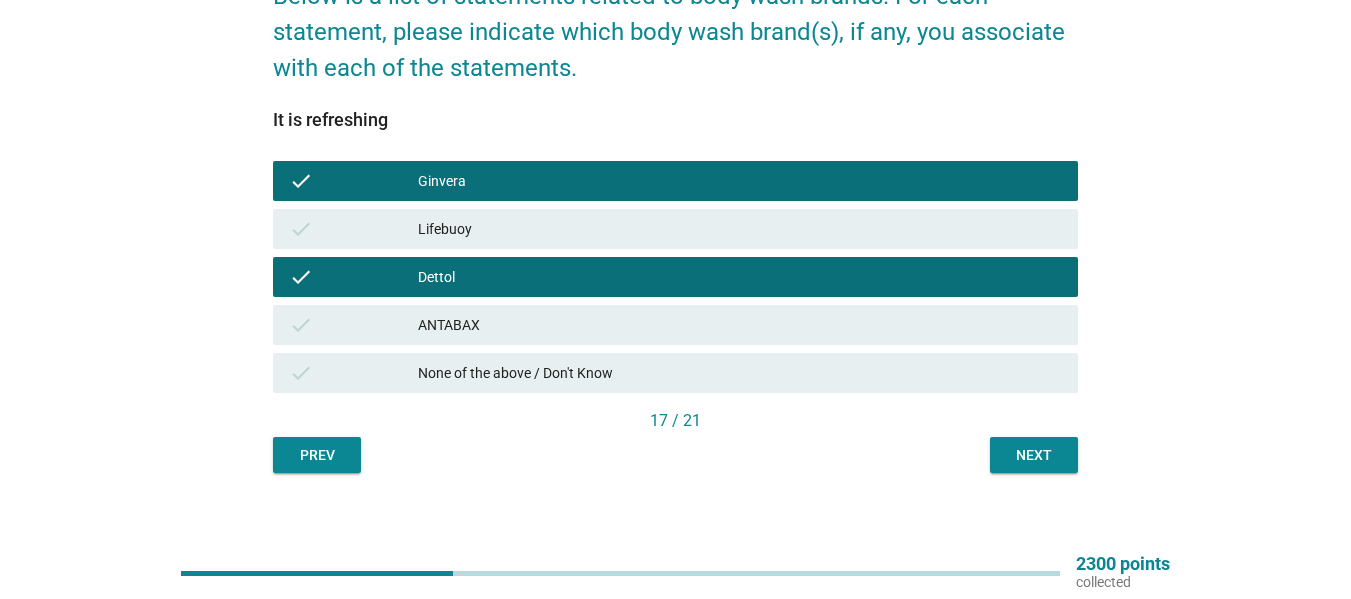drag, startPoint x: 1043, startPoint y: 430, endPoint x: 1036, endPoint y: 444, distance: 15.652476 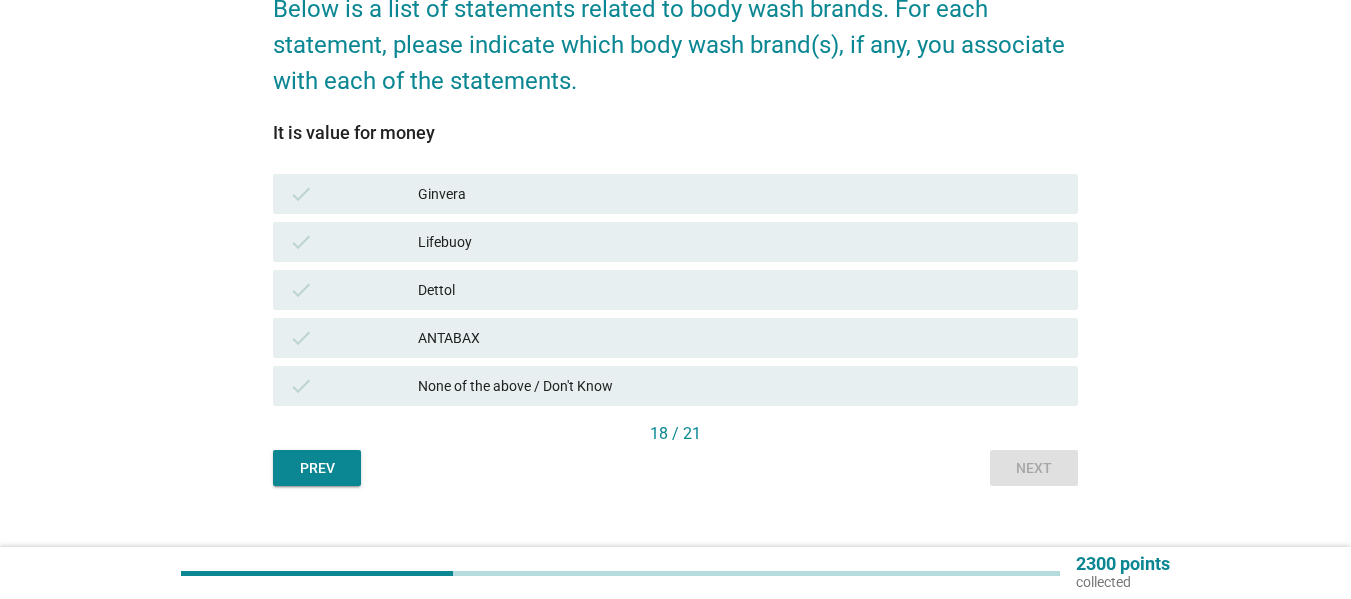 scroll, scrollTop: 200, scrollLeft: 0, axis: vertical 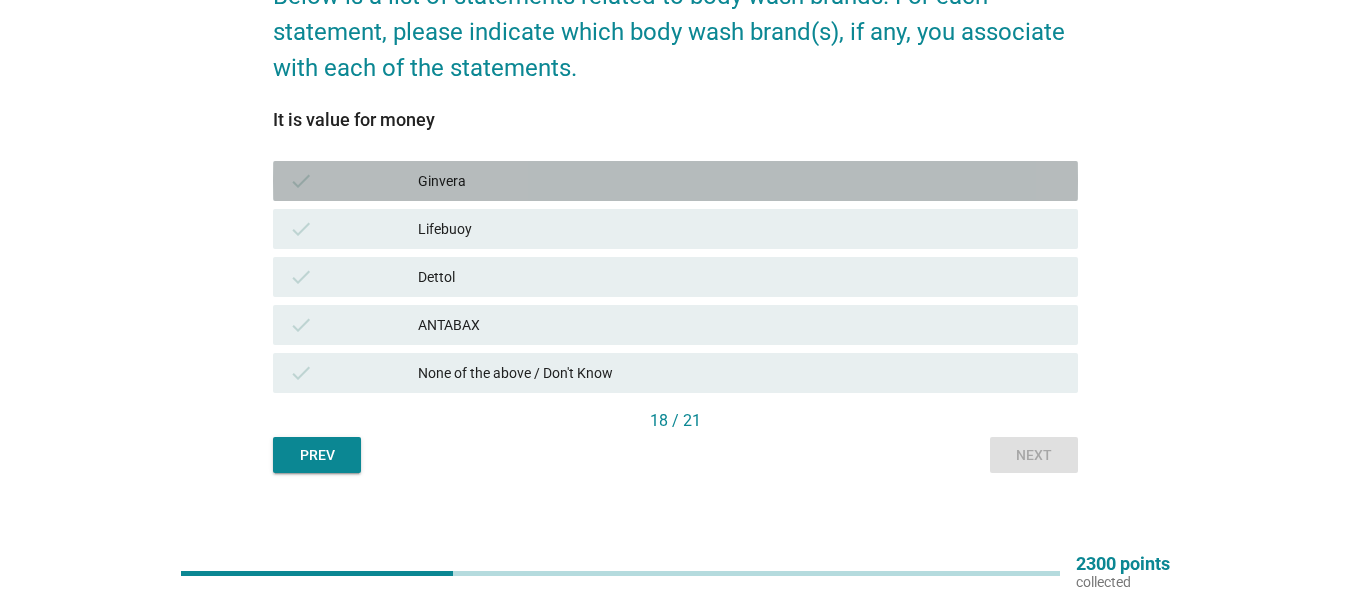 click on "Ginvera" at bounding box center (740, 181) 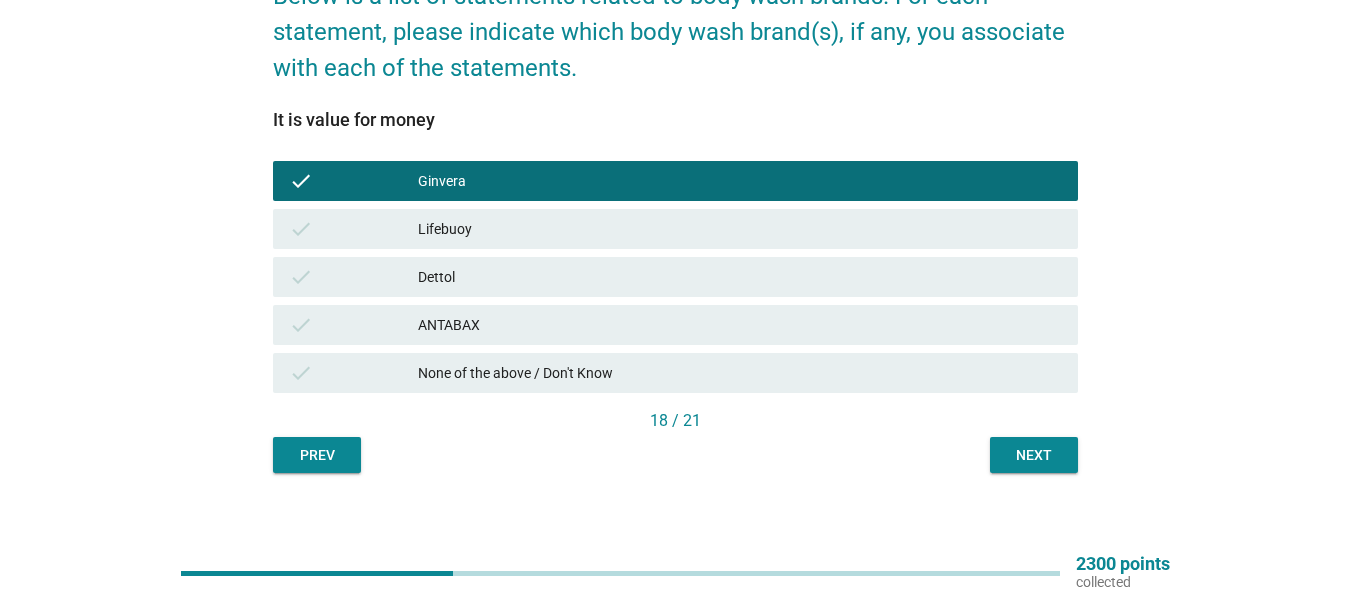 click on "check   Lifebuoy" at bounding box center [675, 229] 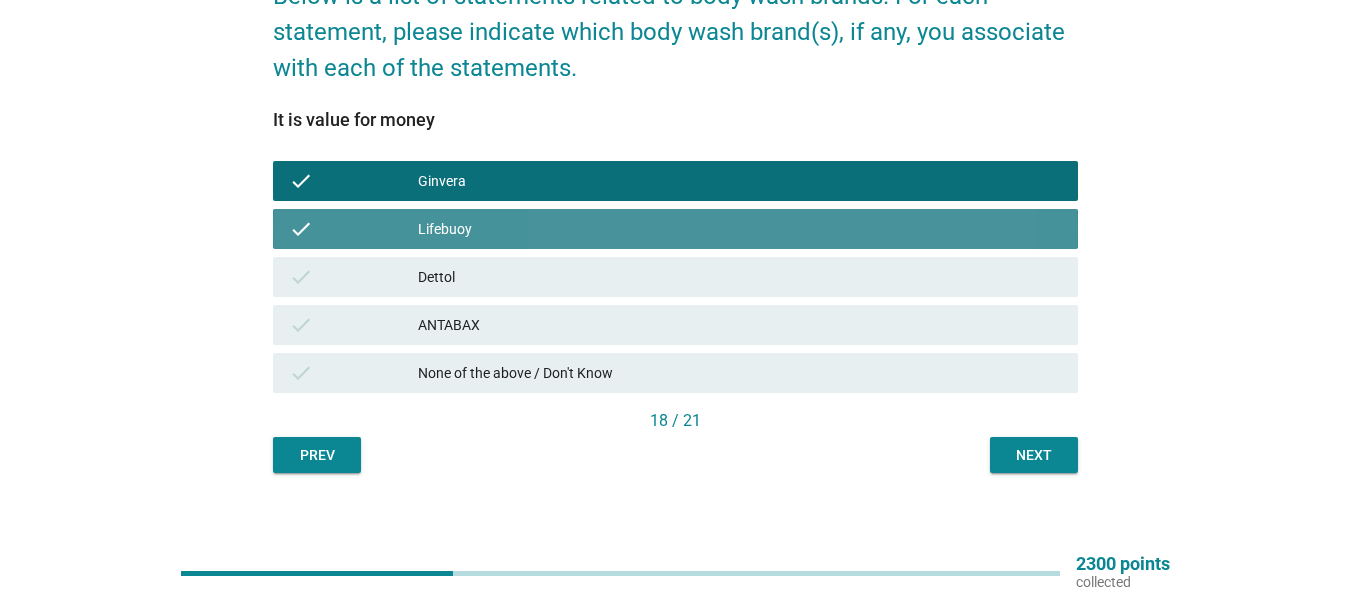 click on "Dettol" at bounding box center [740, 277] 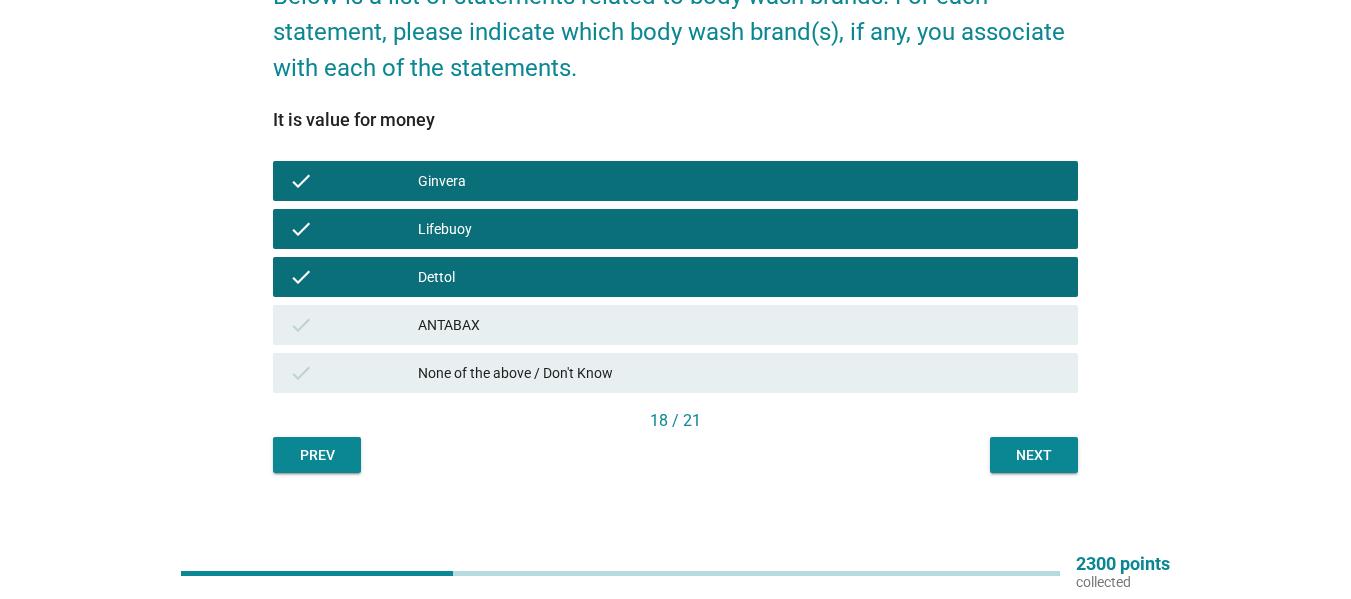 click on "Next" at bounding box center (1034, 455) 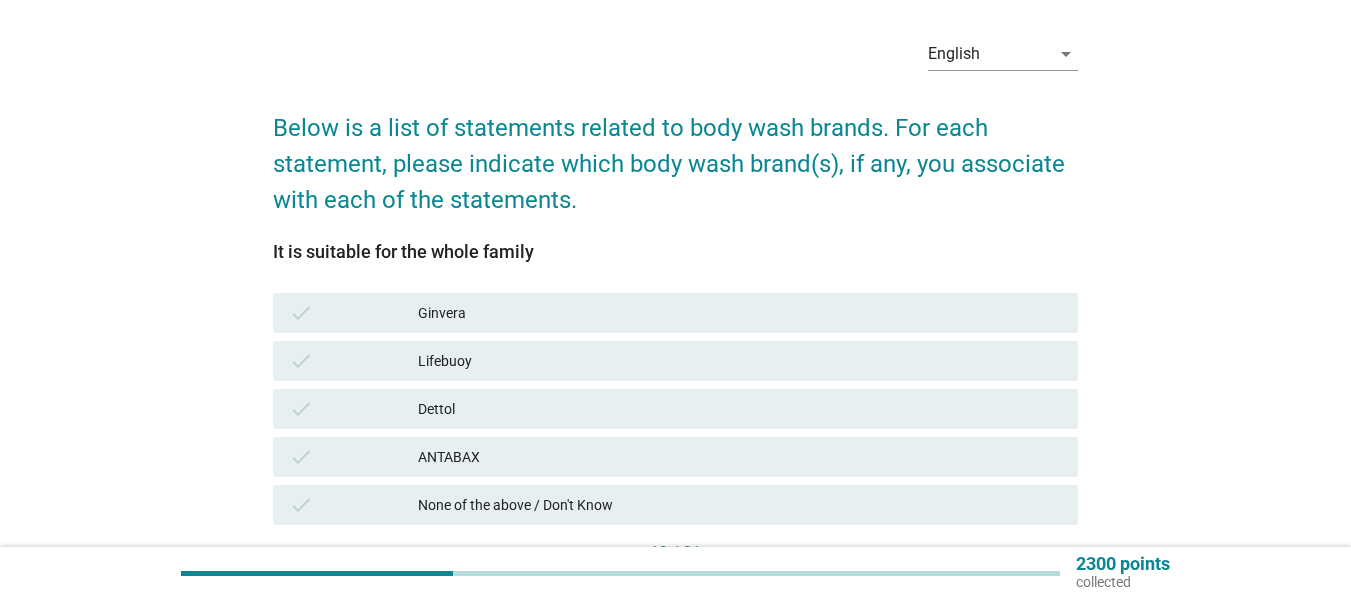 scroll, scrollTop: 200, scrollLeft: 0, axis: vertical 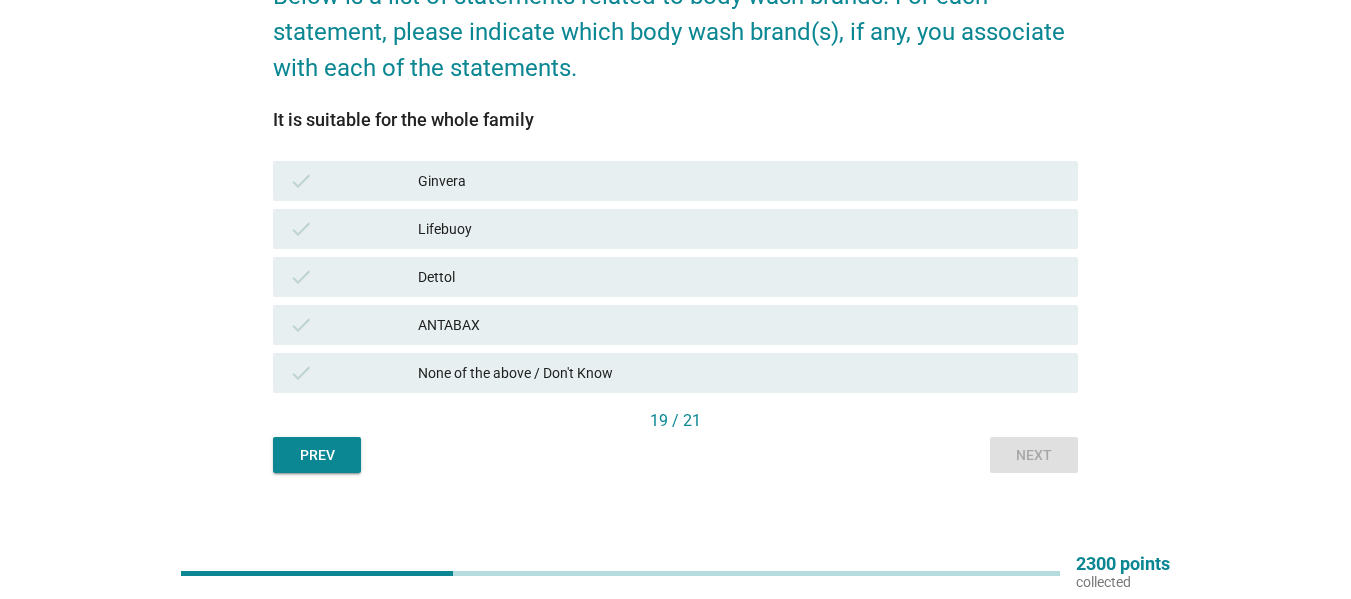 click on "It is suitable for the whole family
check   Ginvera check   Lifebuoy check   Dettol check   ANTABAX check   None of the above / Don't Know" at bounding box center [675, 259] 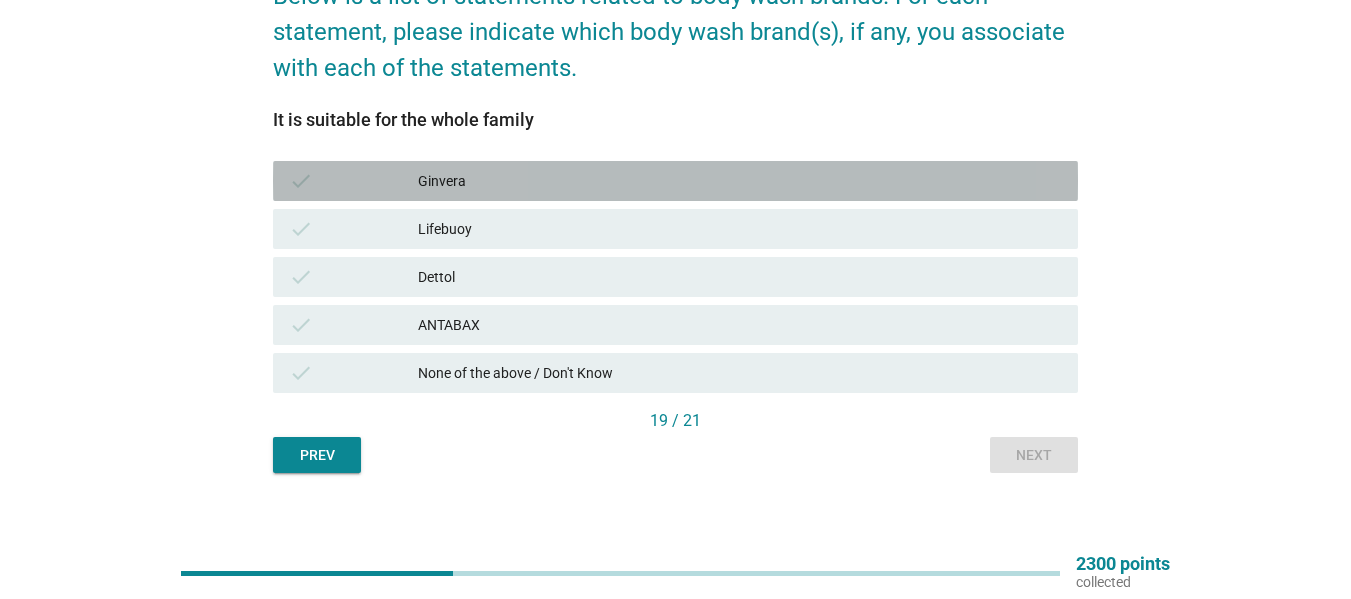 drag, startPoint x: 449, startPoint y: 193, endPoint x: 445, endPoint y: 235, distance: 42.190044 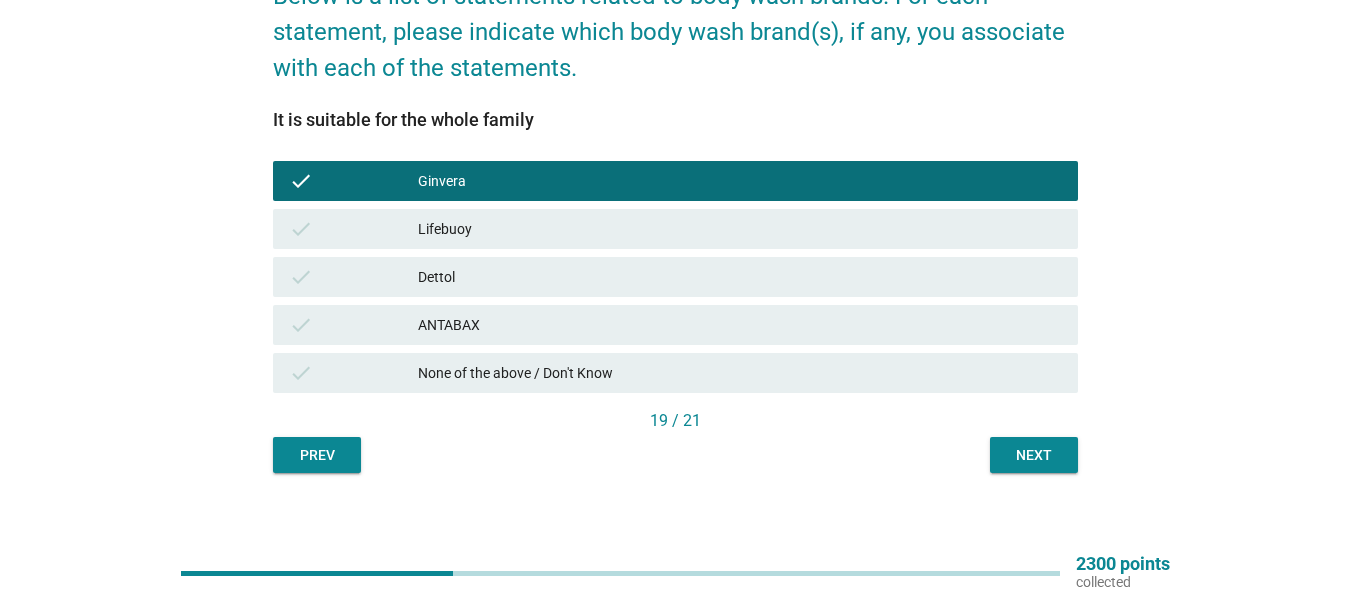 click on "Lifebuoy" at bounding box center [740, 229] 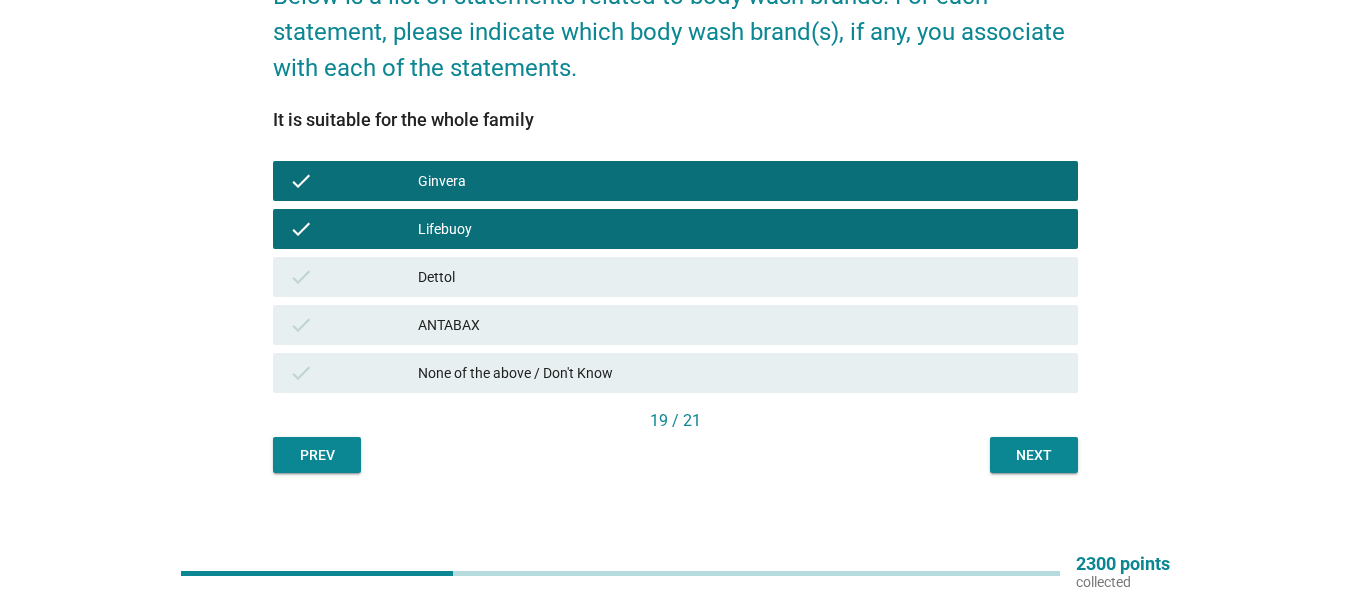 click on "Next" at bounding box center (1034, 455) 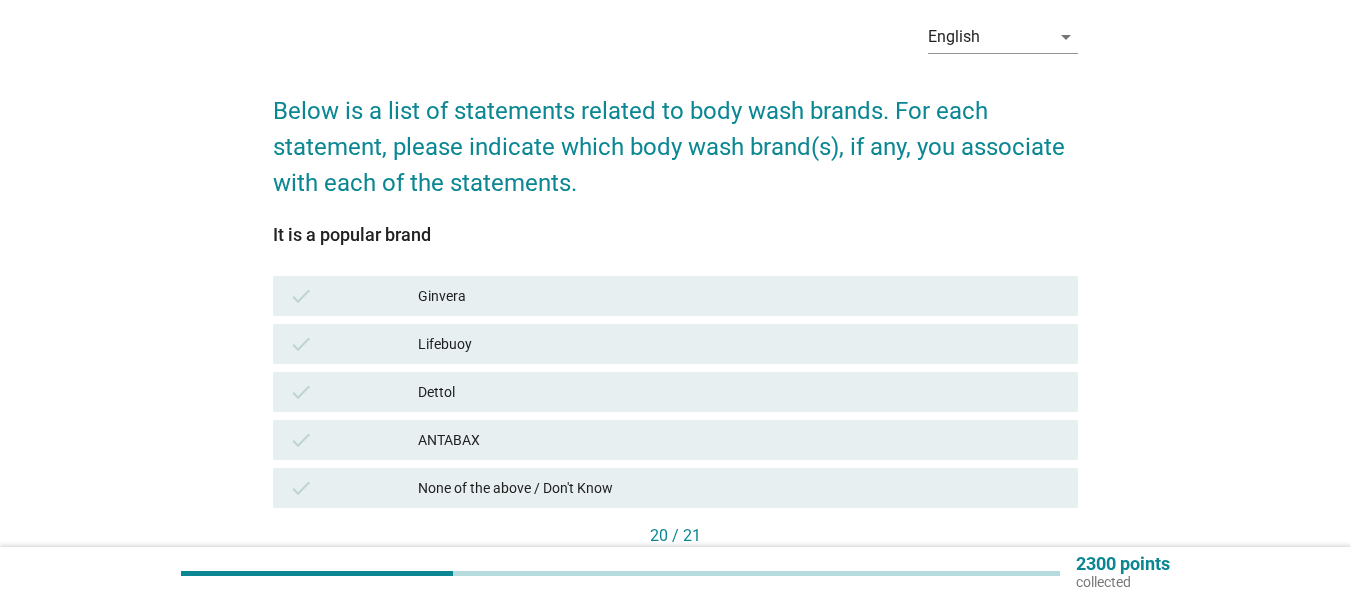 scroll, scrollTop: 200, scrollLeft: 0, axis: vertical 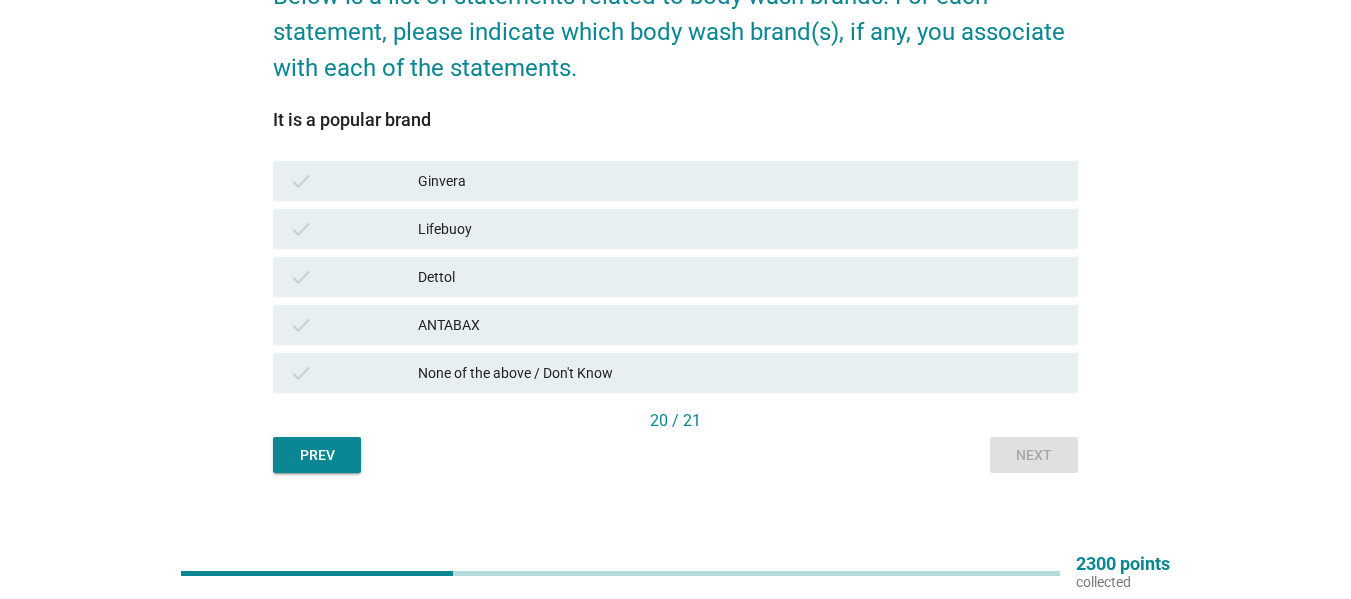 click on "check   Ginvera" at bounding box center [675, 181] 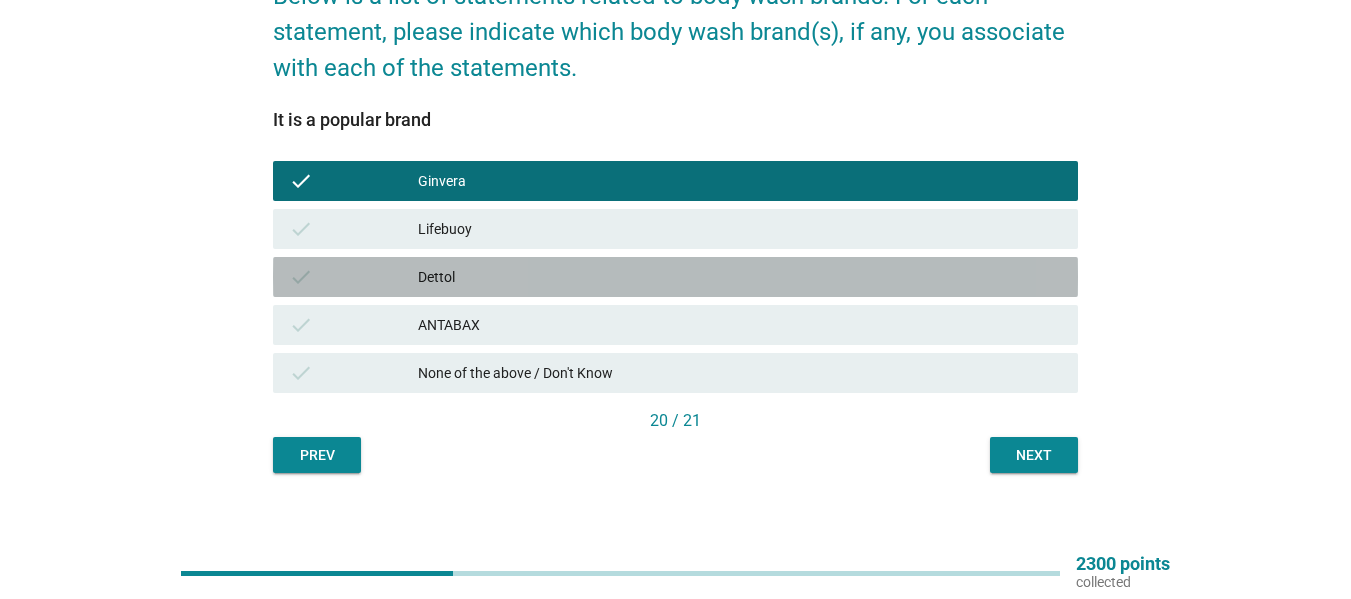 click on "Dettol" at bounding box center (740, 277) 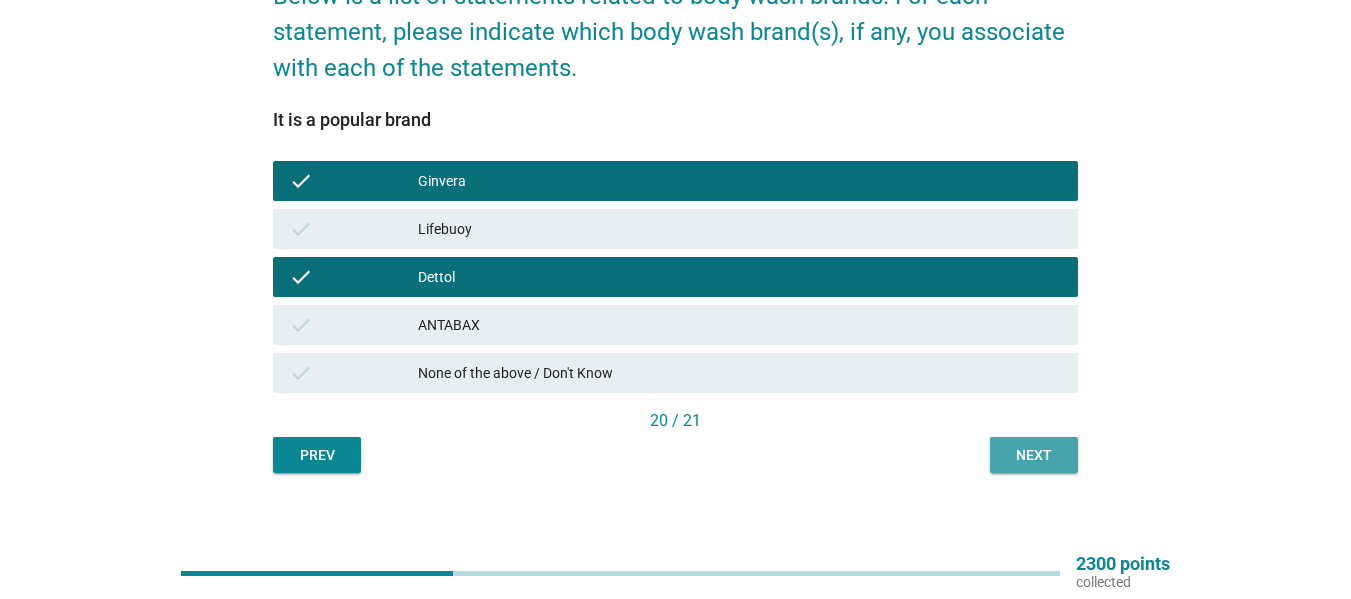 click on "Next" at bounding box center (1034, 455) 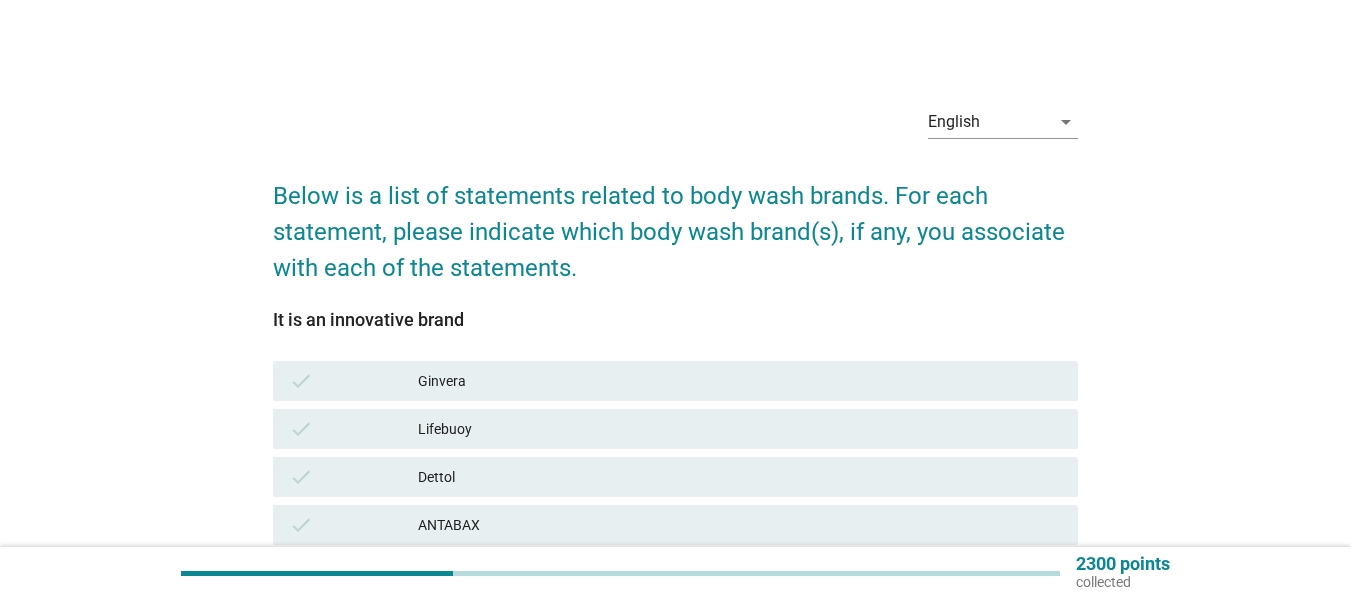 click on "Ginvera" at bounding box center (740, 381) 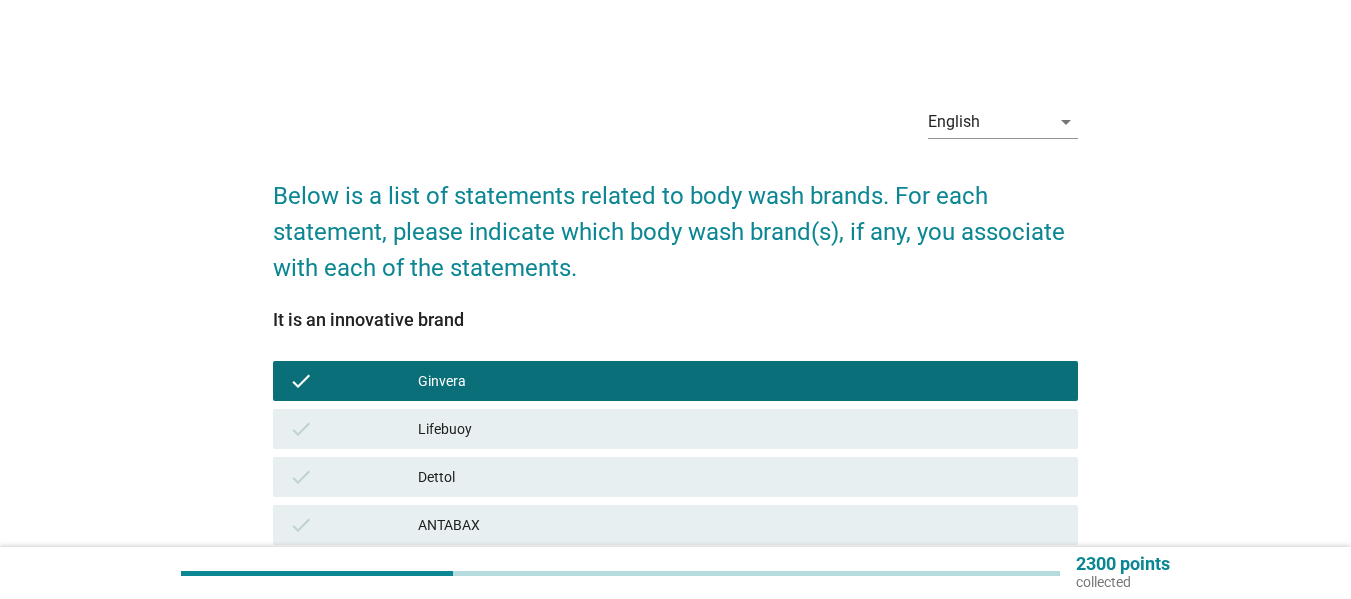 scroll, scrollTop: 216, scrollLeft: 0, axis: vertical 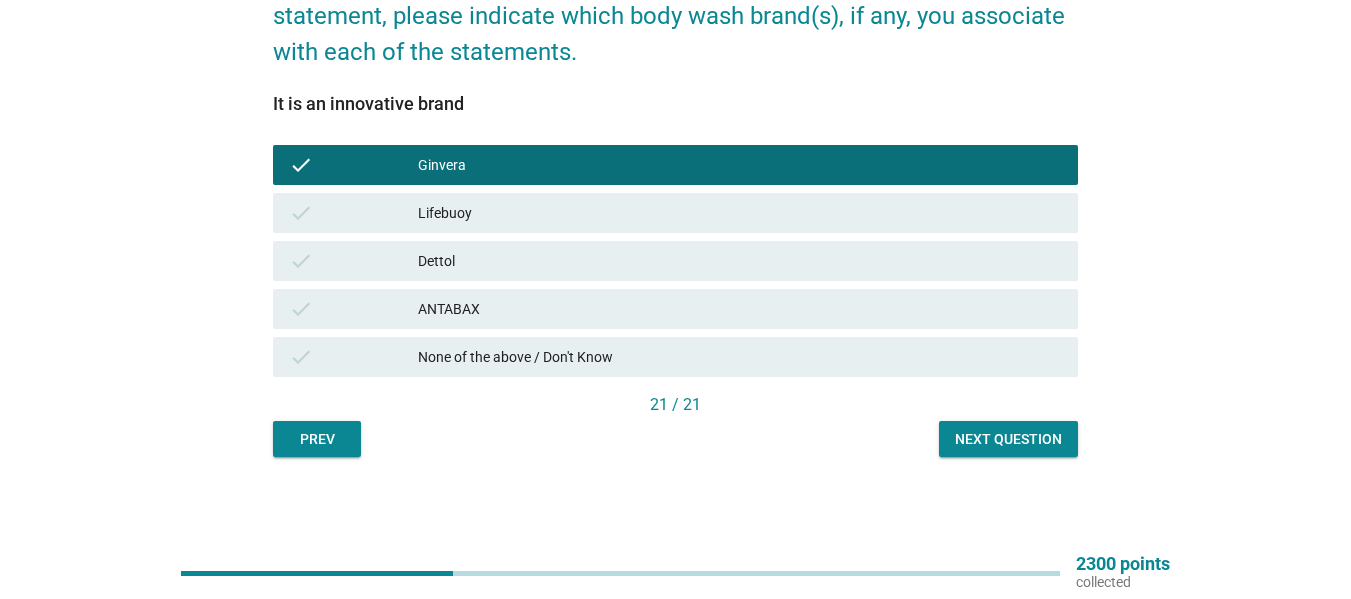 click on "Next question" at bounding box center [1008, 439] 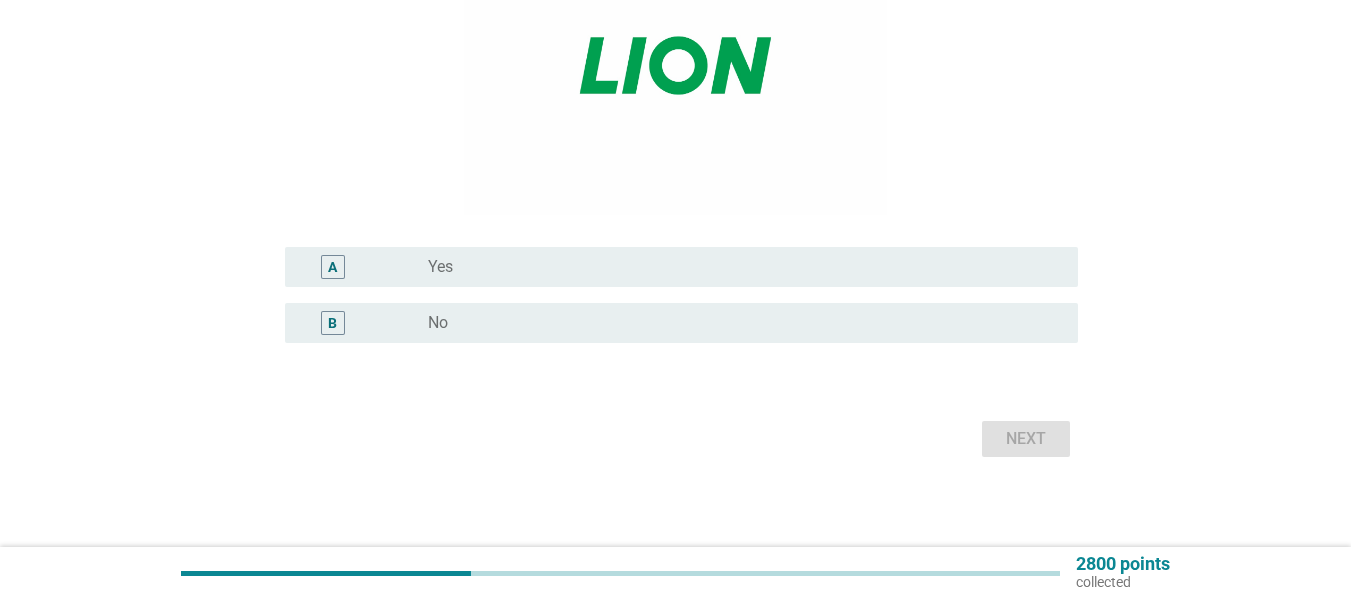 scroll, scrollTop: 320, scrollLeft: 0, axis: vertical 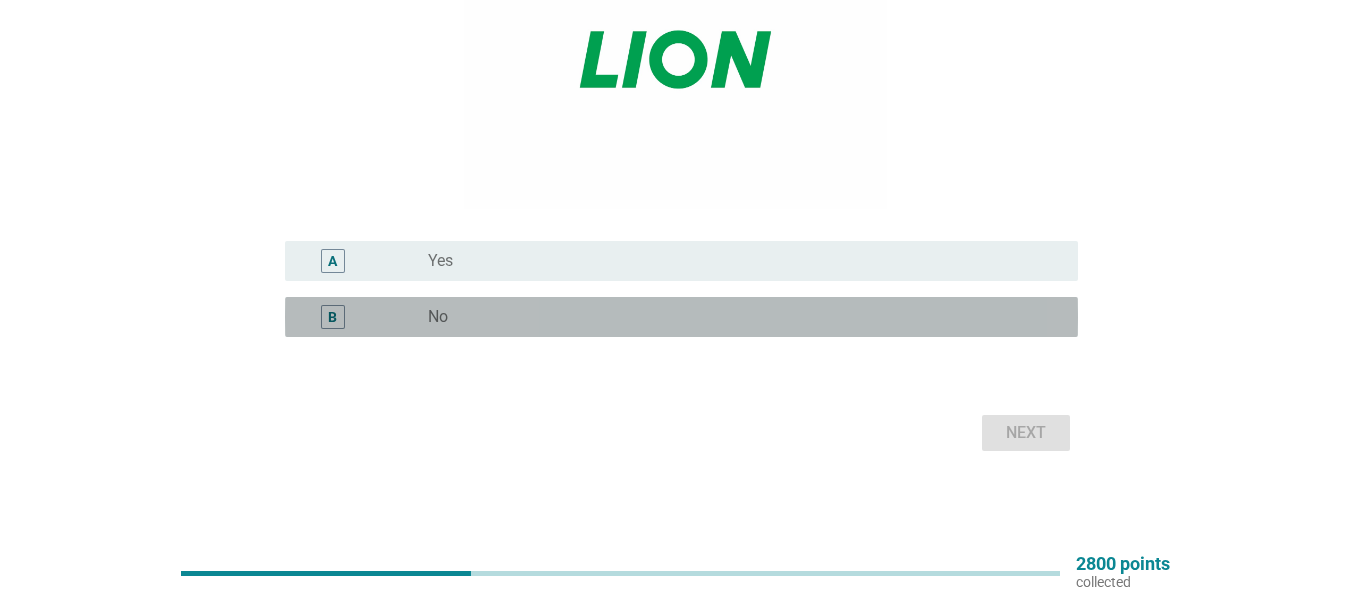 click on "No" at bounding box center (438, 317) 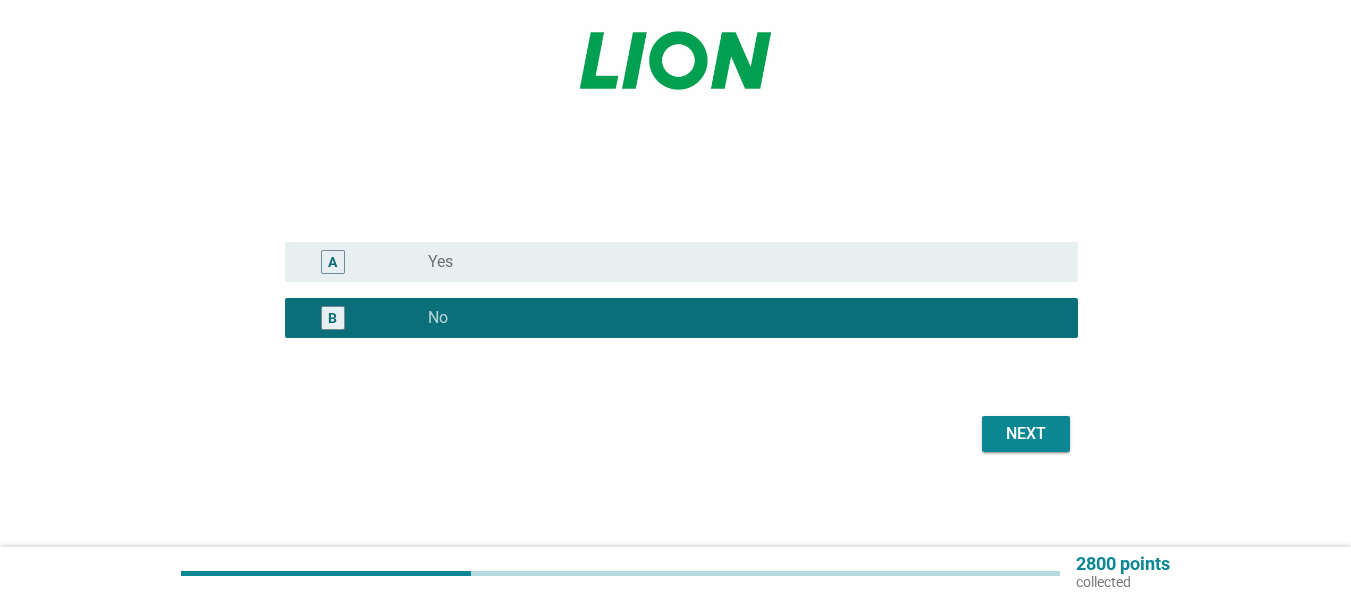 scroll, scrollTop: 320, scrollLeft: 0, axis: vertical 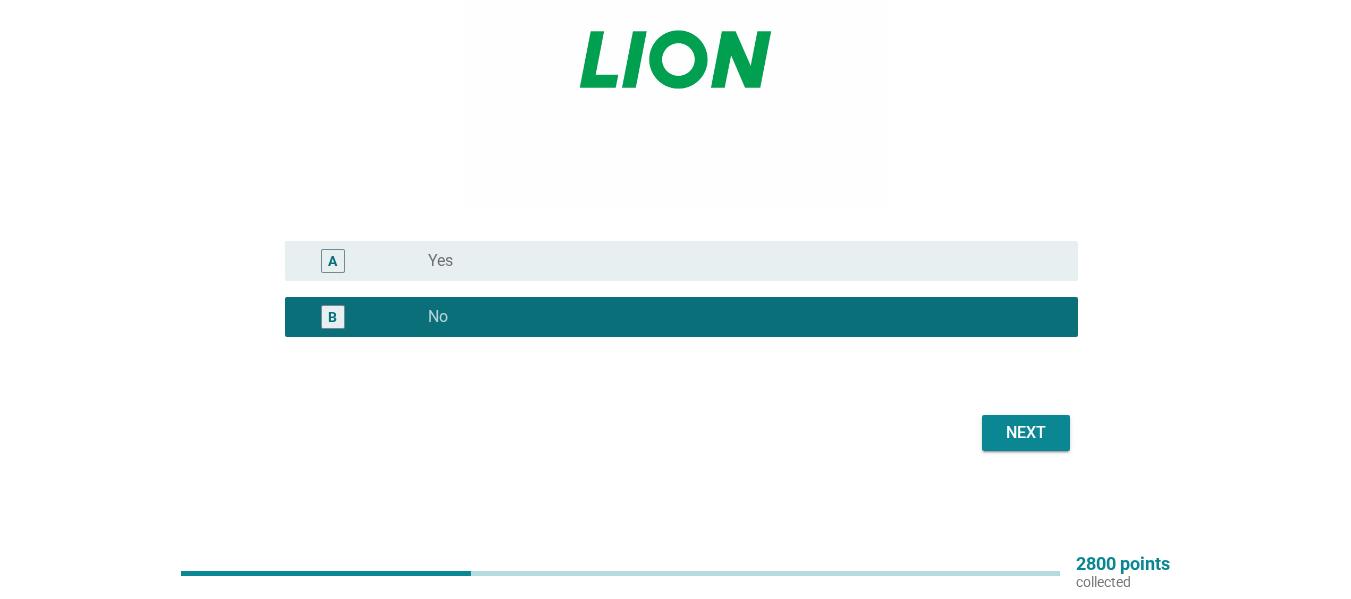 click on "Next" at bounding box center (1026, 433) 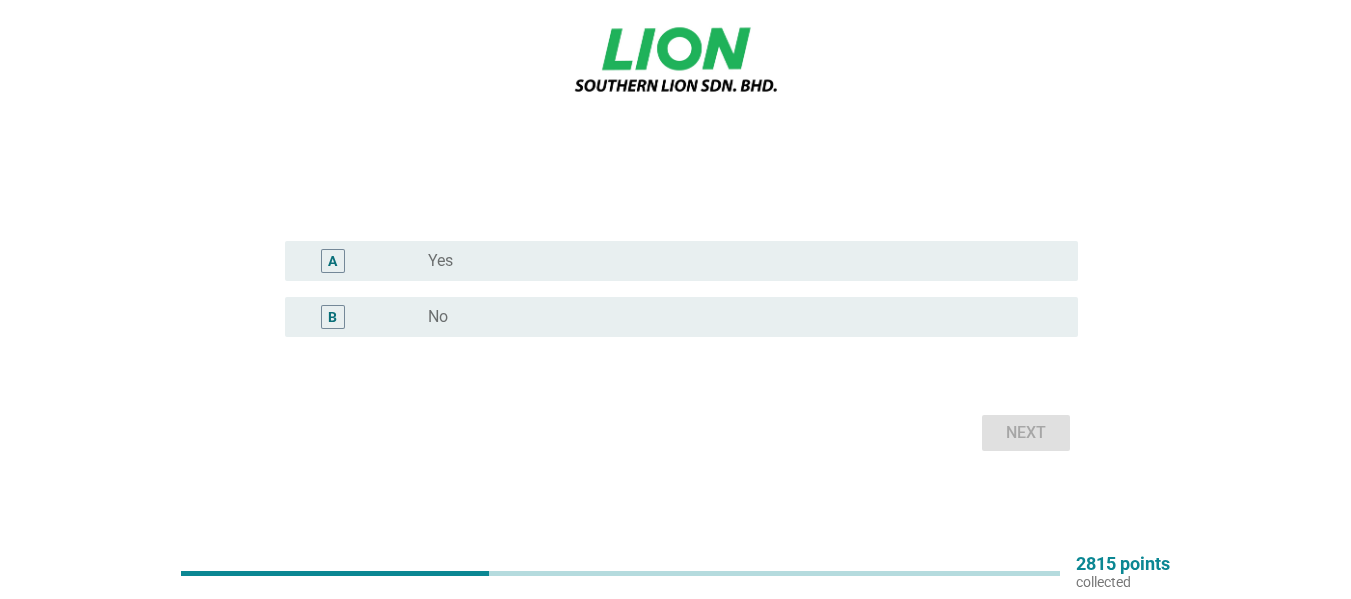 scroll, scrollTop: 0, scrollLeft: 0, axis: both 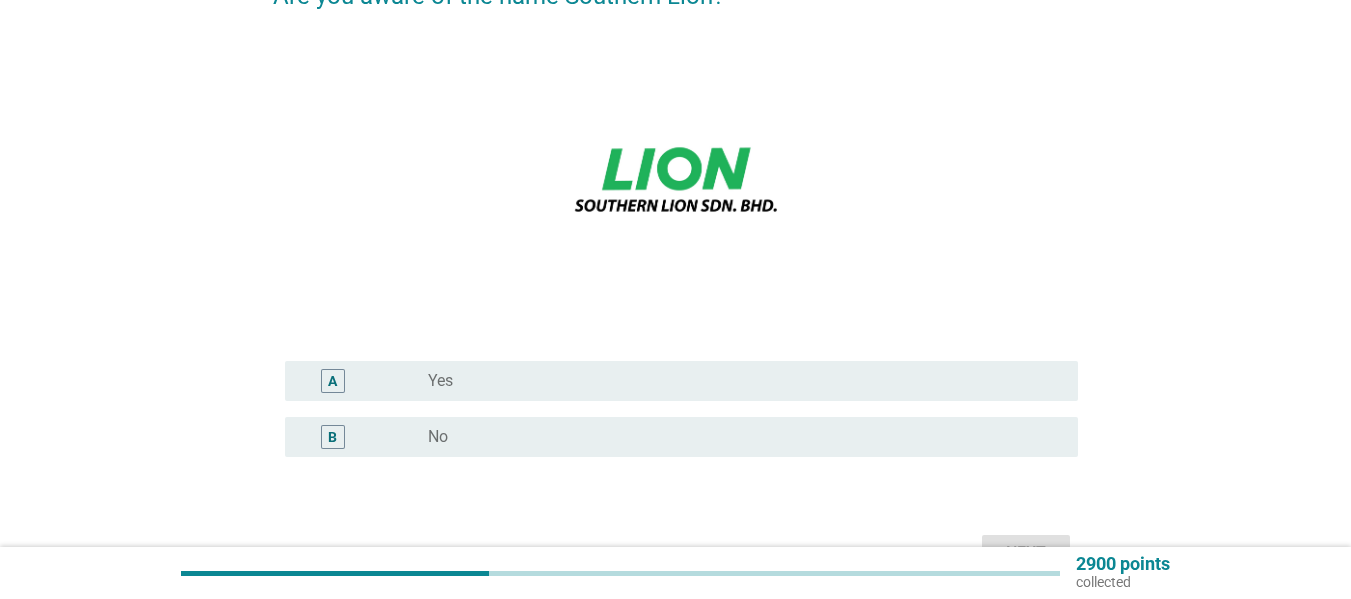 click on "B" at bounding box center (364, 437) 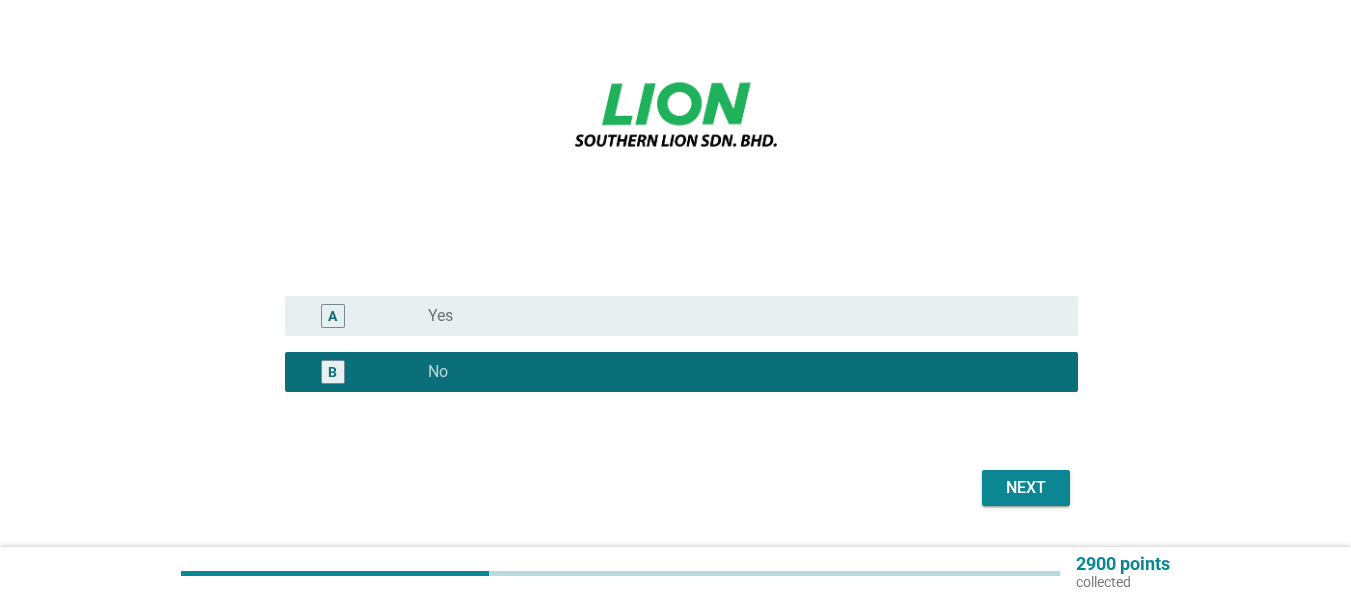 scroll 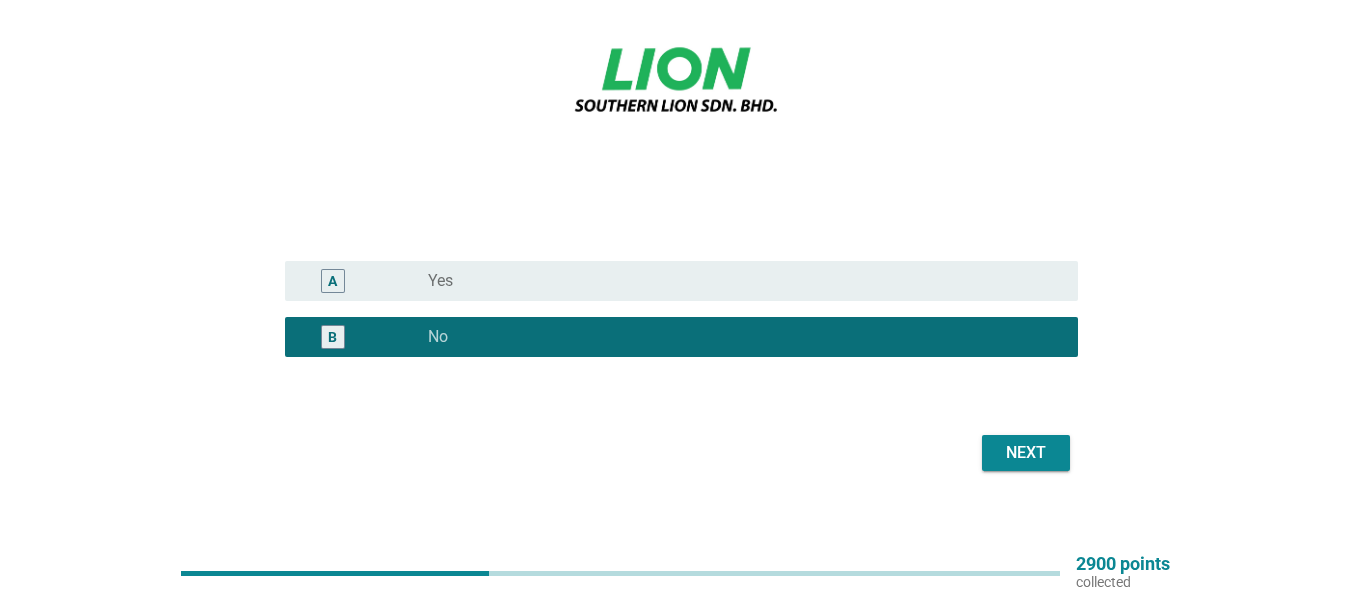 click on "Next" at bounding box center [1026, 453] 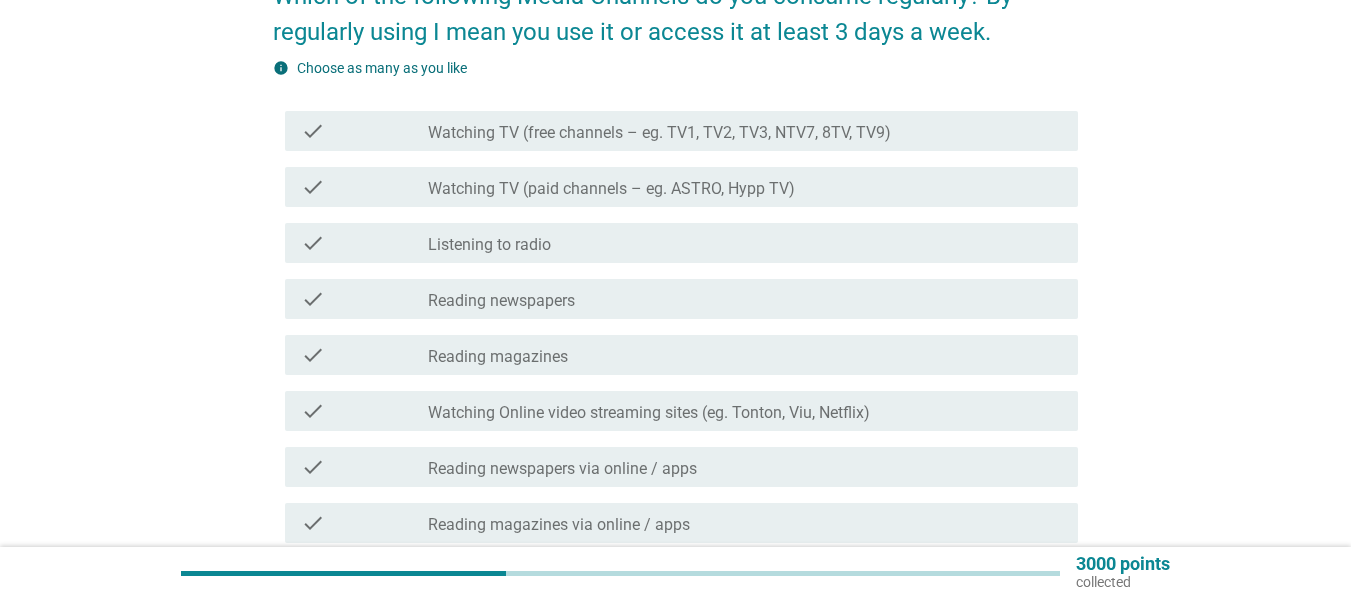 click on "Listening to radio" at bounding box center (489, 245) 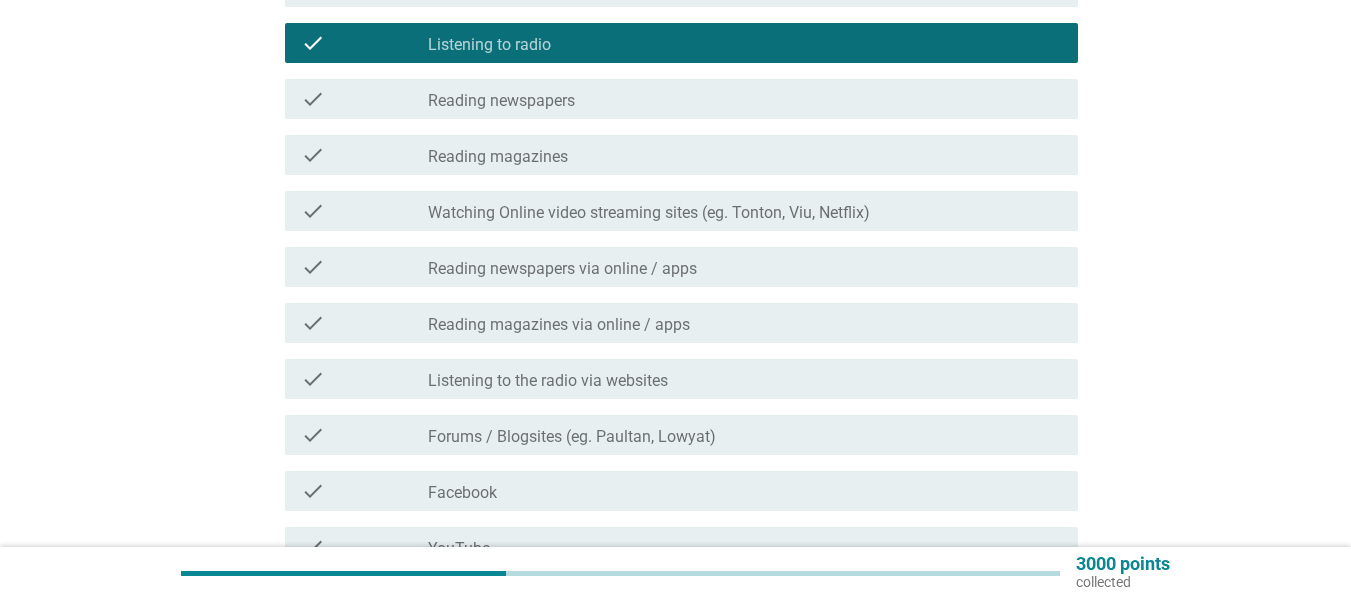 click on "check     check_box_outline_blank Watching Online video streaming sites (eg. Tonton, Viu, Netflix)" at bounding box center [681, 211] 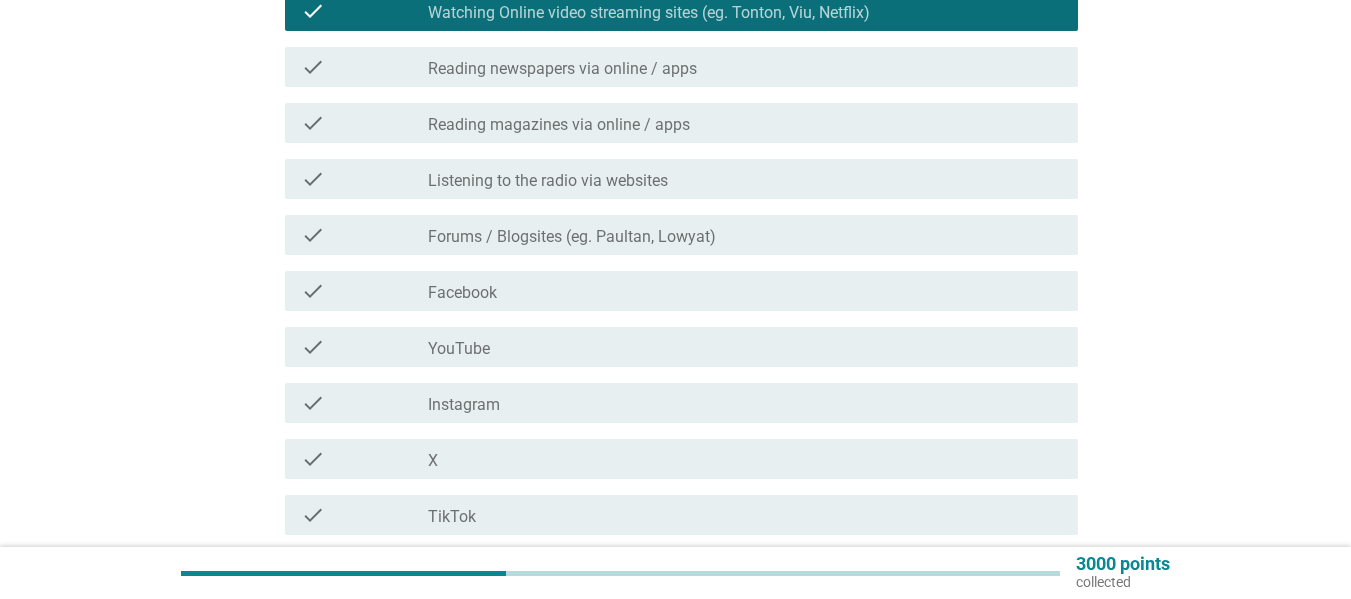 drag, startPoint x: 488, startPoint y: 234, endPoint x: 482, endPoint y: 244, distance: 11.661903 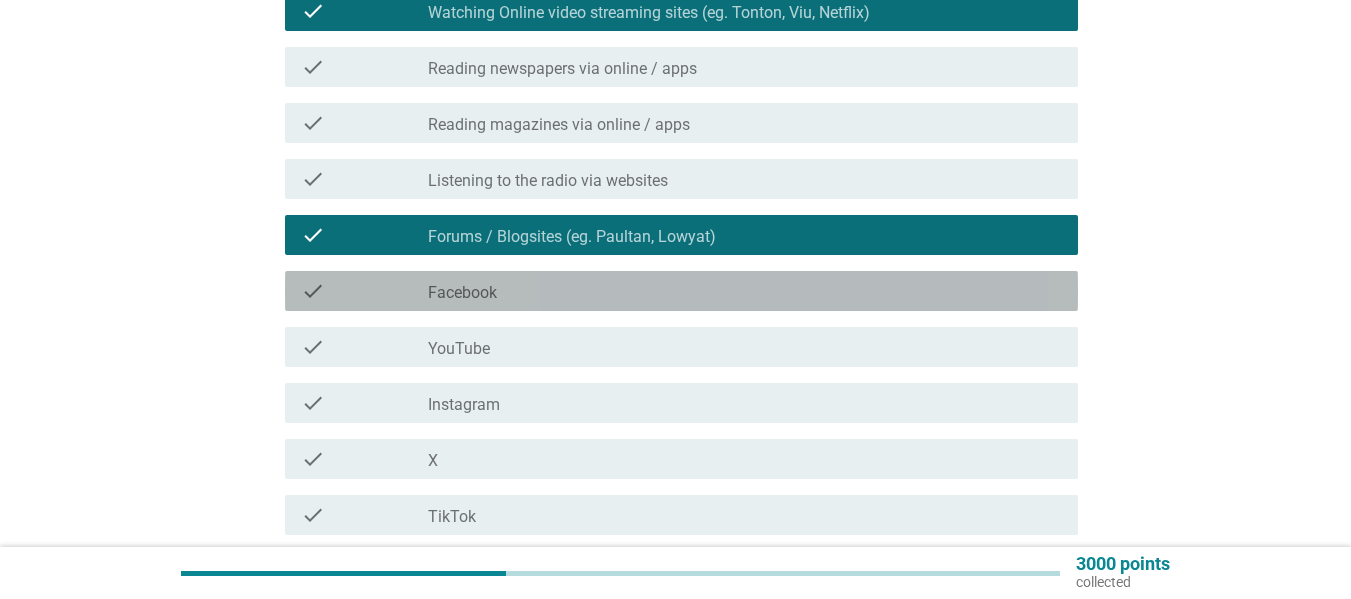 click on "Facebook" at bounding box center [462, 293] 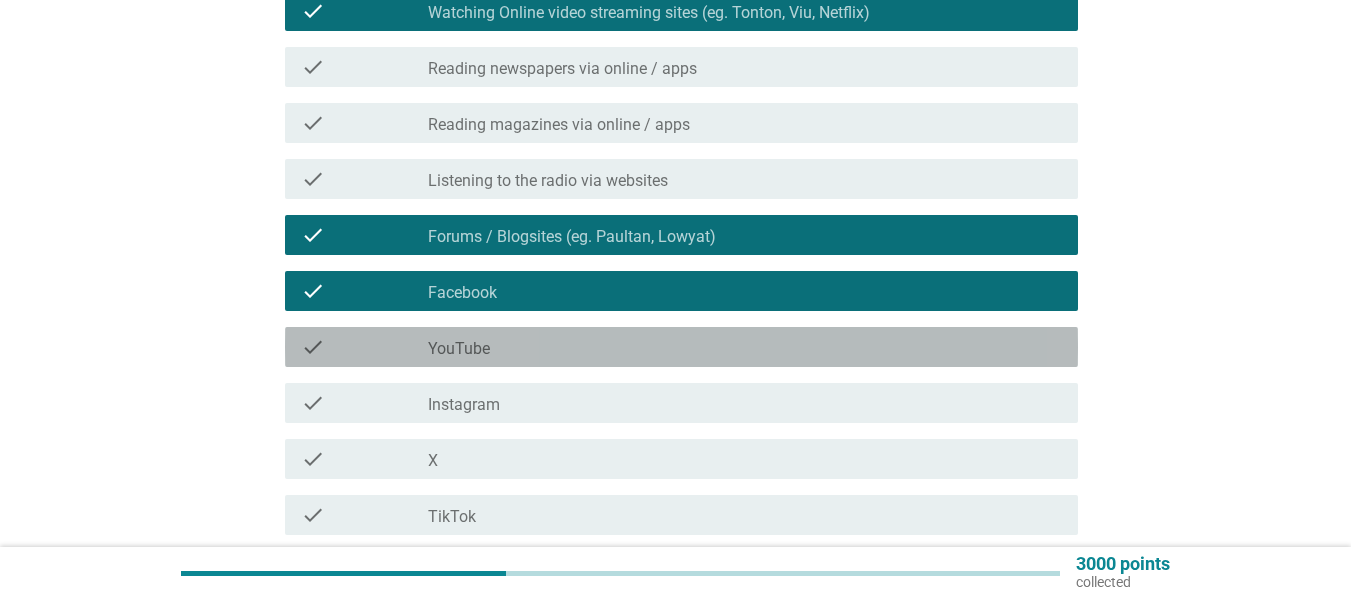 click on "check     check_box_outline_blank YouTube" at bounding box center [681, 347] 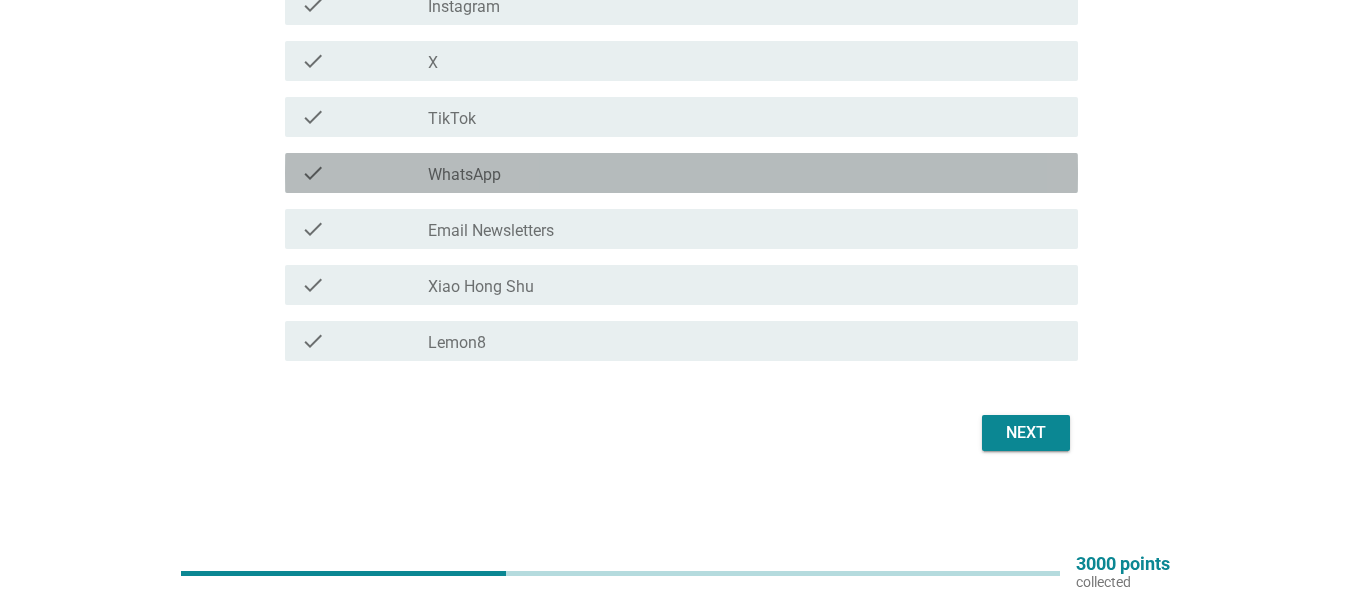 click on "check" at bounding box center (364, 173) 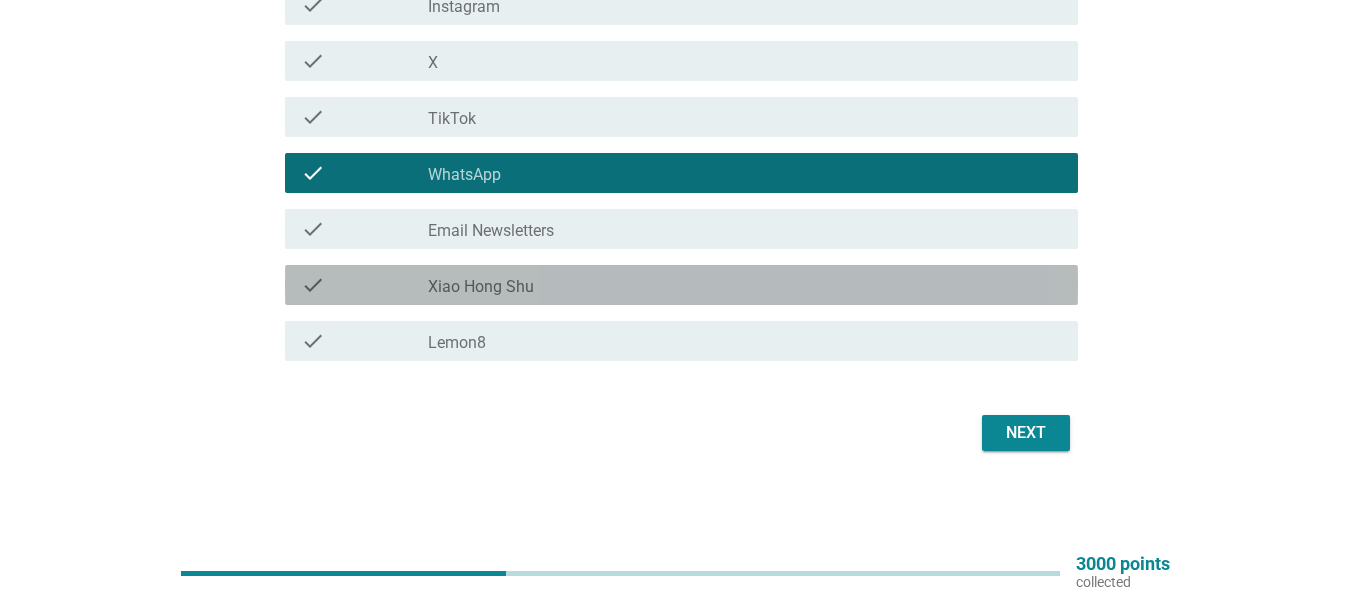 click on "Xiao Hong Shu" at bounding box center [481, 287] 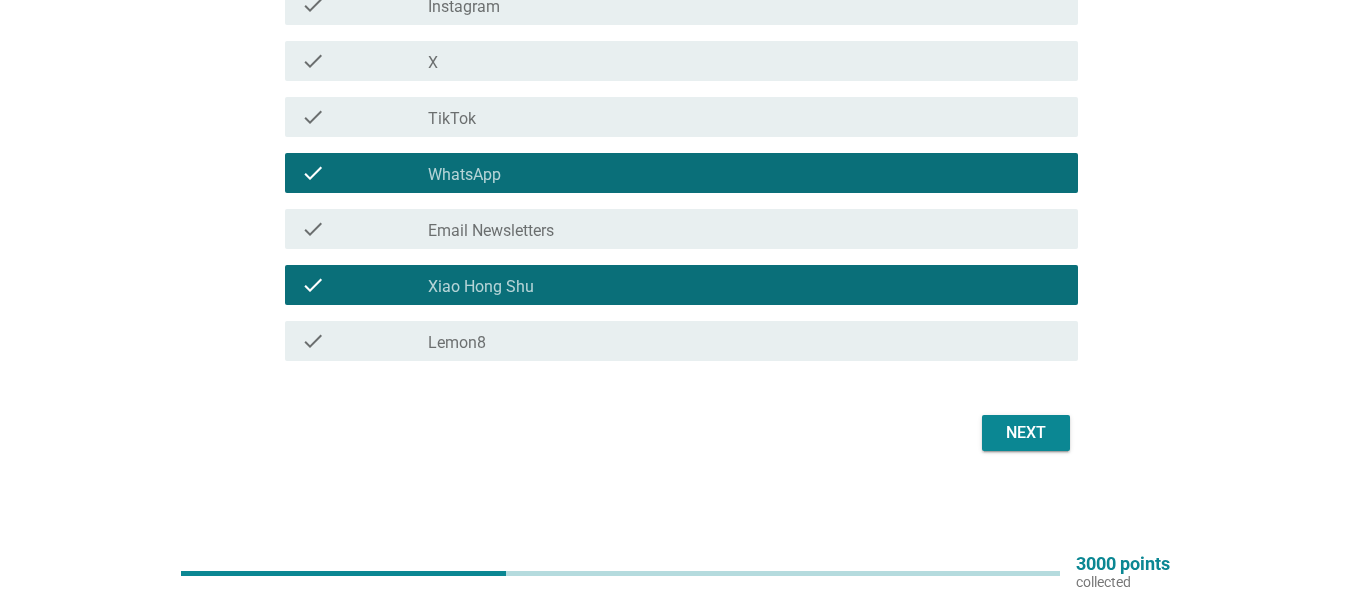 drag, startPoint x: 1052, startPoint y: 451, endPoint x: 1037, endPoint y: 436, distance: 21.213203 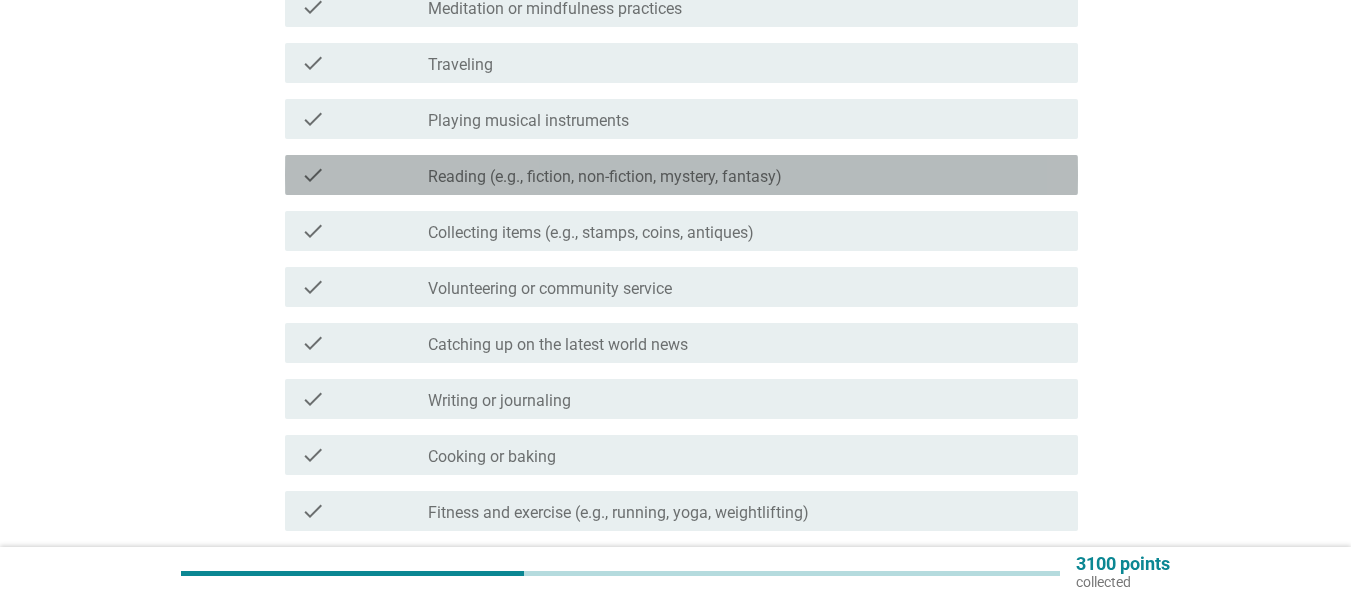 click on "check_box_outline_blank Reading (e.g., fiction, non-fiction, mystery, fantasy)" at bounding box center (745, 175) 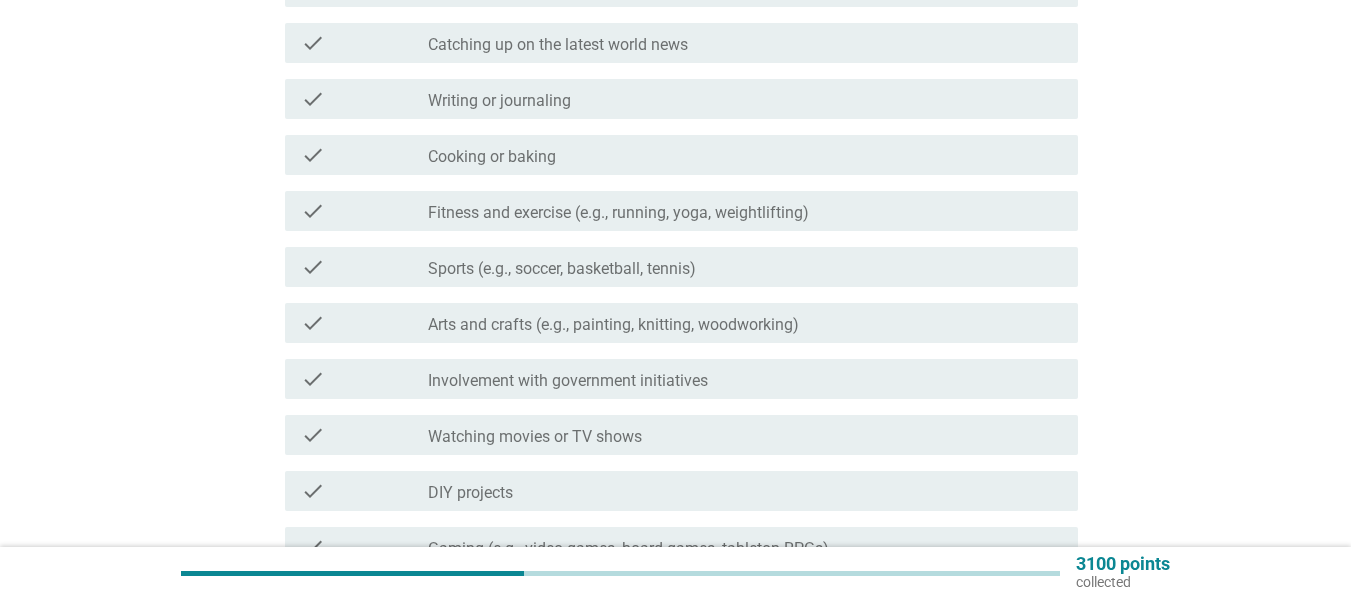 click on "check     check_box_outline_blank Catching up on the latest world news" at bounding box center (681, 43) 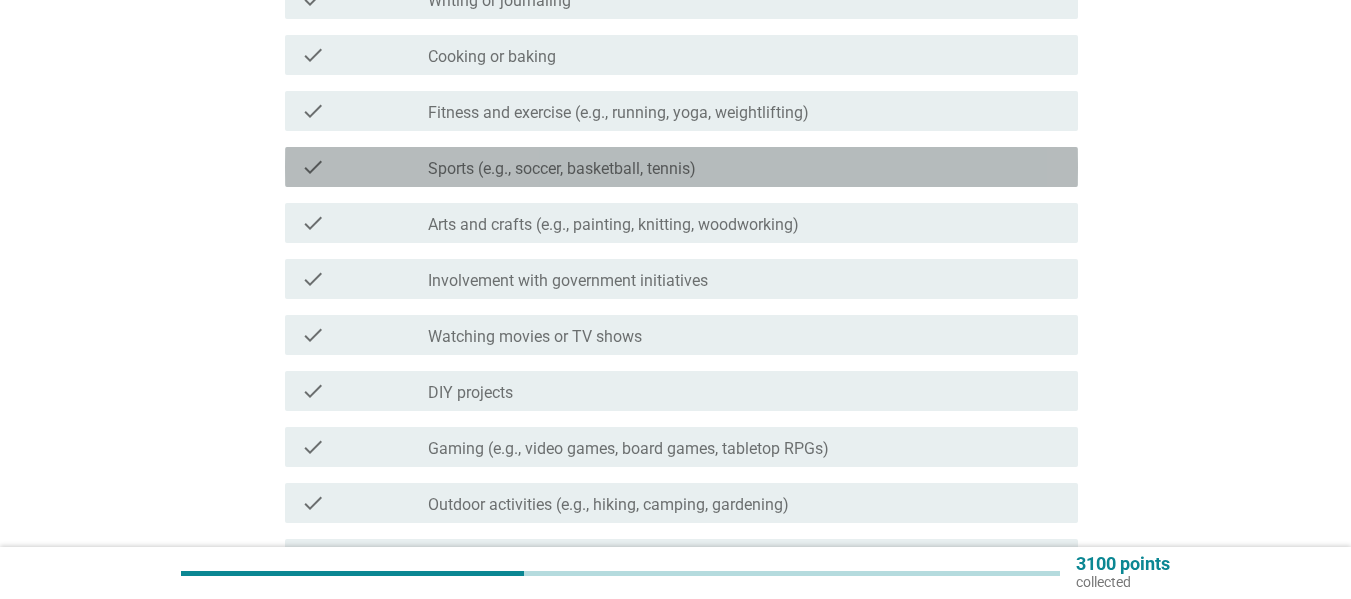 click on "Sports (e.g., soccer, basketball, tennis)" at bounding box center (562, 169) 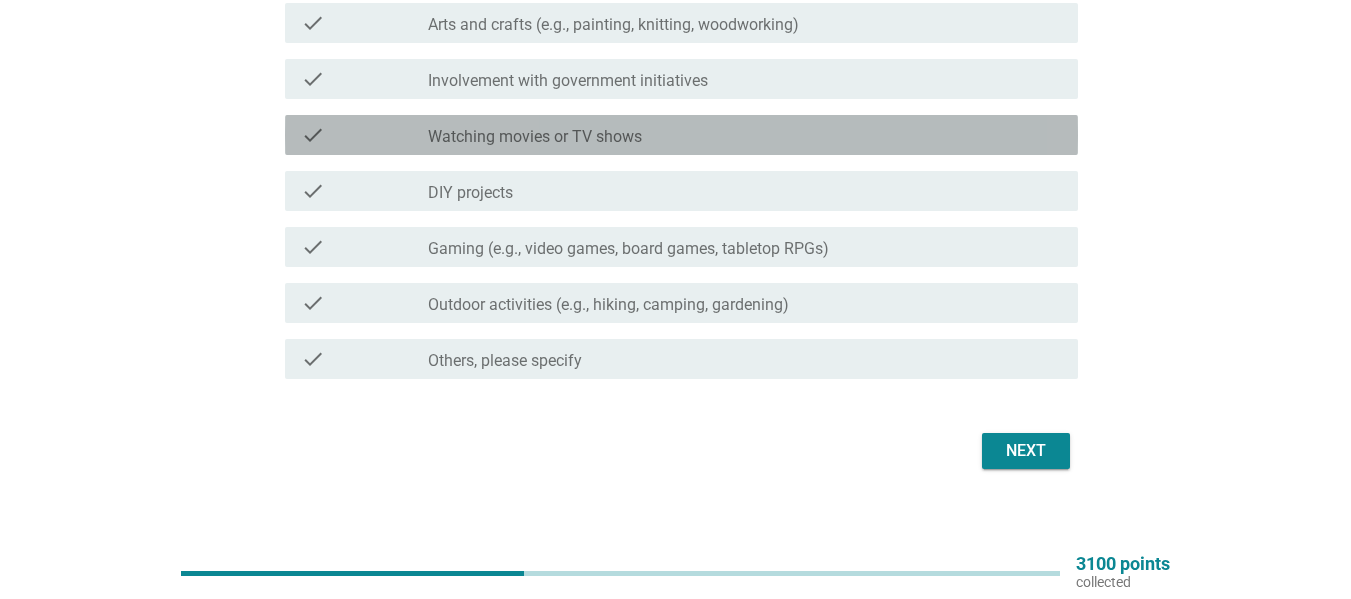 click on "Watching movies or TV shows" at bounding box center [535, 137] 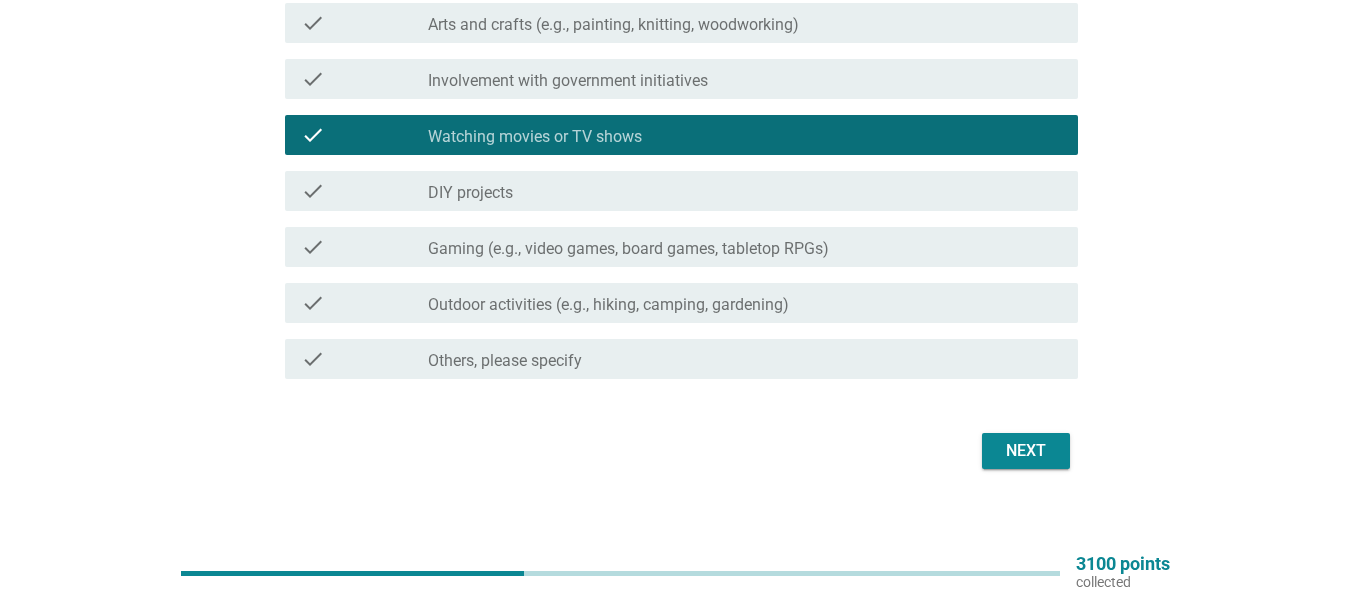 click on "Next" at bounding box center (1026, 451) 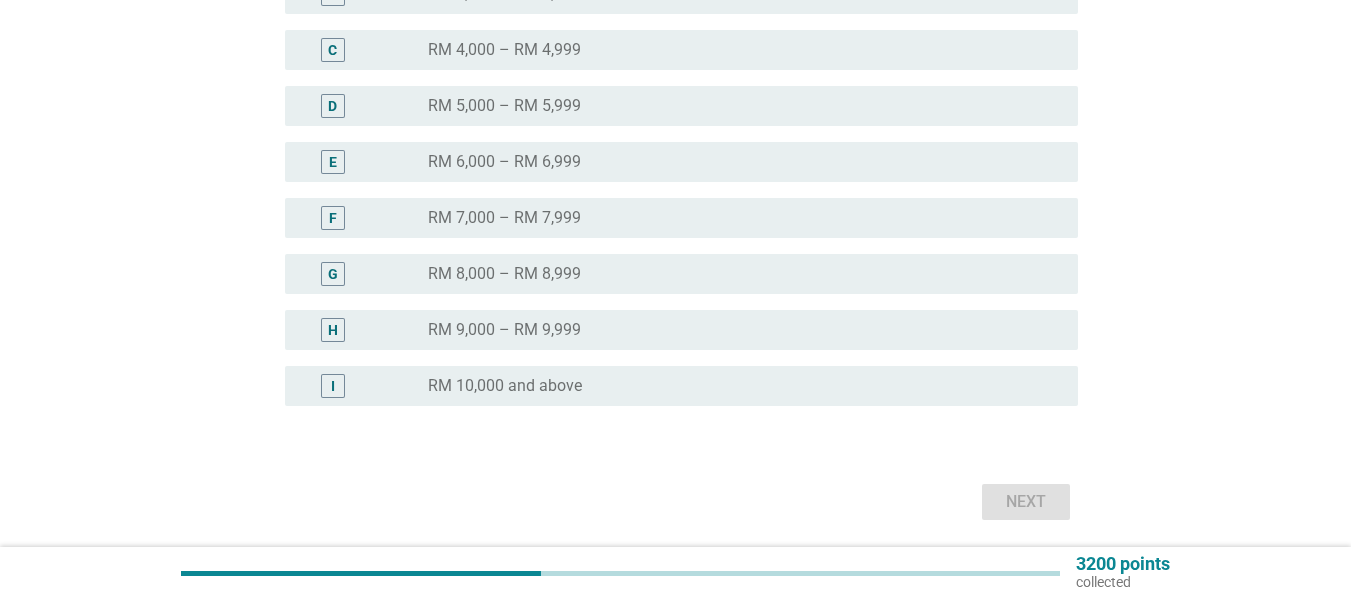click on "RM 9,000 – RM 9,999" at bounding box center [504, 330] 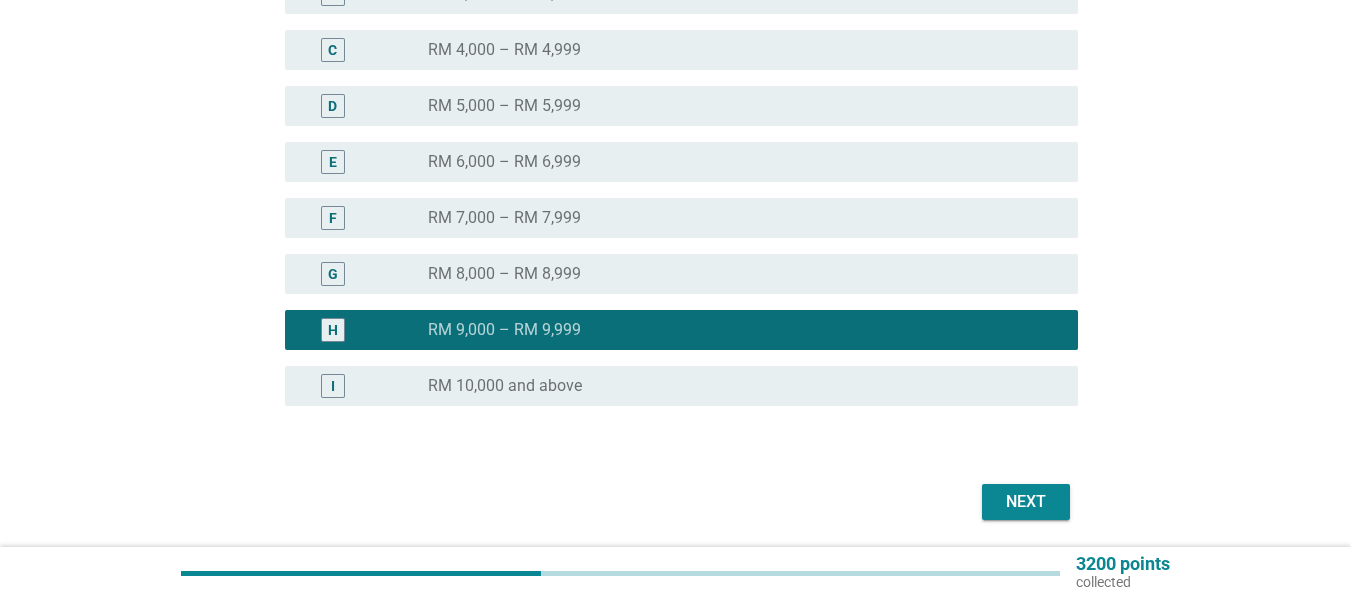 click on "Next" at bounding box center (1026, 502) 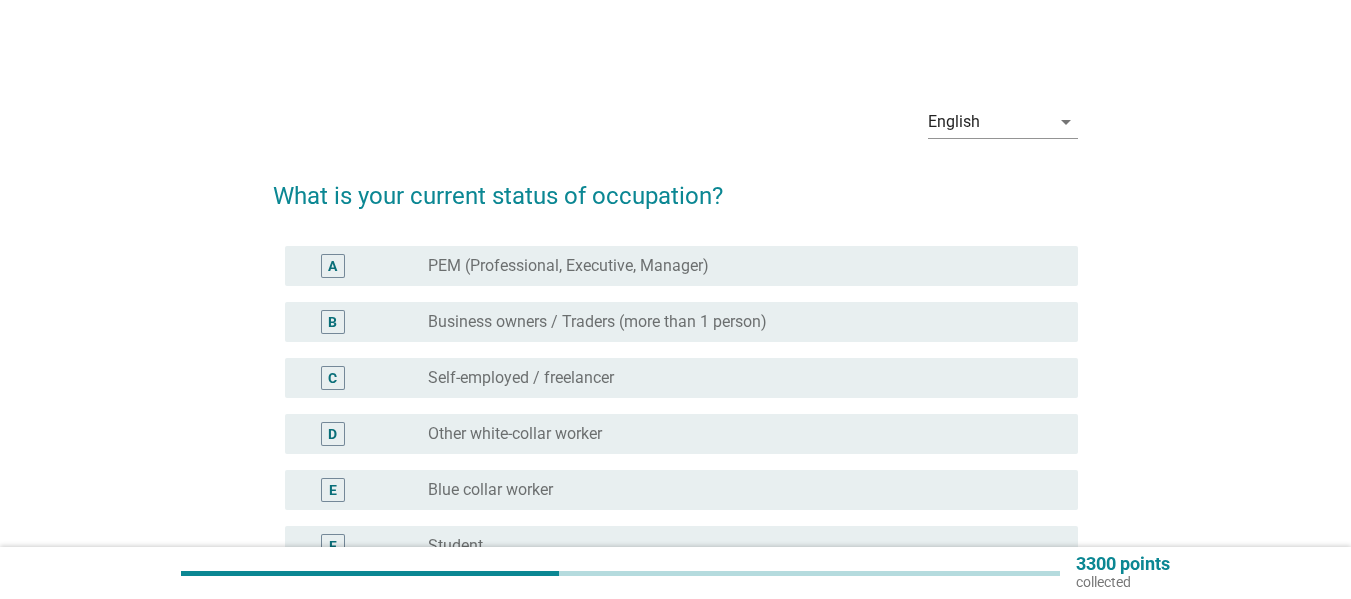 click on "PEM (Professional, Executive, Manager)" at bounding box center (568, 266) 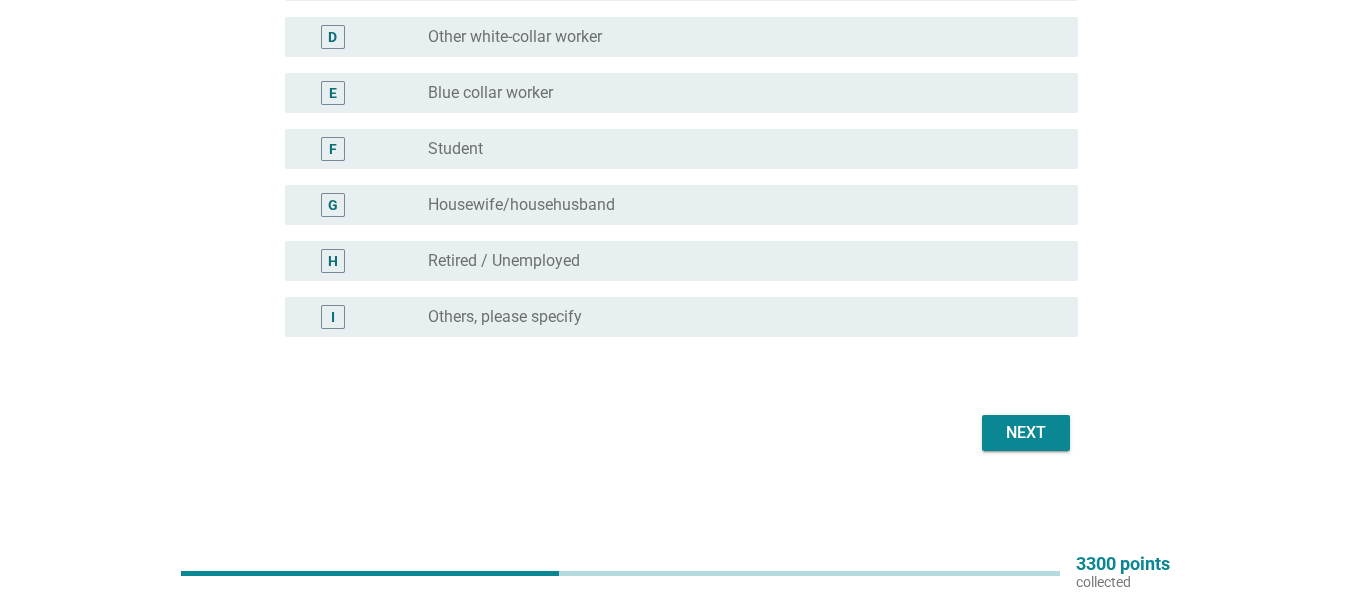 click on "Next" at bounding box center [675, 433] 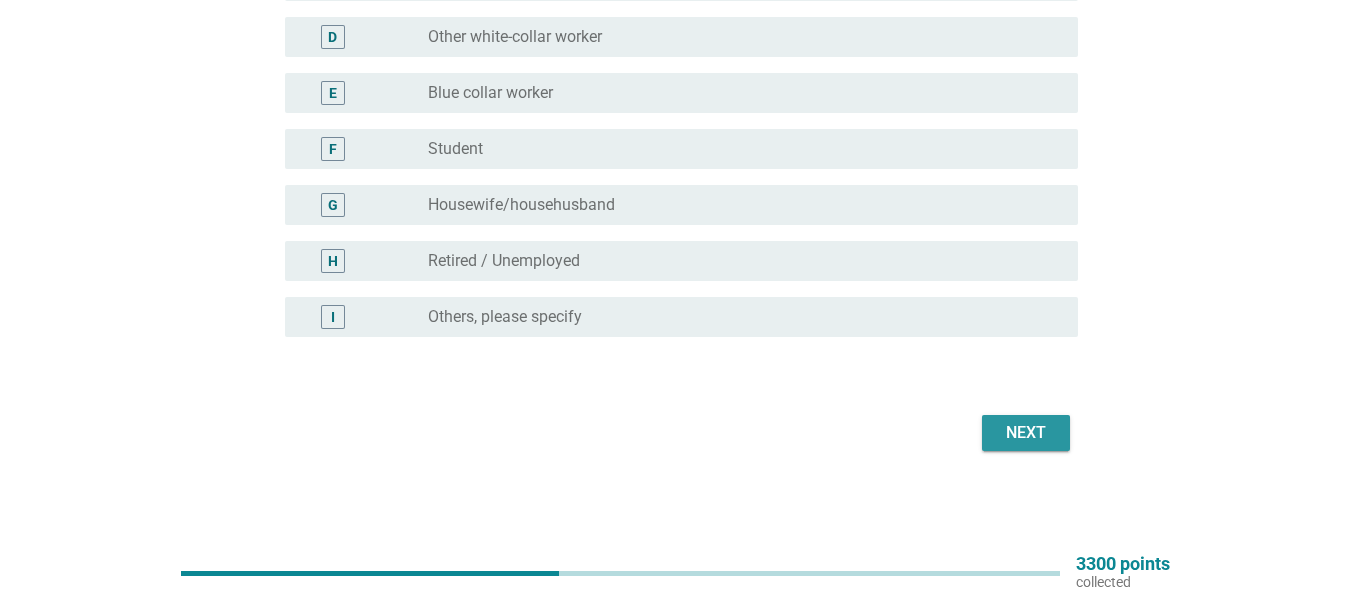 drag, startPoint x: 1043, startPoint y: 435, endPoint x: 1031, endPoint y: 438, distance: 12.369317 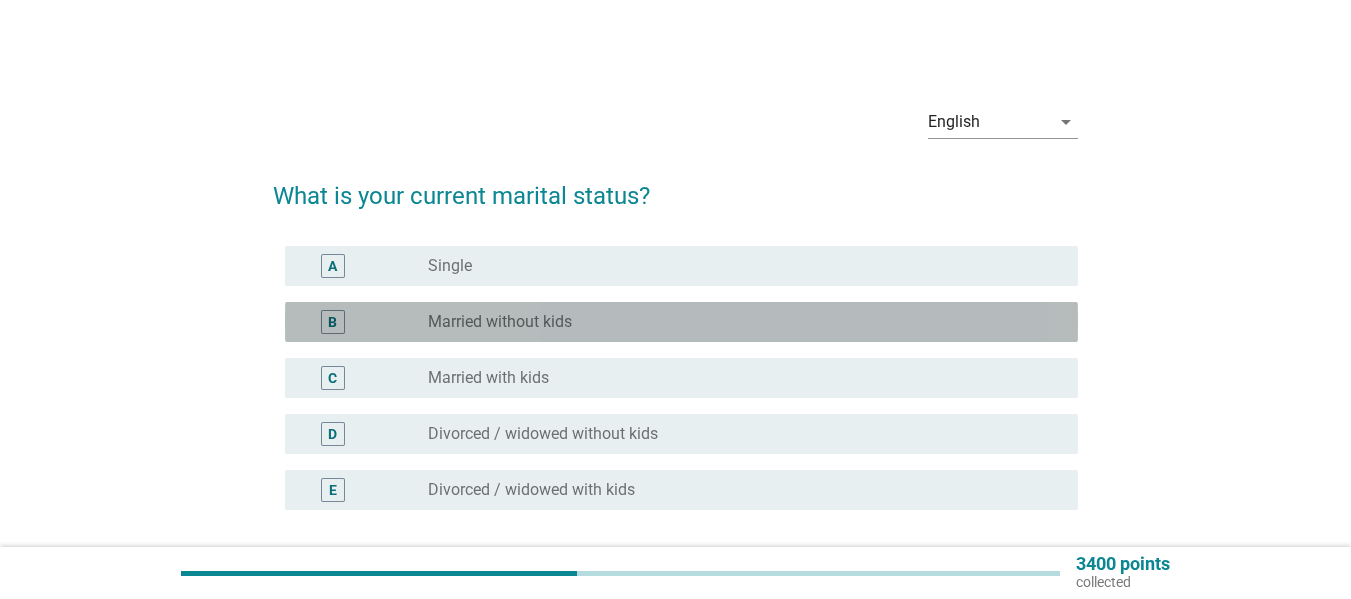 click on "B     radio_button_unchecked Married without kids" at bounding box center (681, 322) 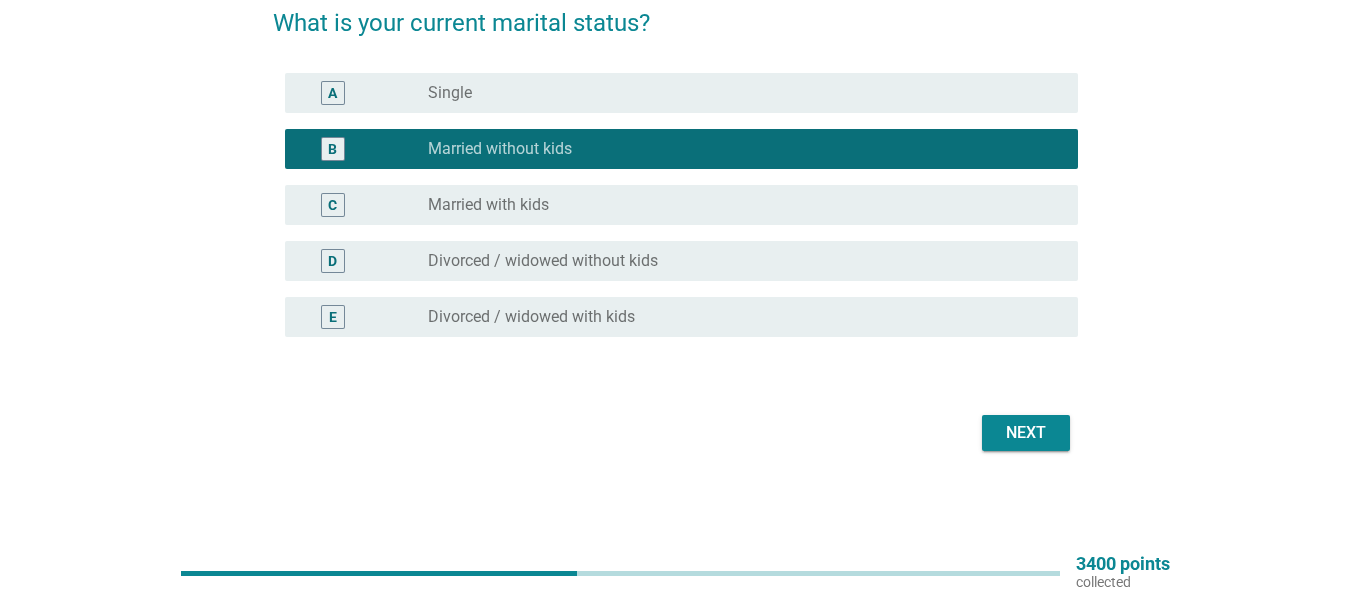 click on "Next" at bounding box center (1026, 433) 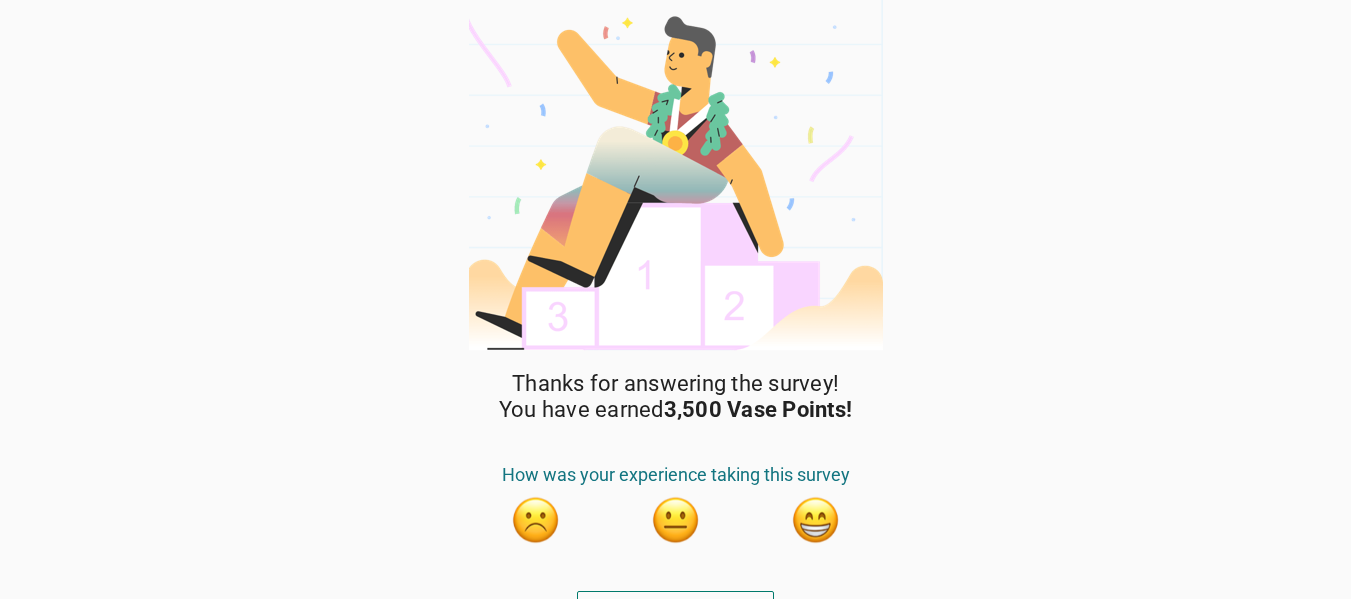 click at bounding box center (816, 520) 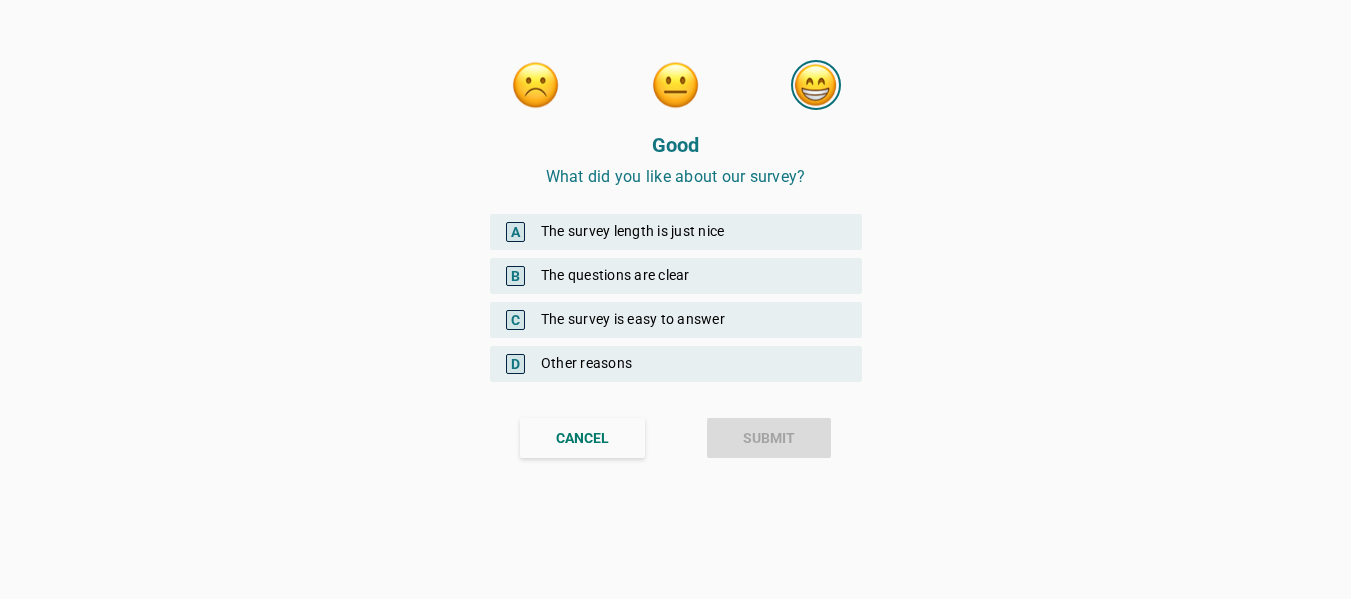 click on "A
The survey length is just nice" at bounding box center [676, 232] 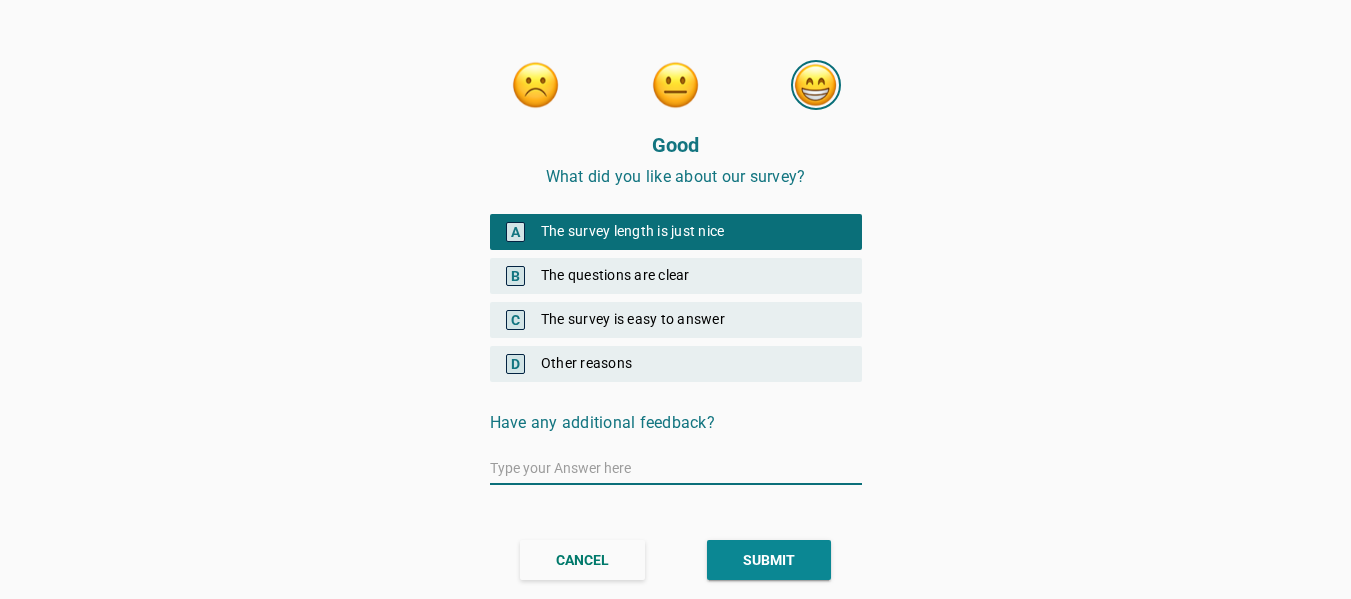 click on "B
The questions are clear" at bounding box center [676, 276] 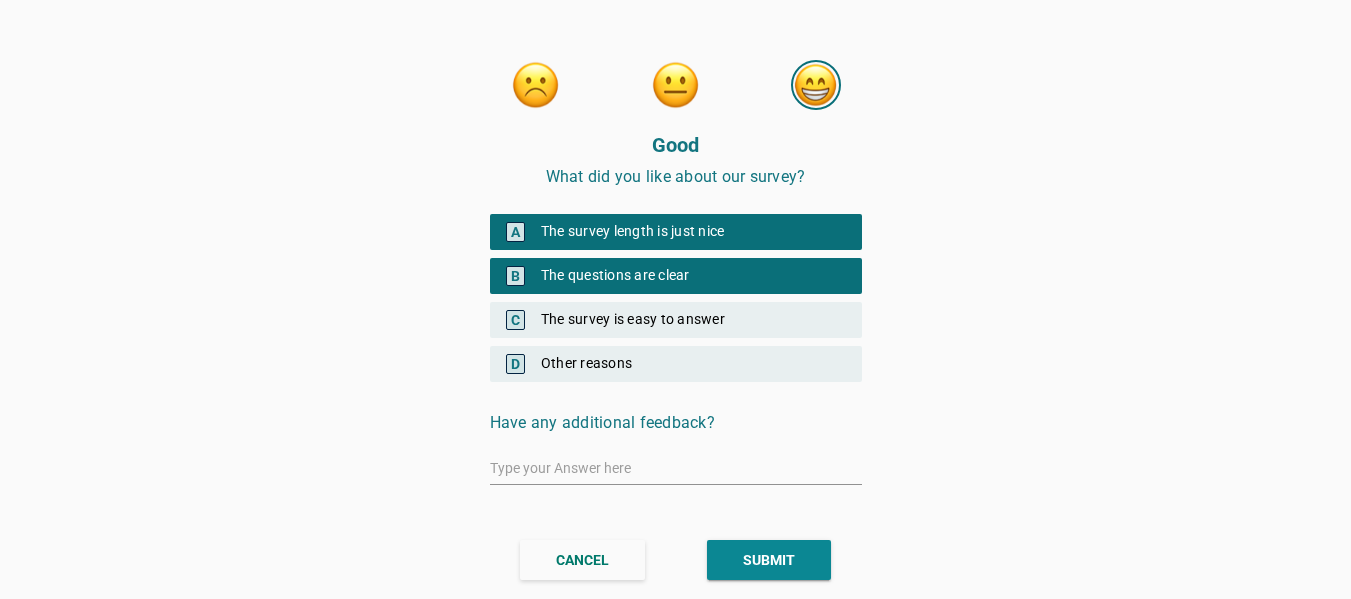 click on "C
The survey is easy to answer" at bounding box center [676, 320] 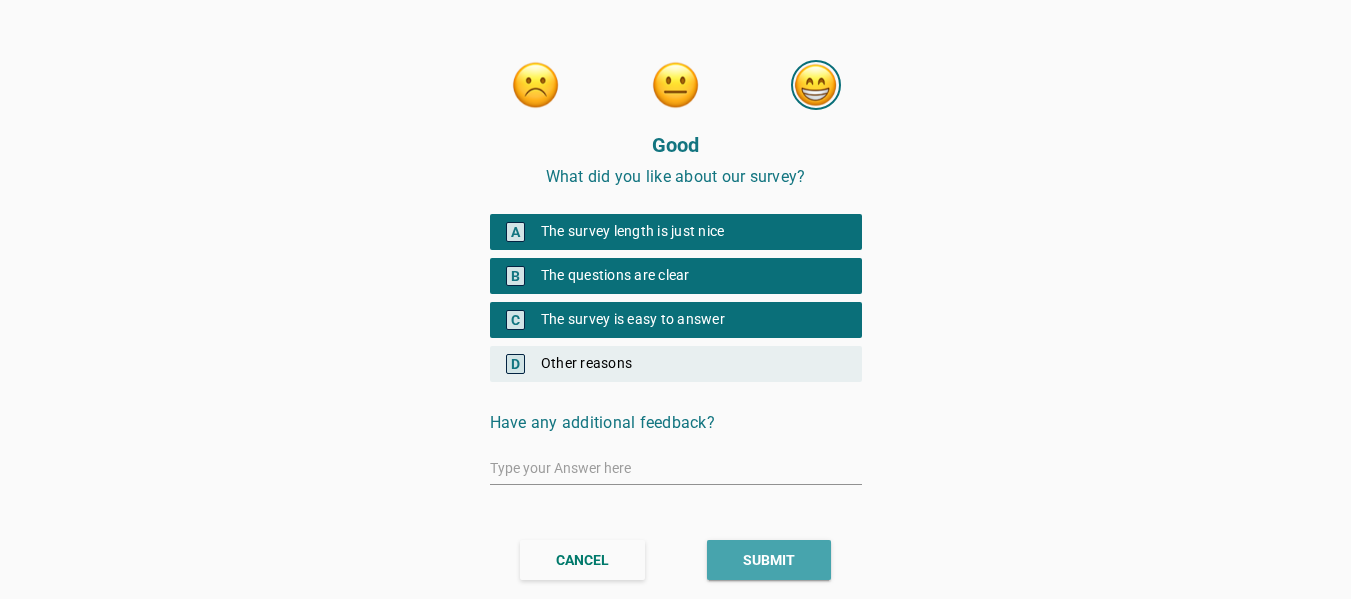 click on "SUBMIT" at bounding box center (769, 560) 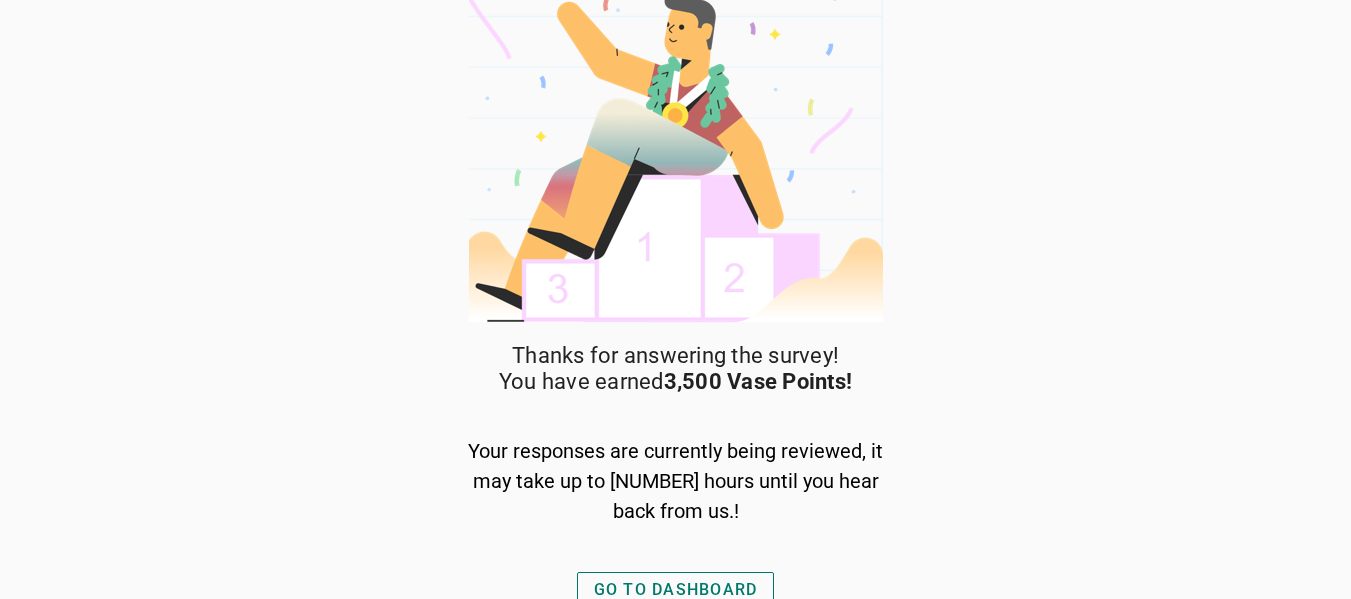 scroll, scrollTop: 43, scrollLeft: 0, axis: vertical 